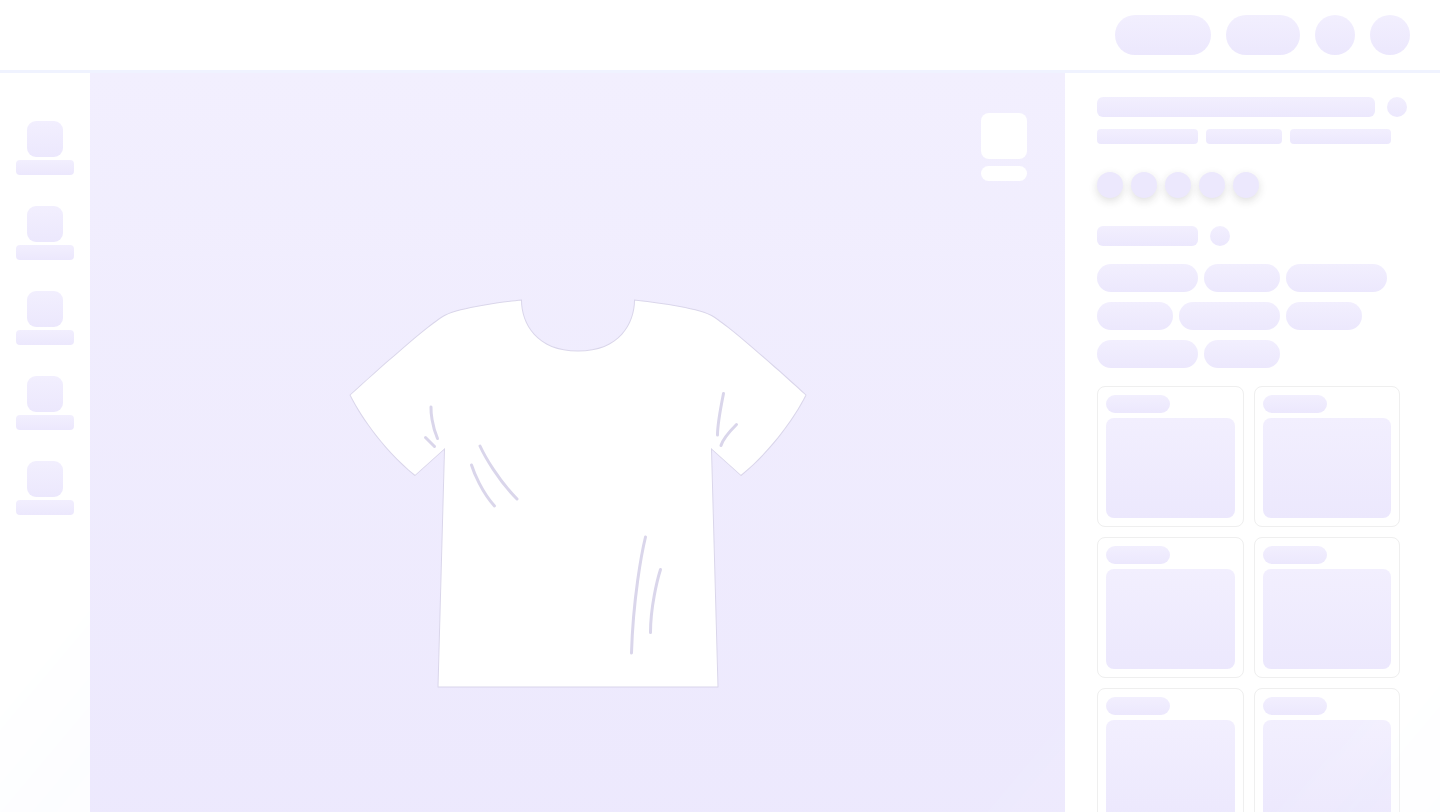 scroll, scrollTop: 0, scrollLeft: 0, axis: both 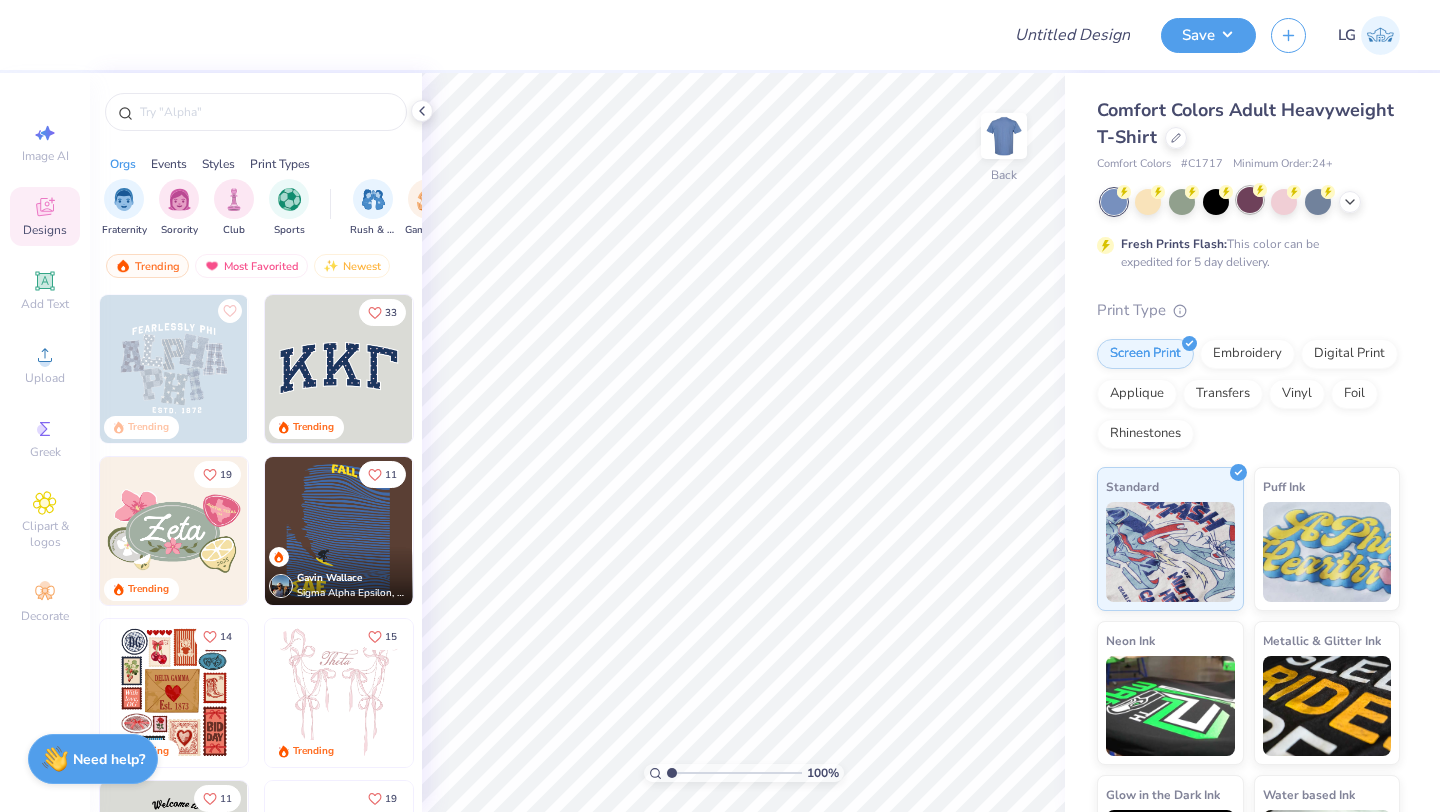 click at bounding box center (1250, 200) 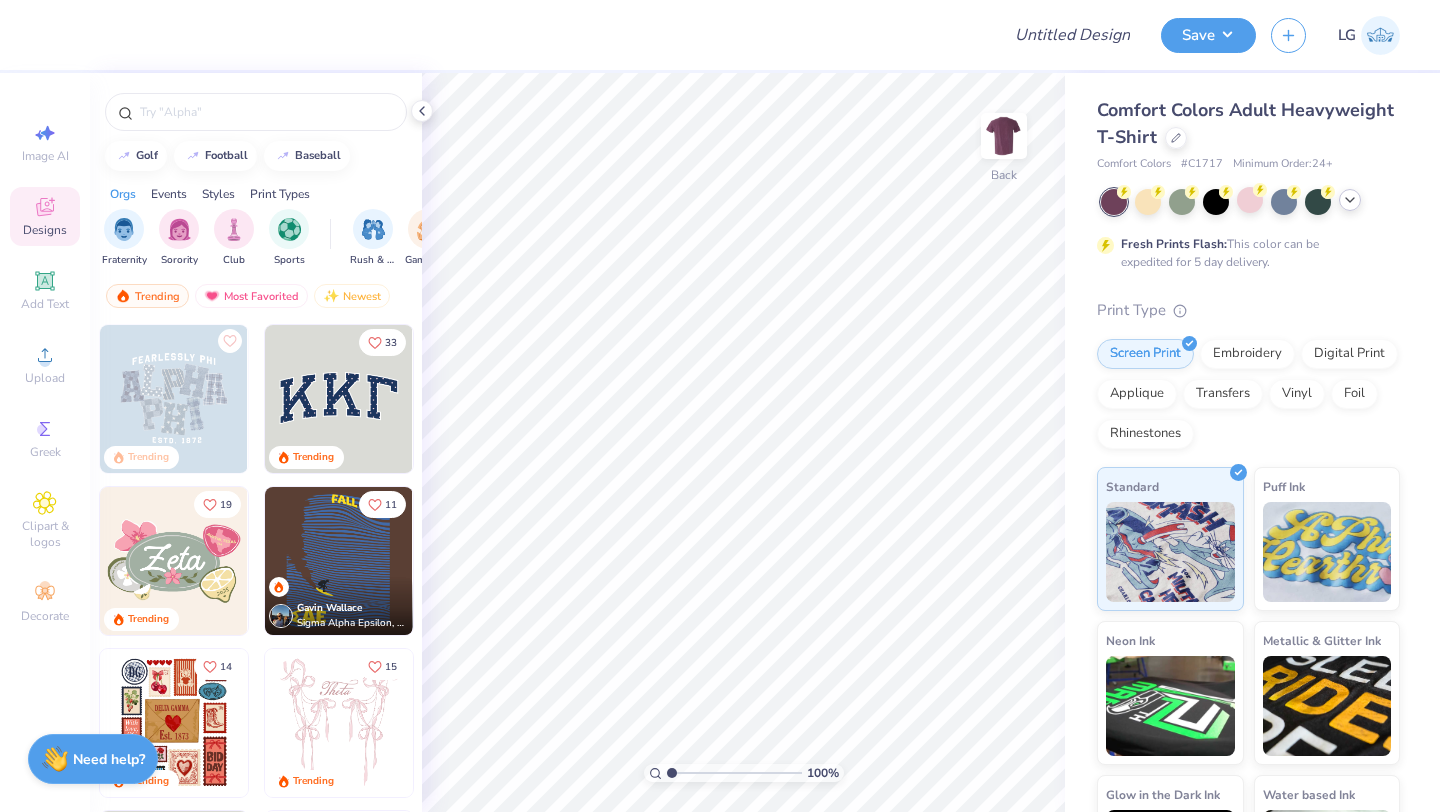 click 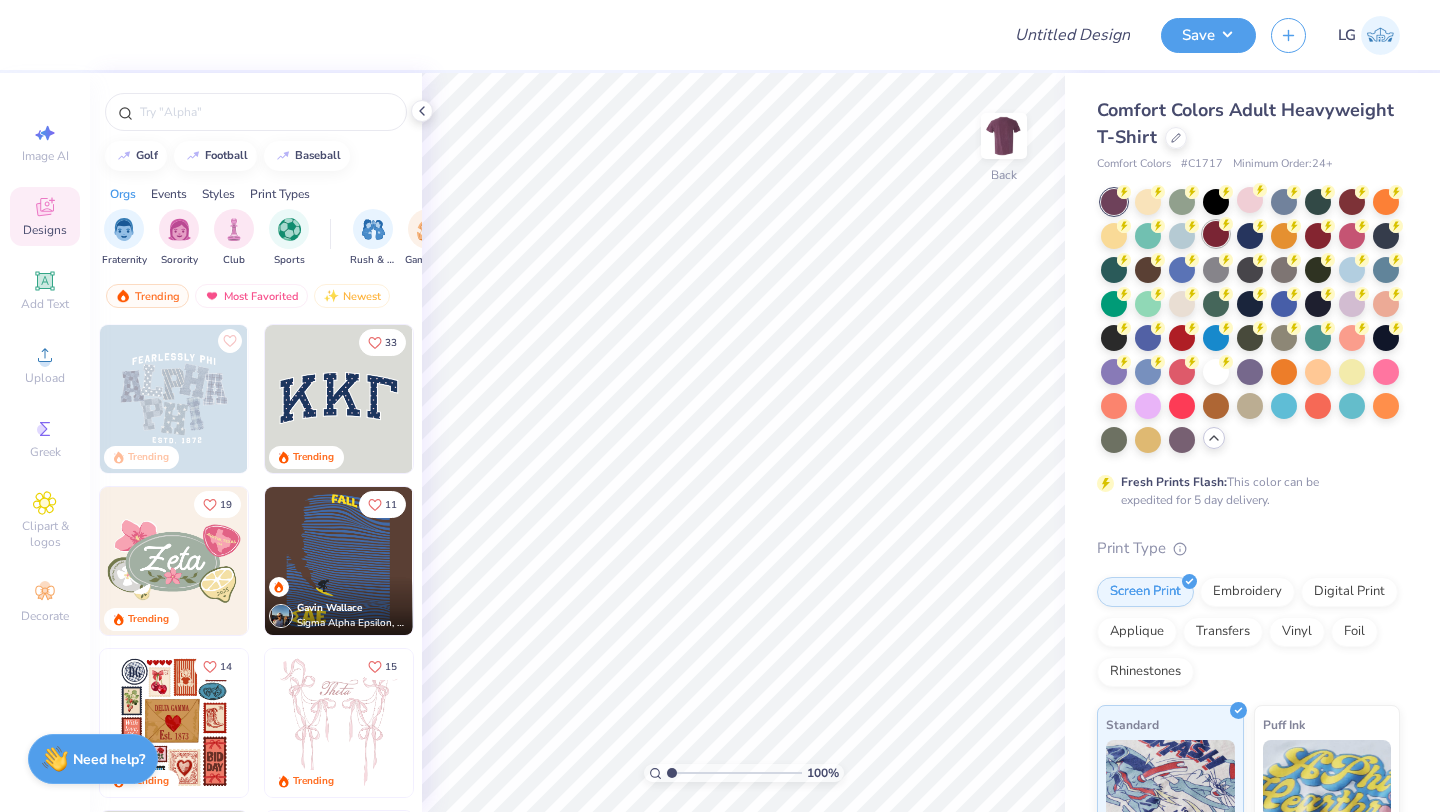 click at bounding box center (1216, 234) 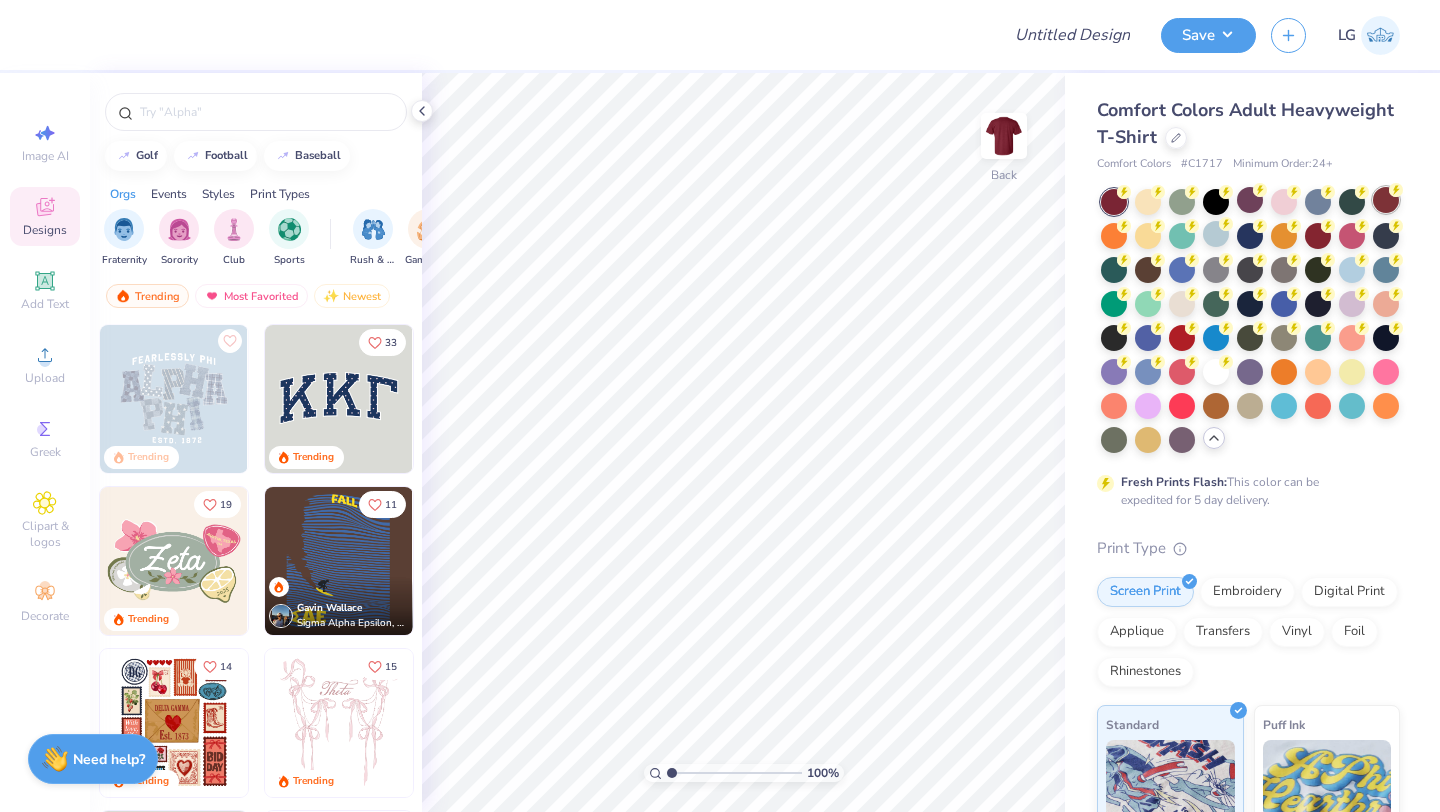 click at bounding box center (1386, 200) 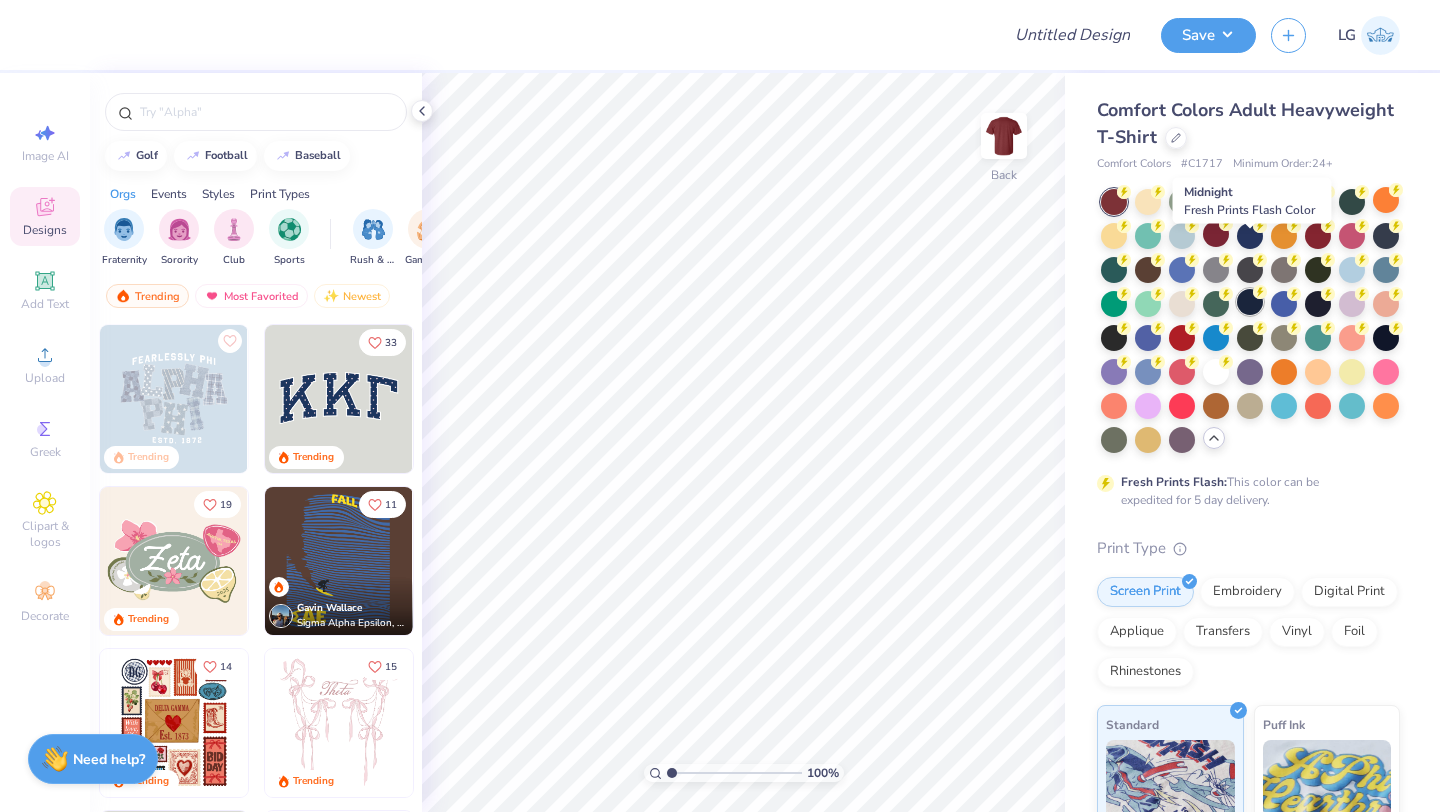 scroll, scrollTop: 58, scrollLeft: 0, axis: vertical 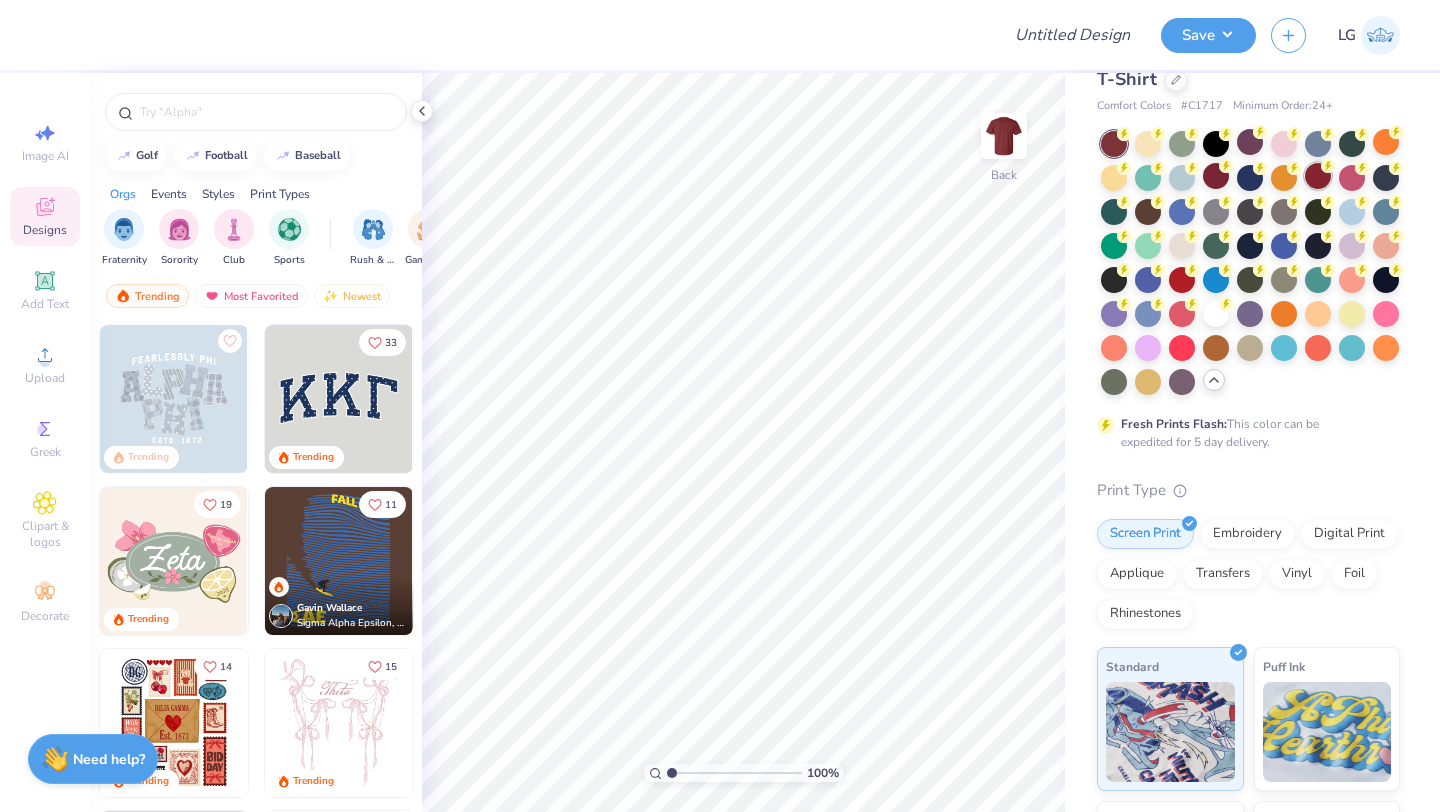 click at bounding box center [1318, 176] 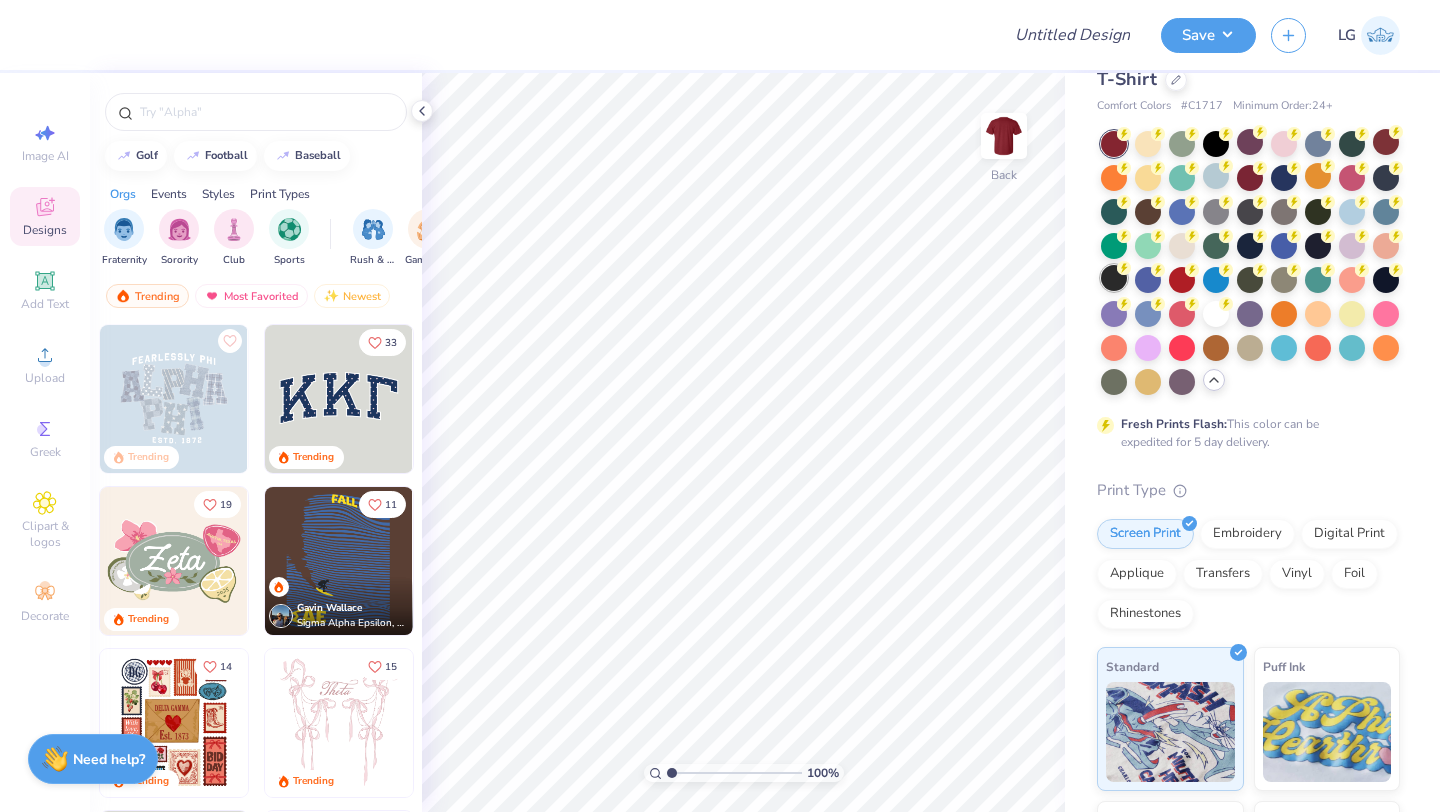 click at bounding box center [1114, 278] 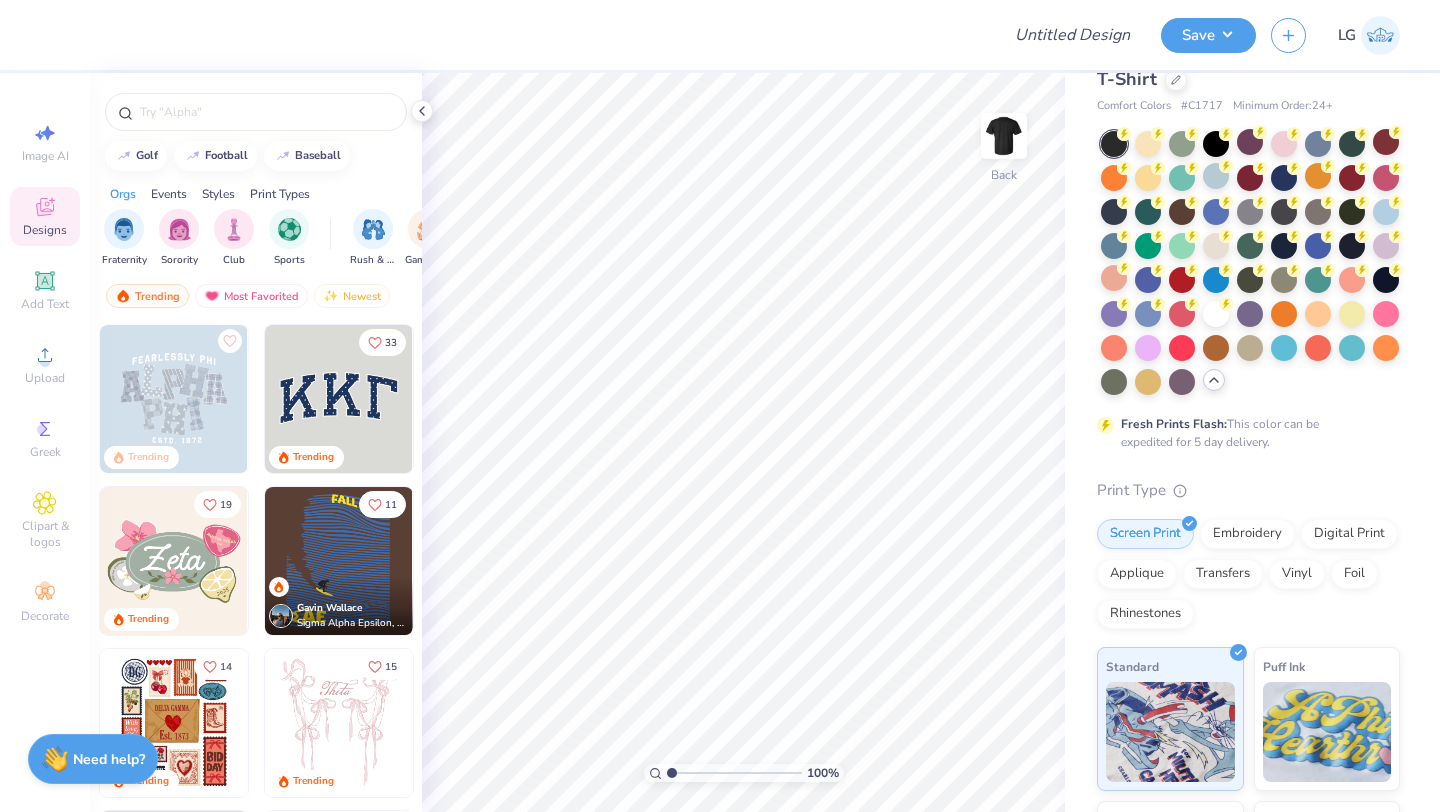 click at bounding box center [1114, 144] 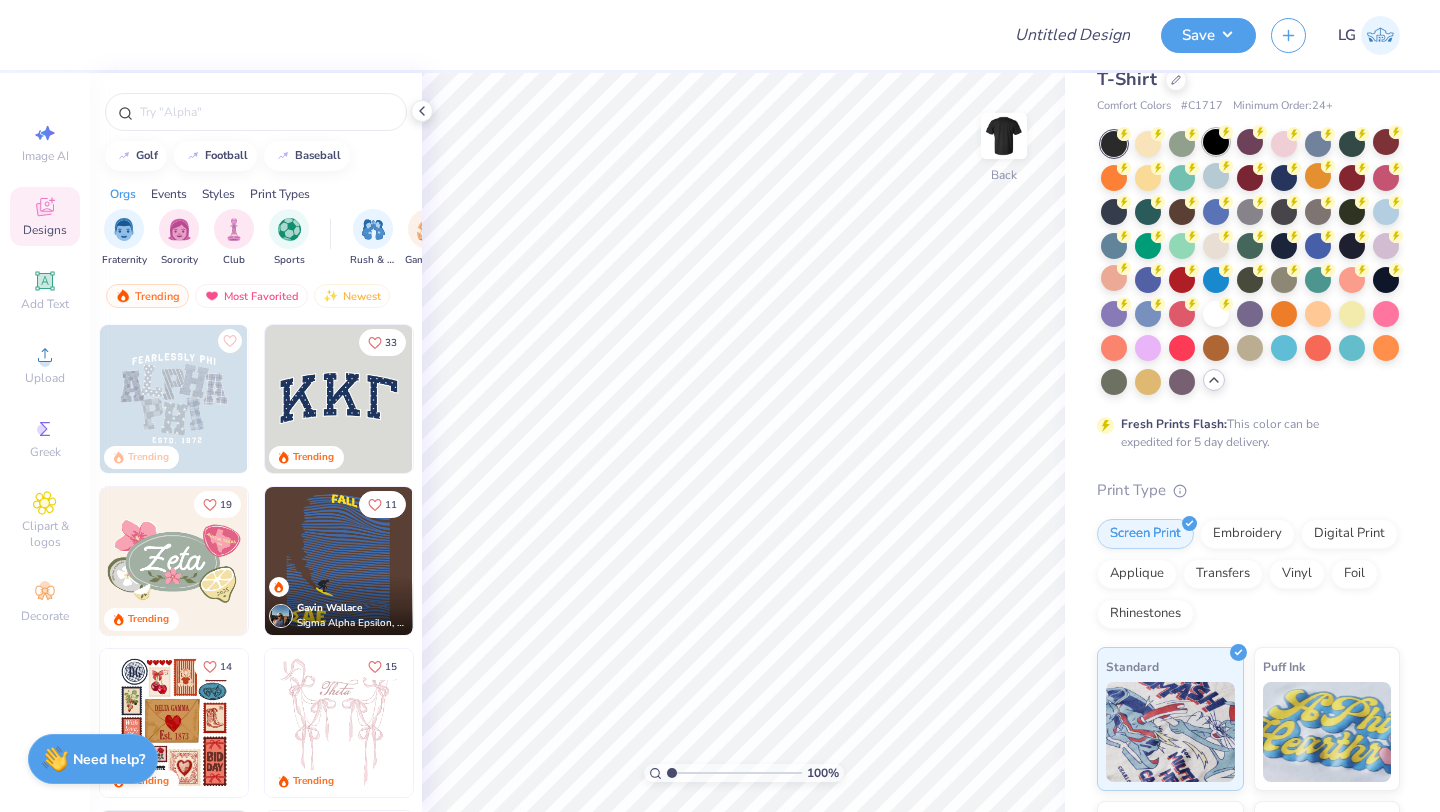 click at bounding box center (1216, 142) 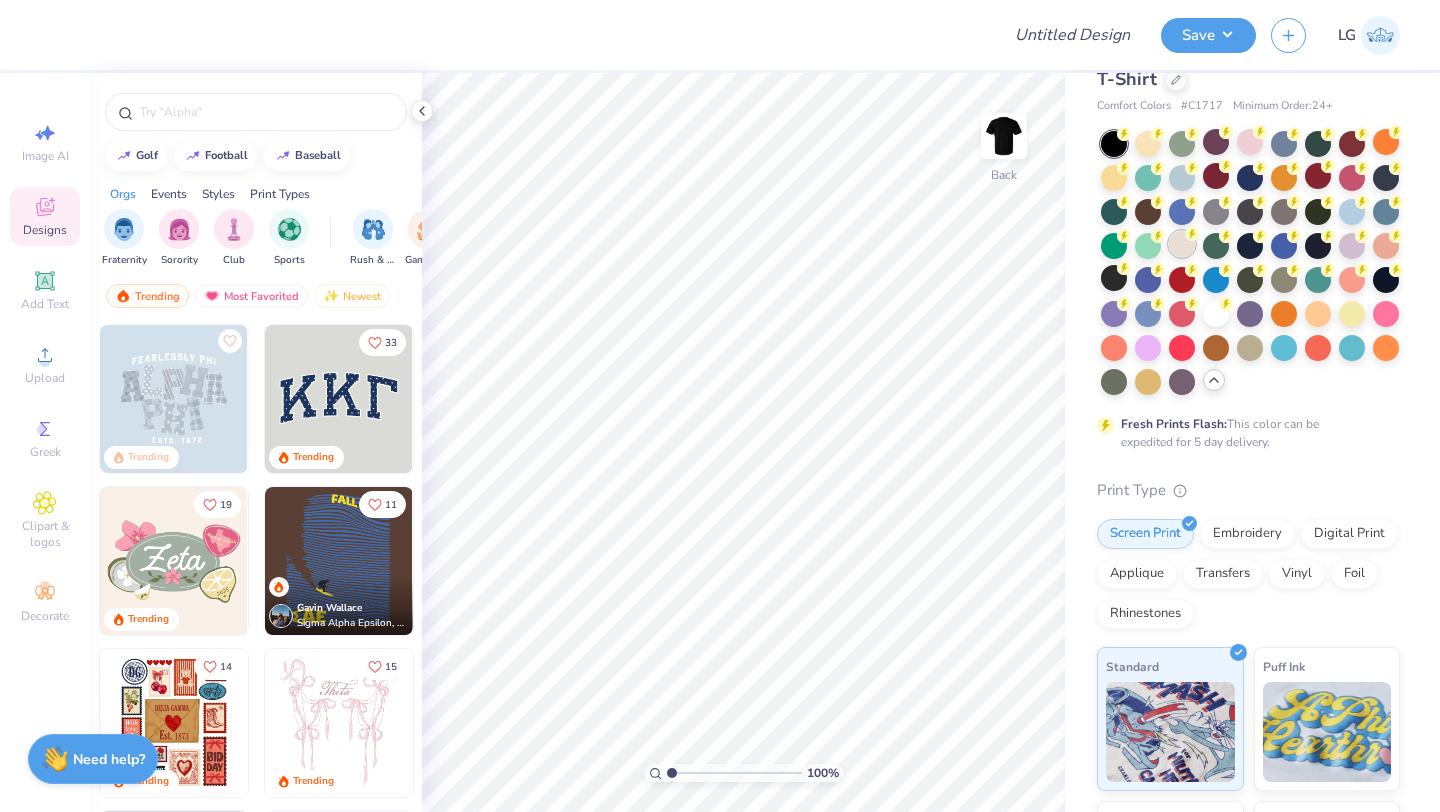 click at bounding box center (1182, 244) 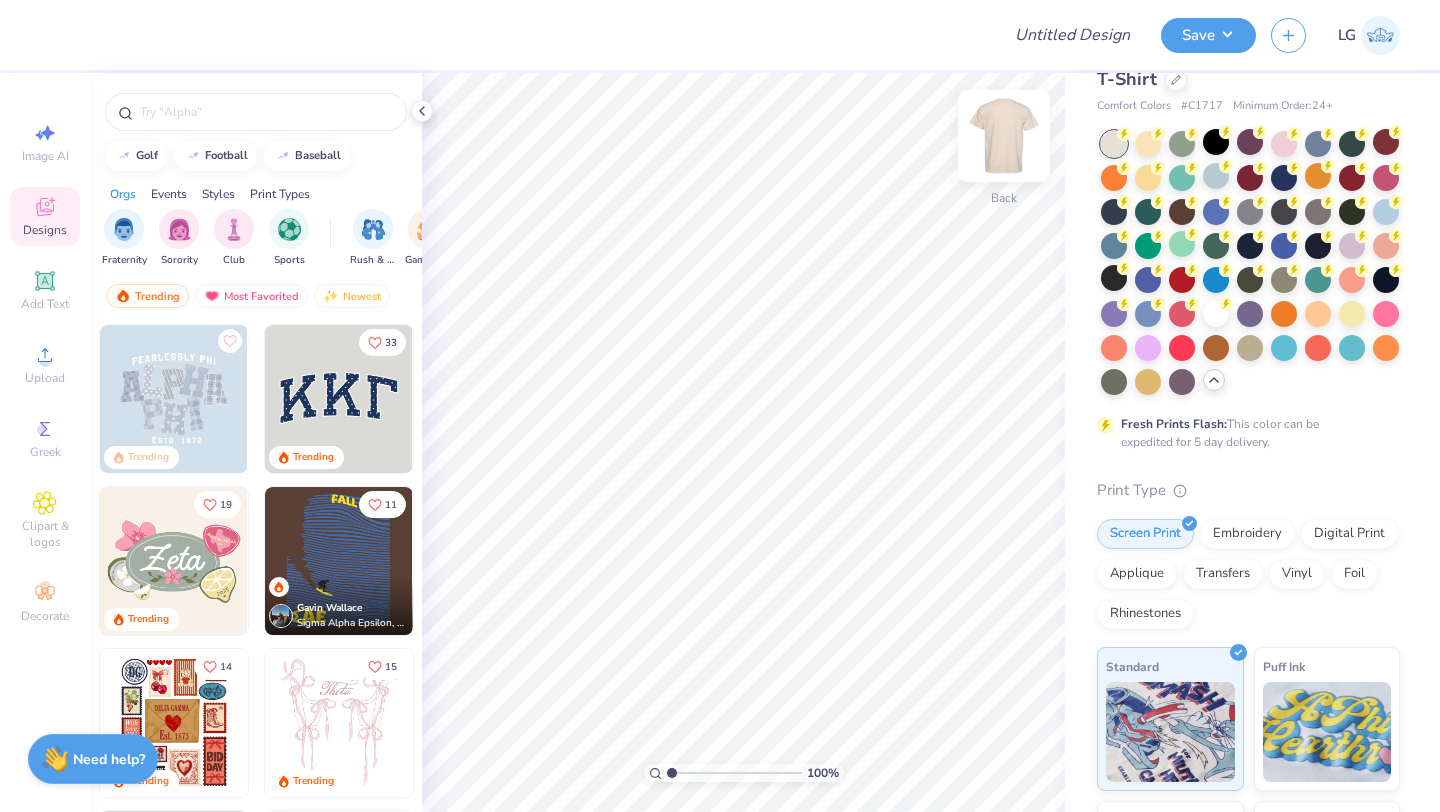 click at bounding box center (1004, 136) 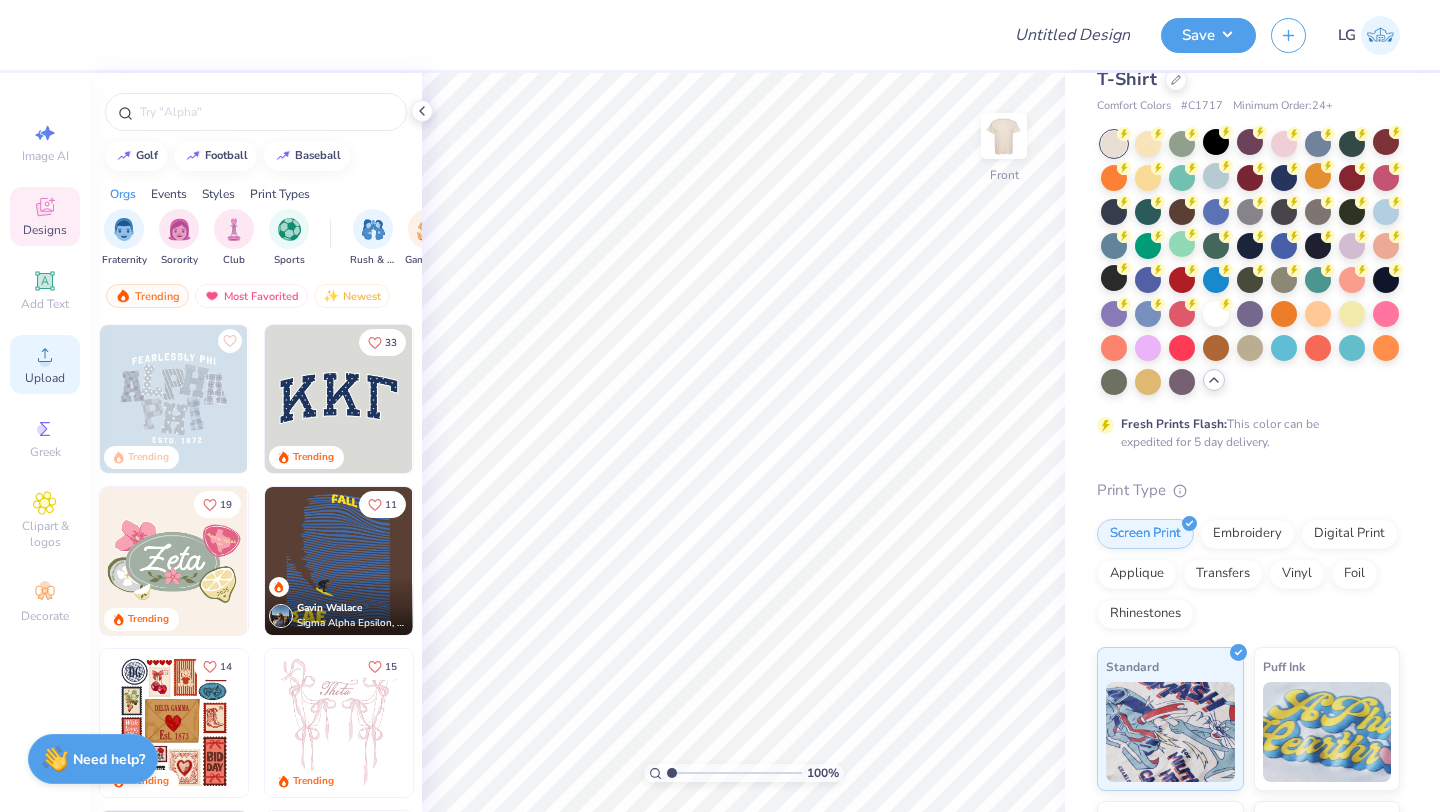 click on "Upload" at bounding box center (45, 364) 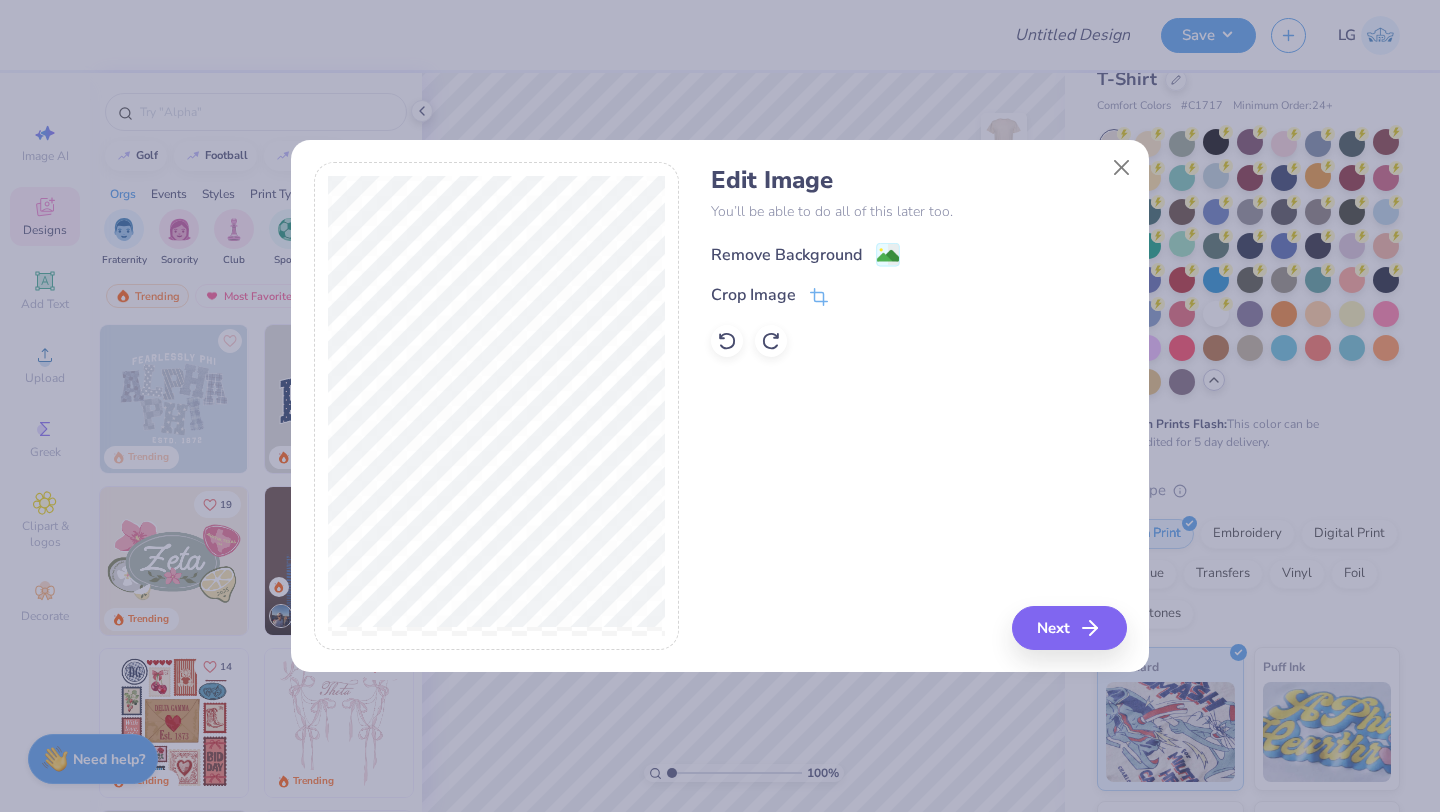 click on "Remove Background" at bounding box center (786, 255) 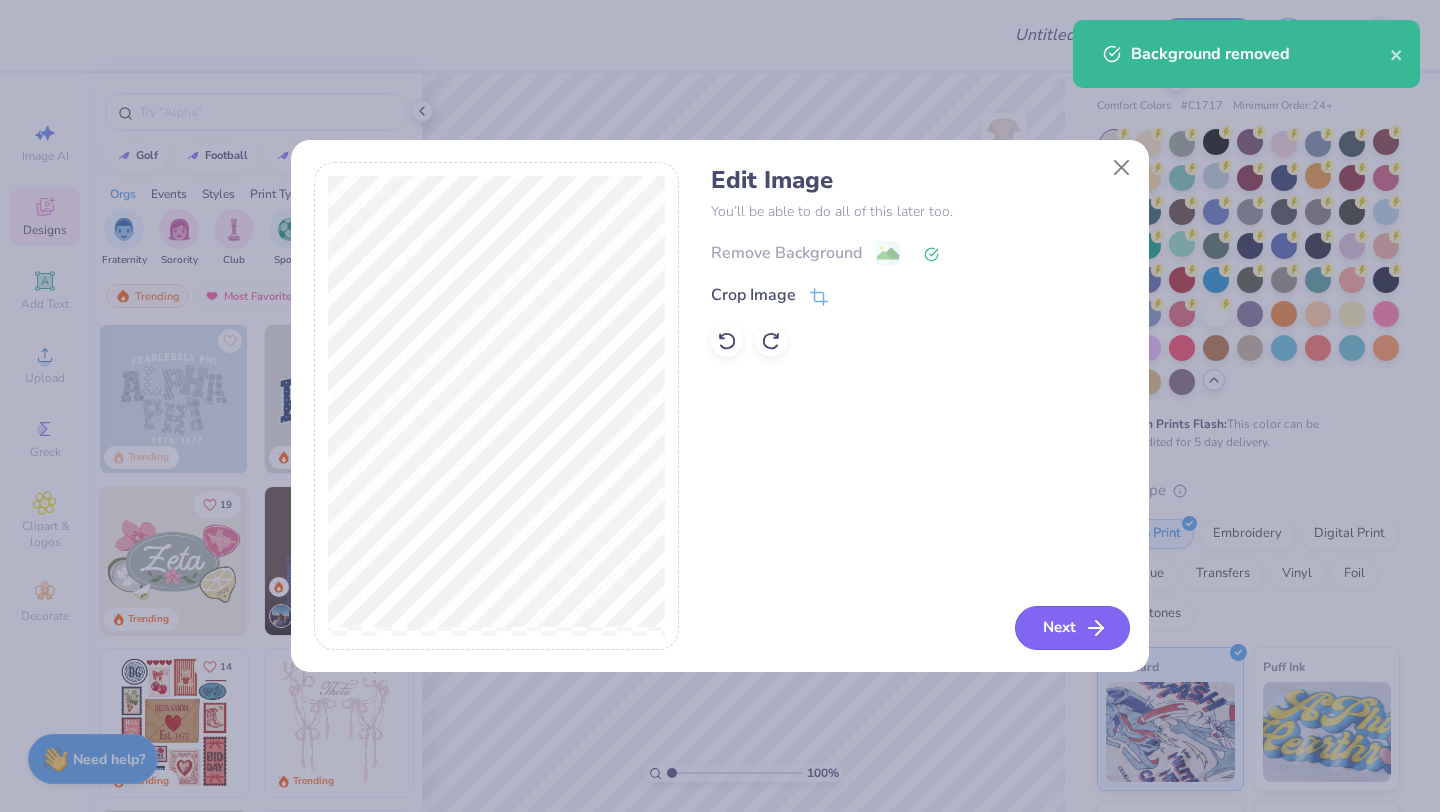 click on "Next" at bounding box center [1072, 628] 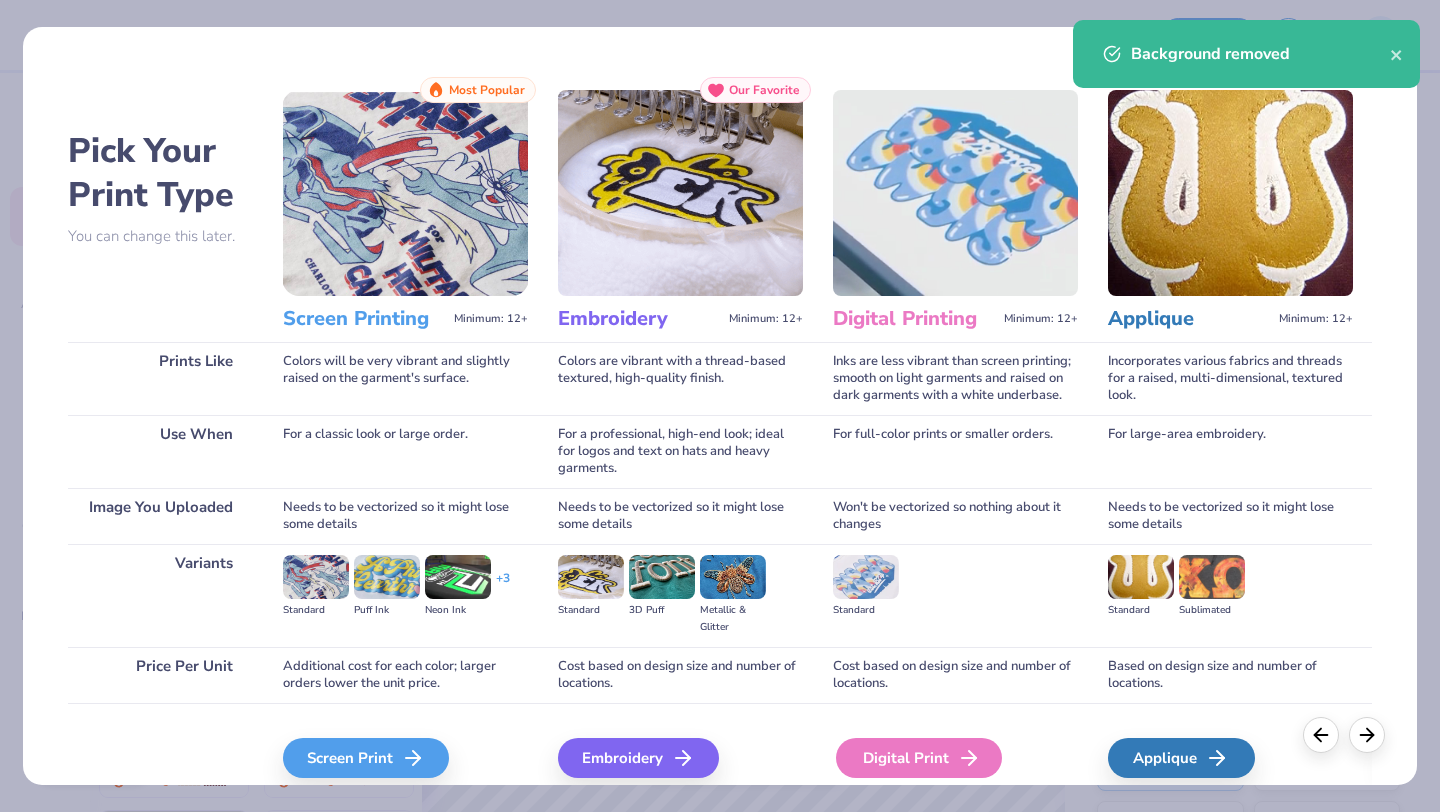 click on "Digital Print" at bounding box center [919, 758] 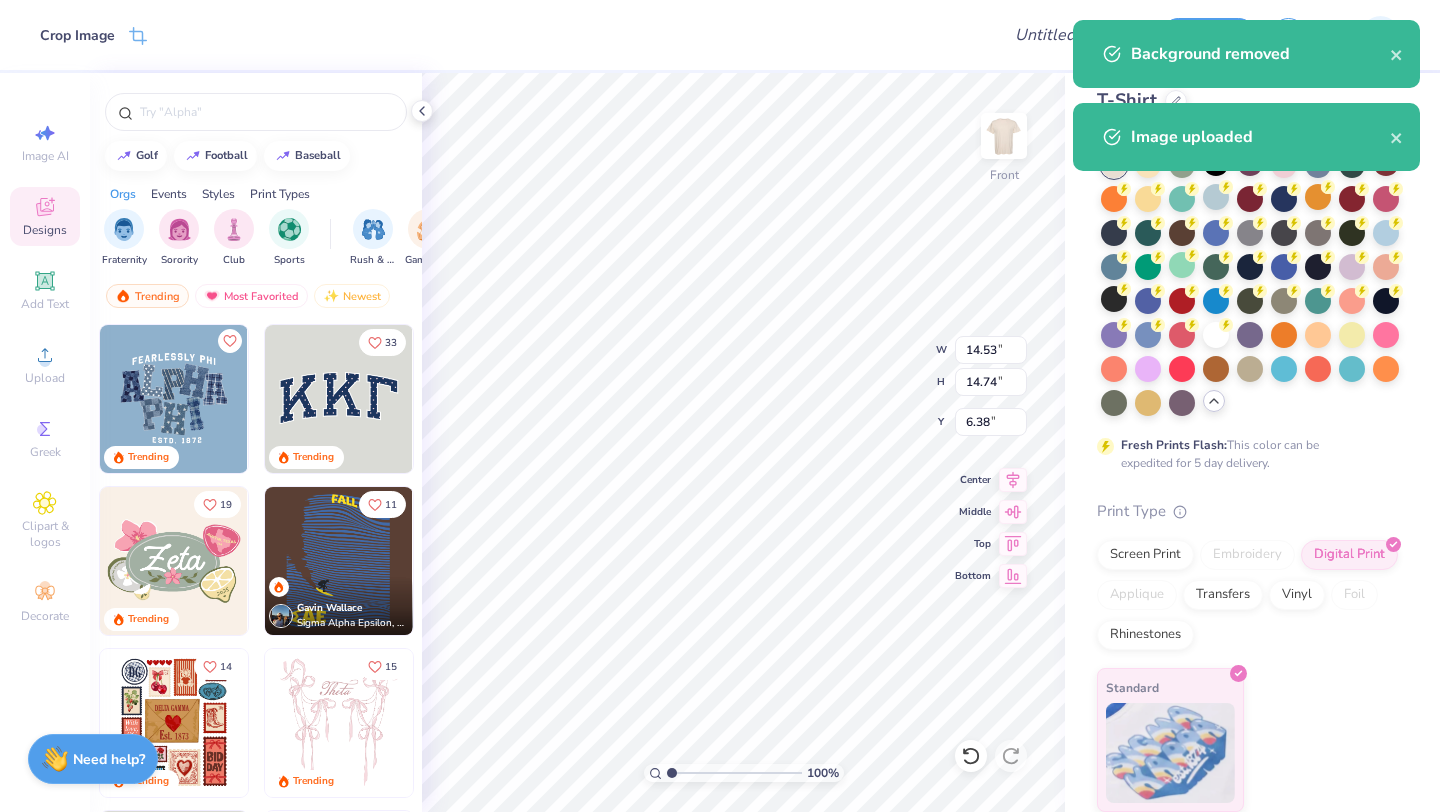 scroll, scrollTop: 37, scrollLeft: 0, axis: vertical 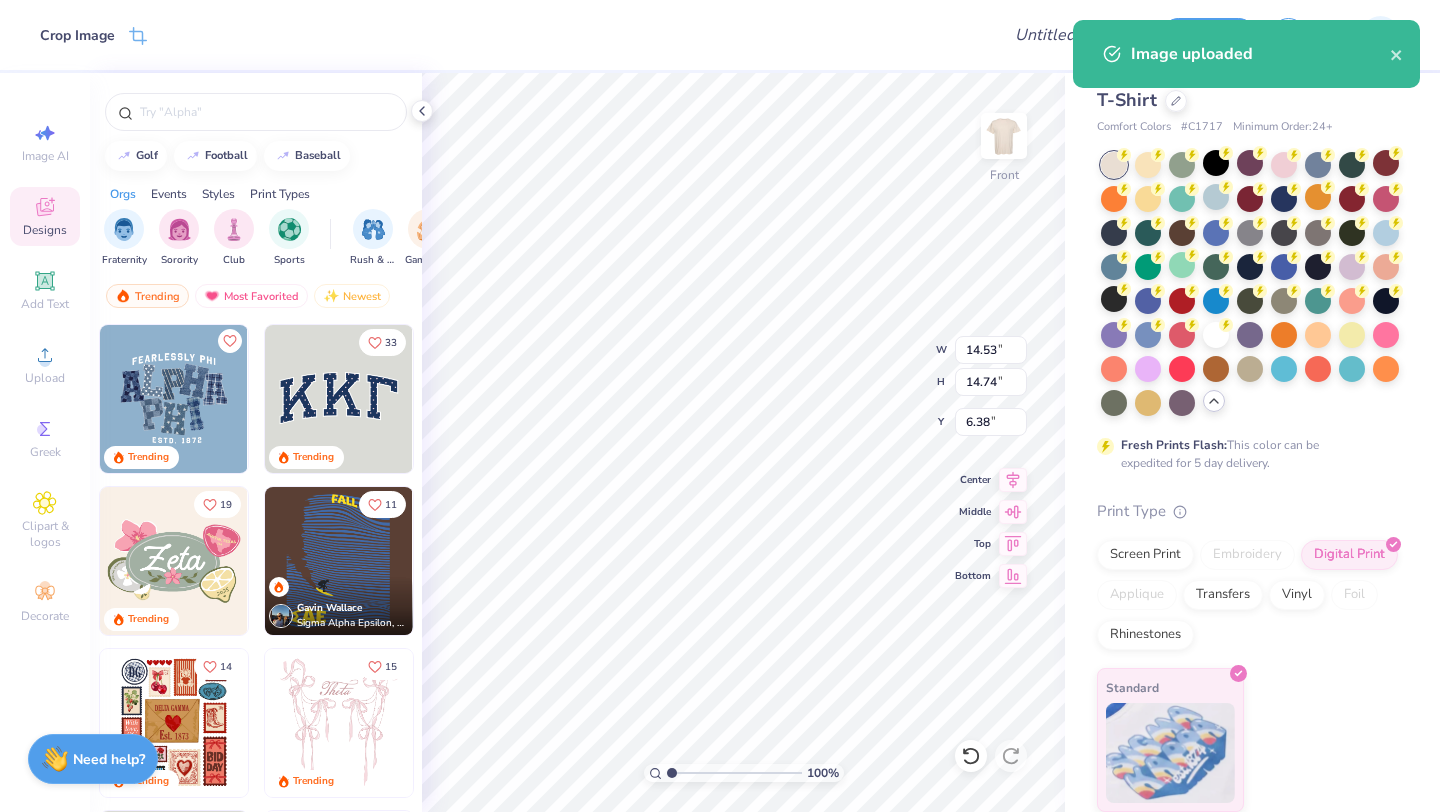 type on "12.63" 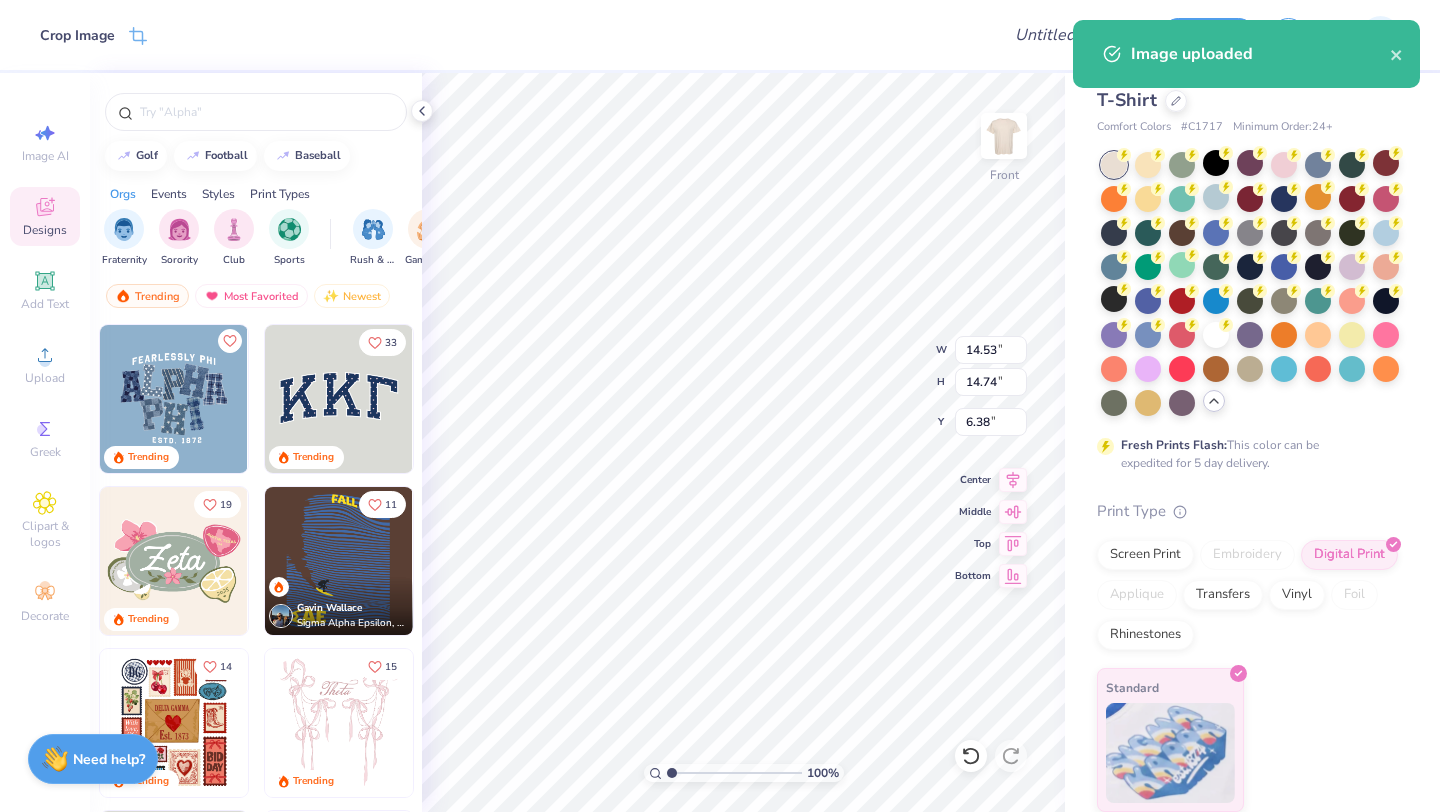 type on "12.81" 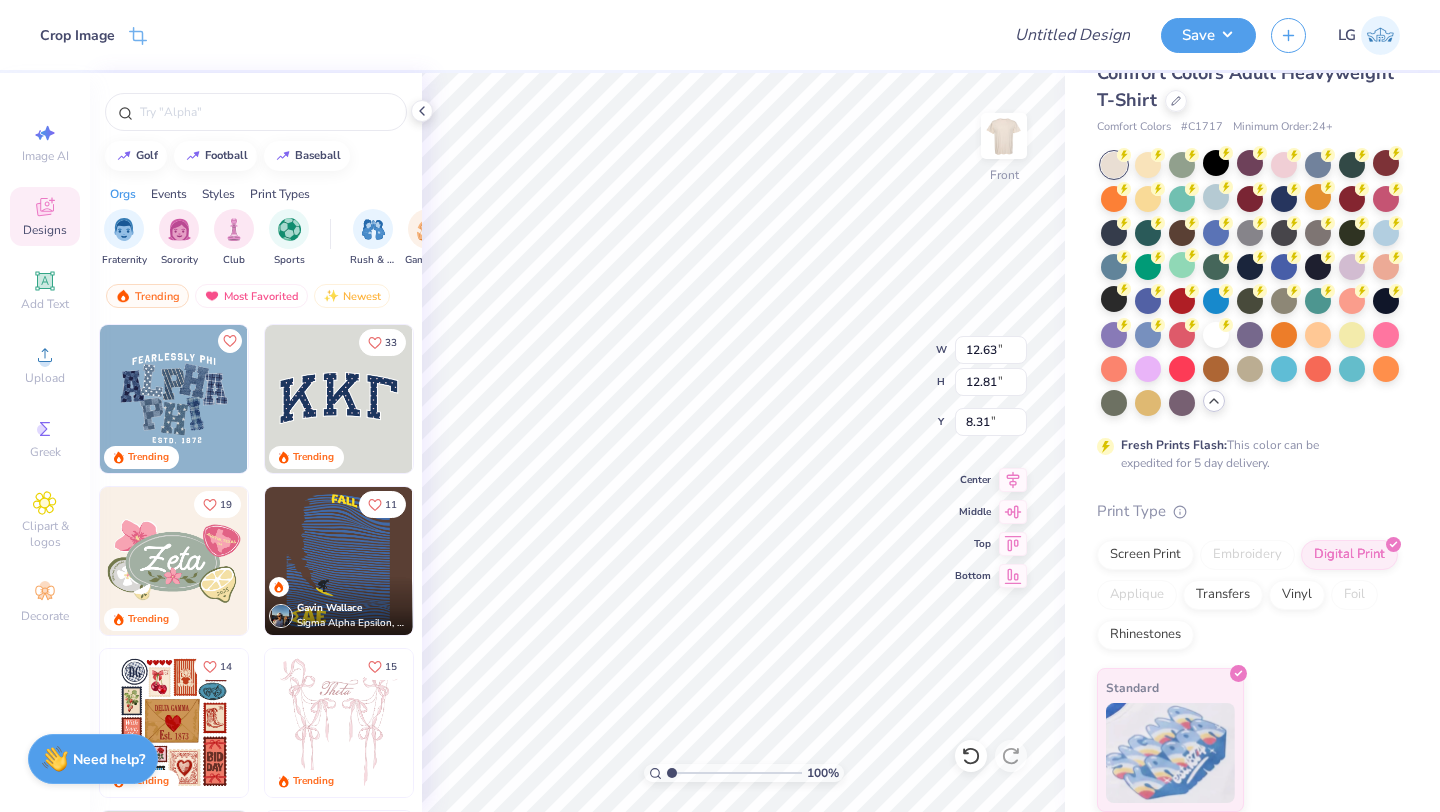 type on "3.00" 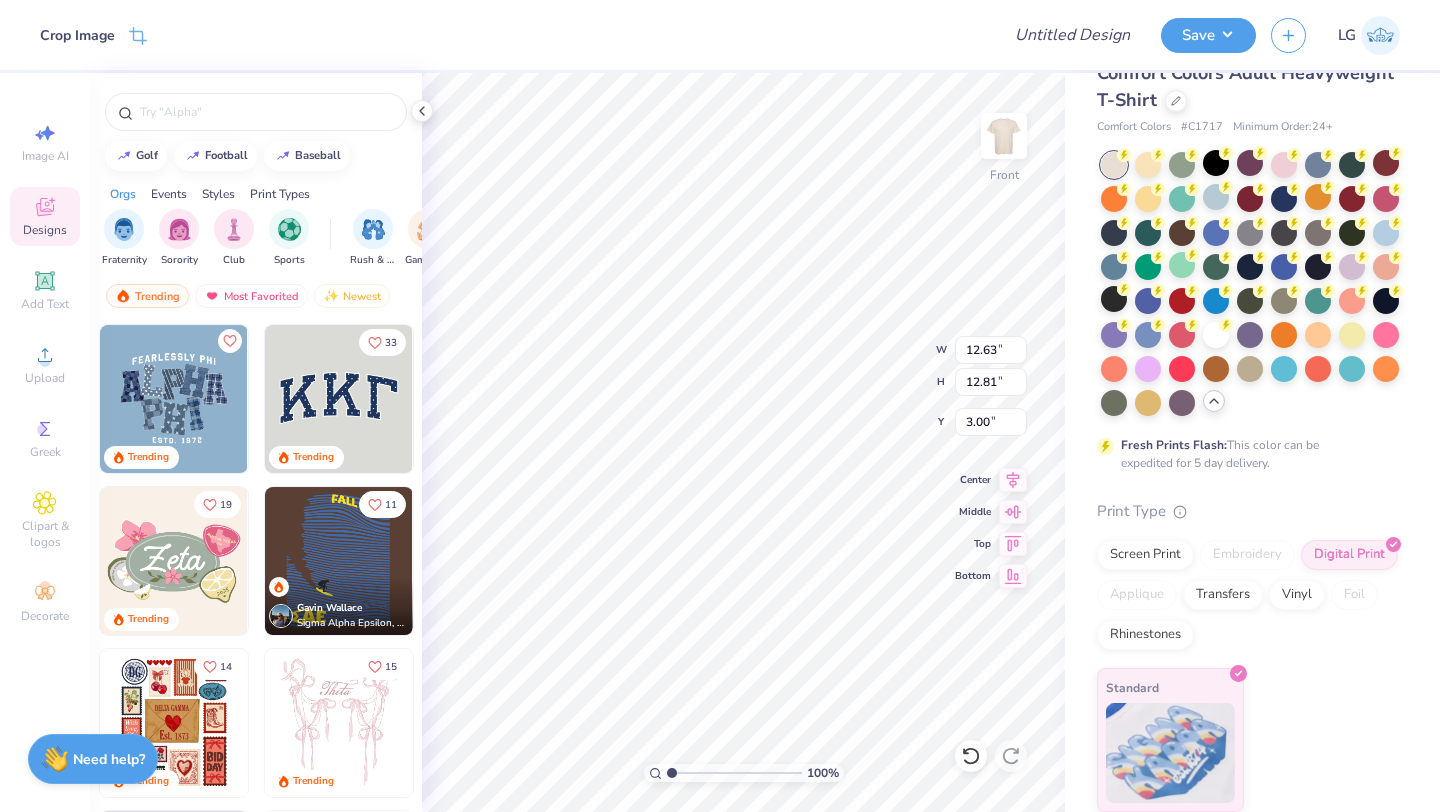 type on "12.20" 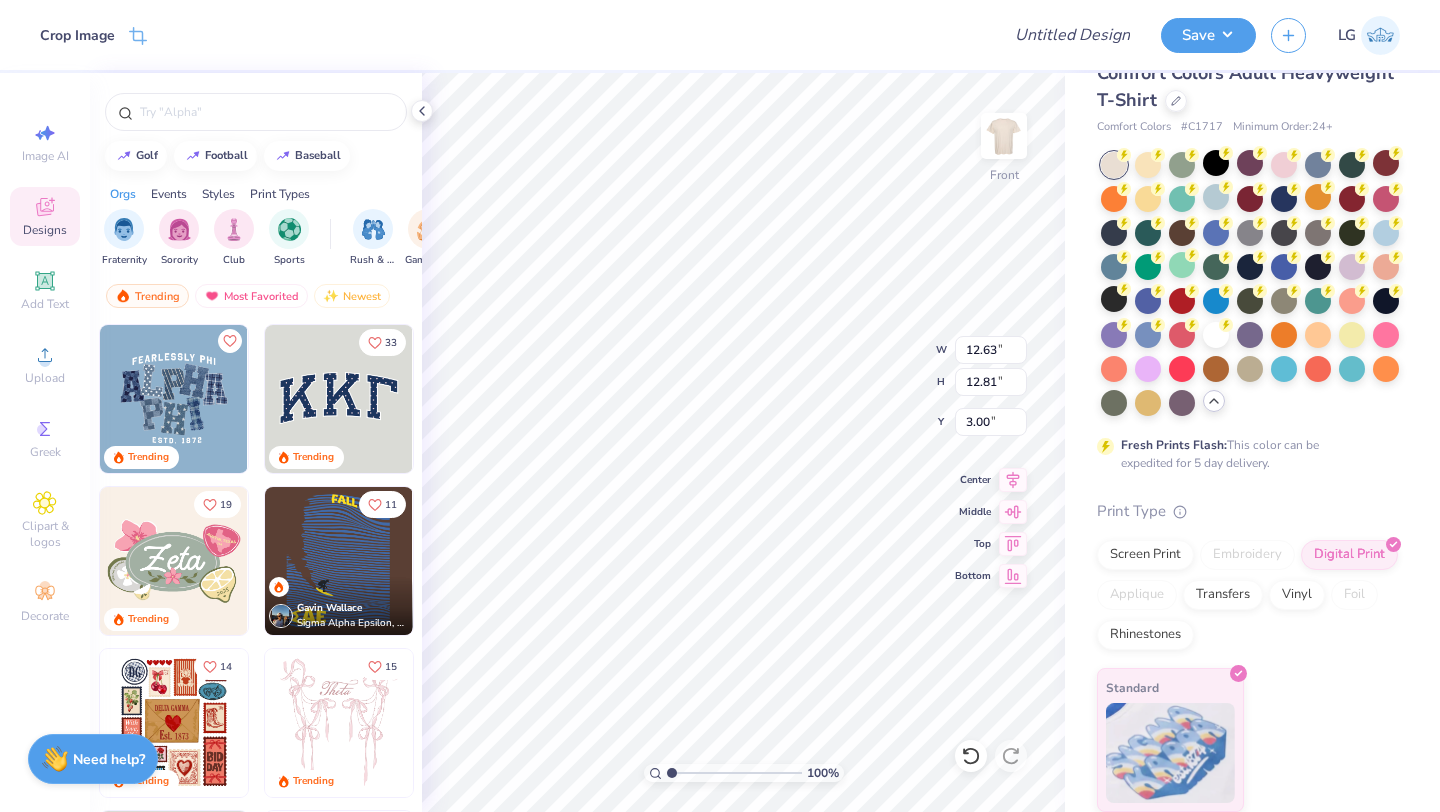 type on "12.38" 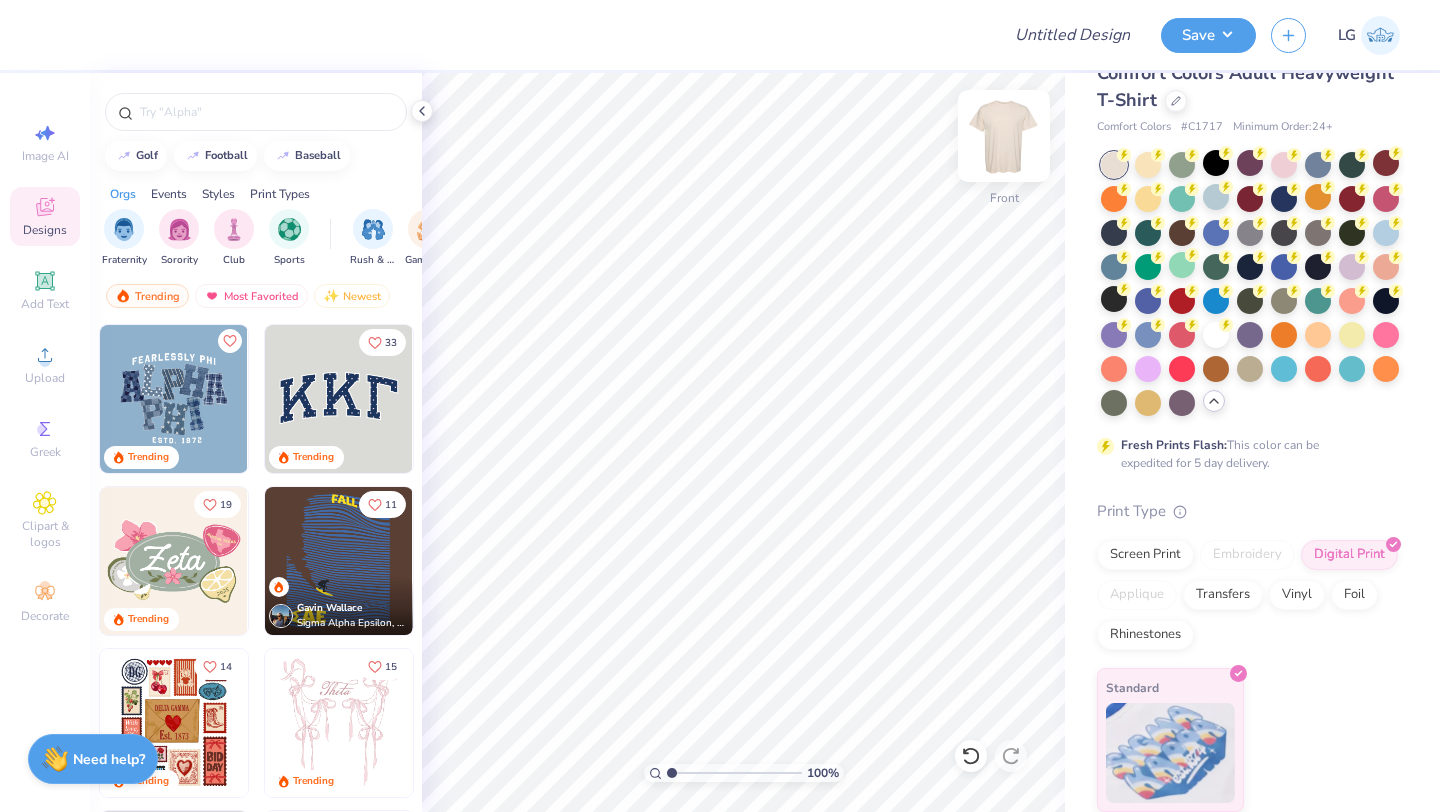 click at bounding box center [1004, 136] 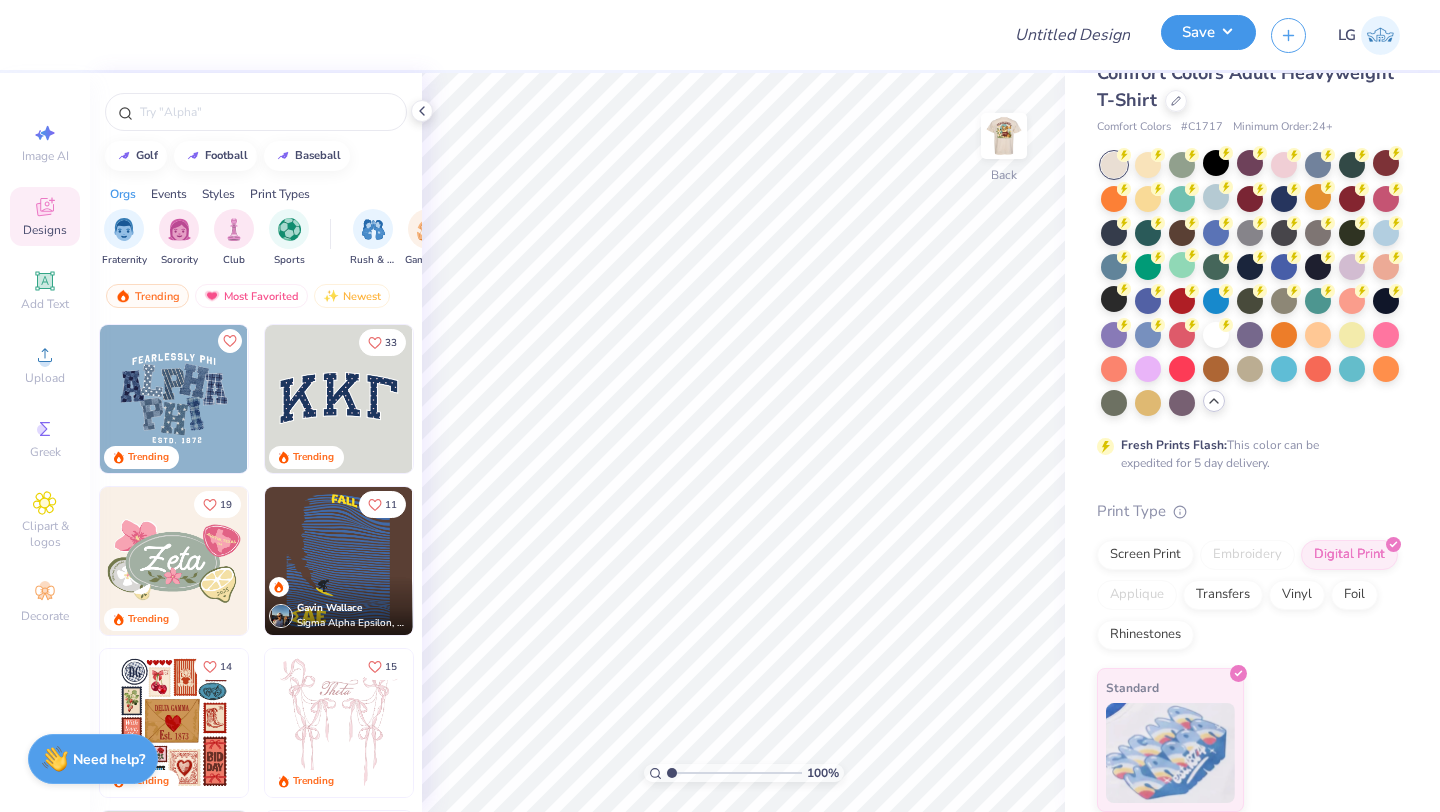 click on "Save" at bounding box center [1208, 32] 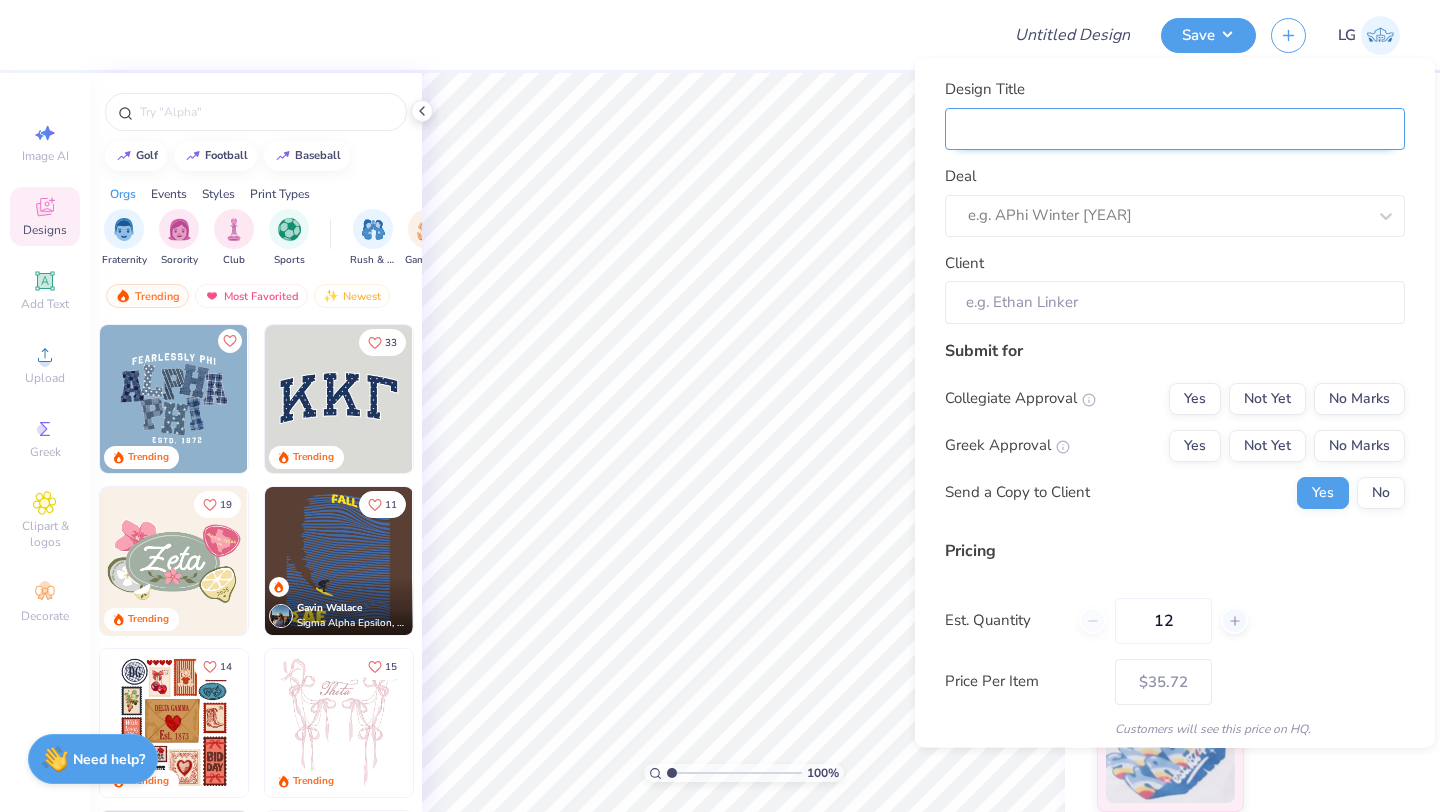 click on "Design Title" at bounding box center (1175, 128) 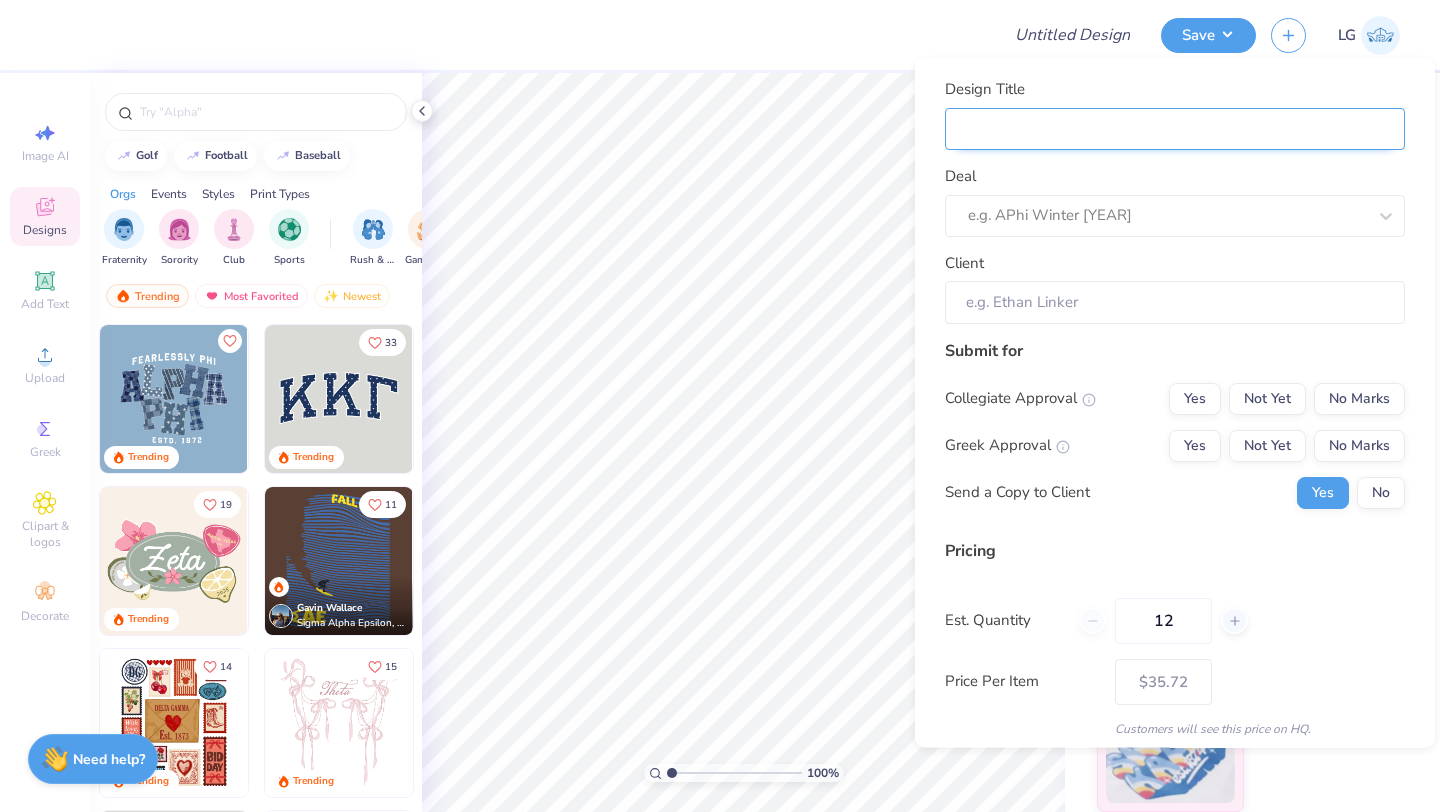 type on "M" 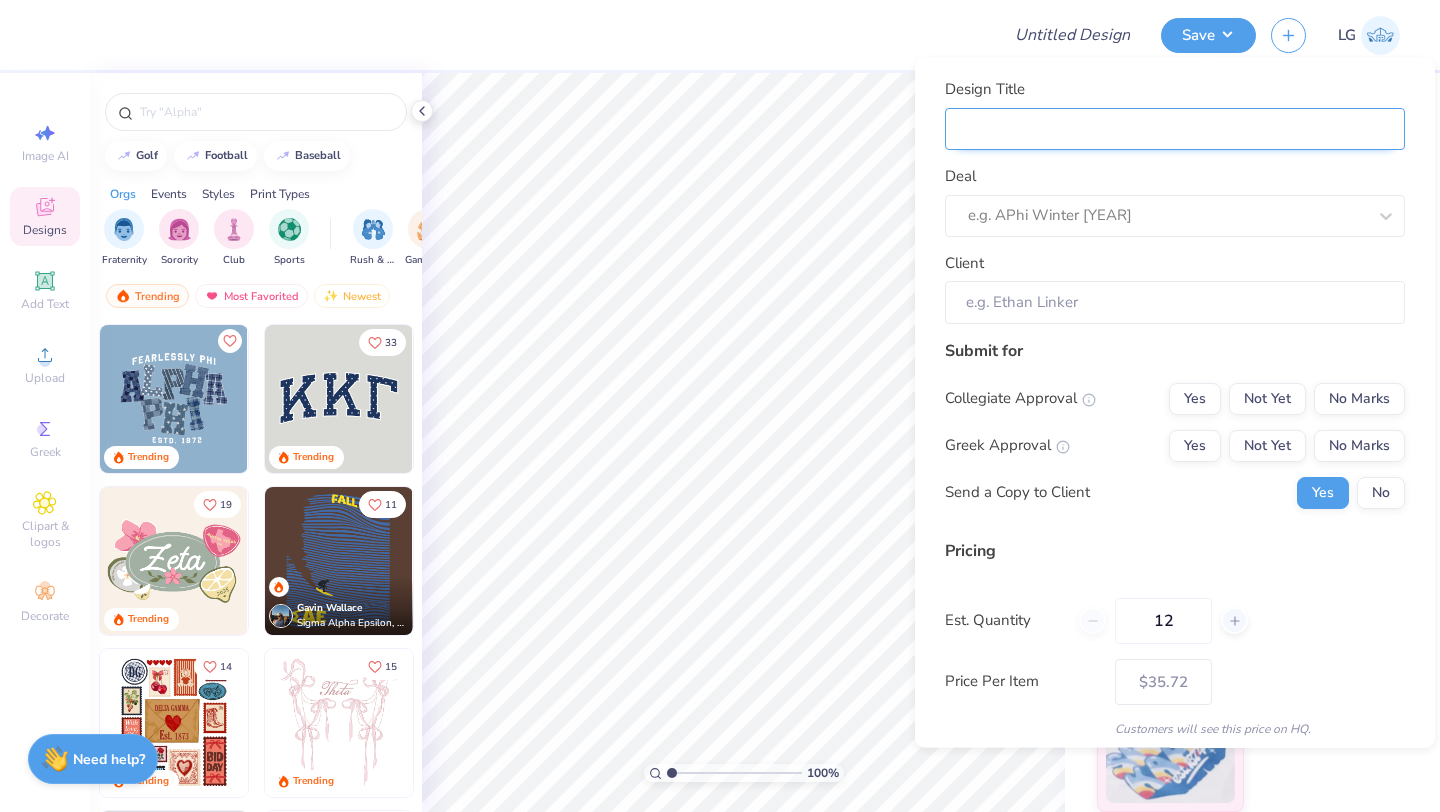 type on "M" 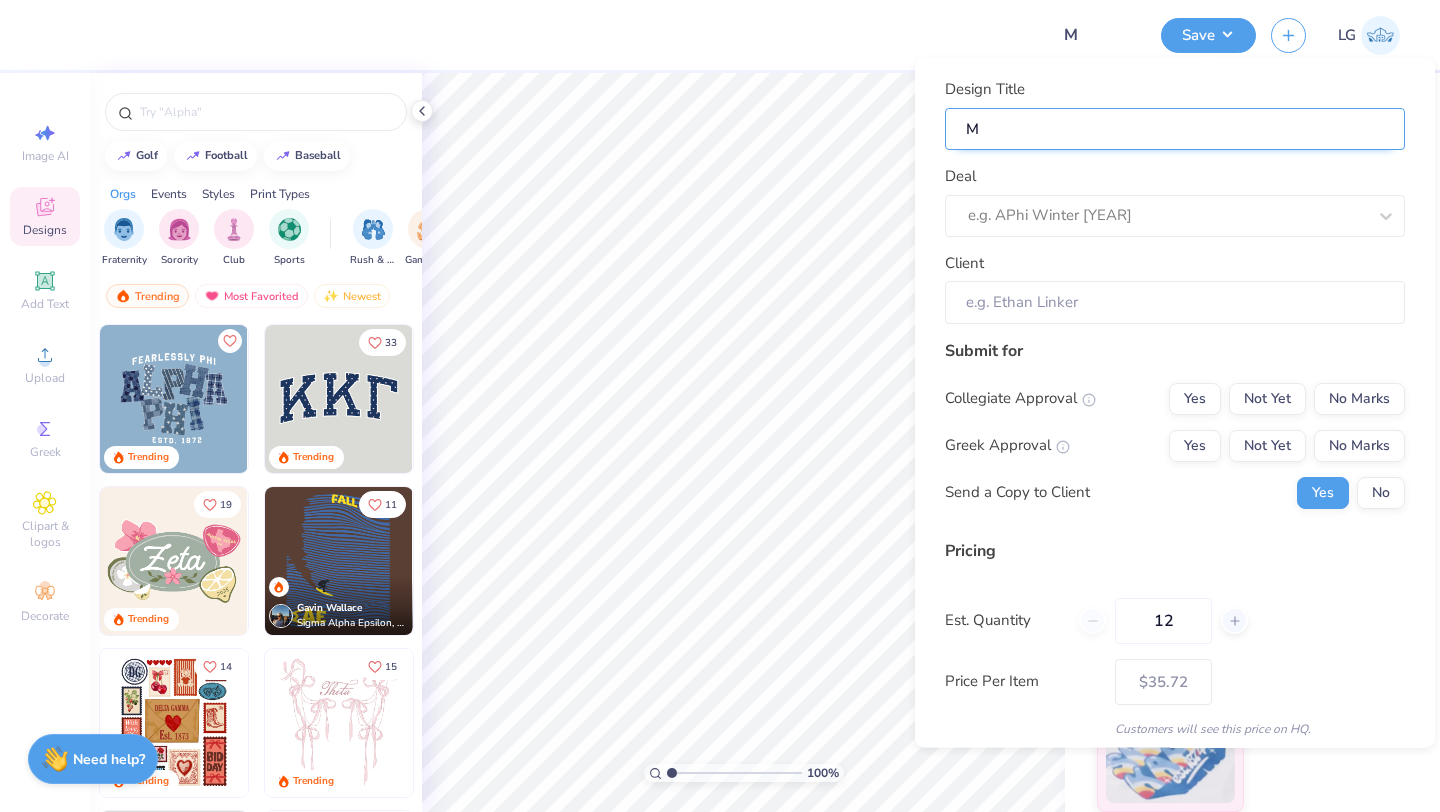 type on "MS" 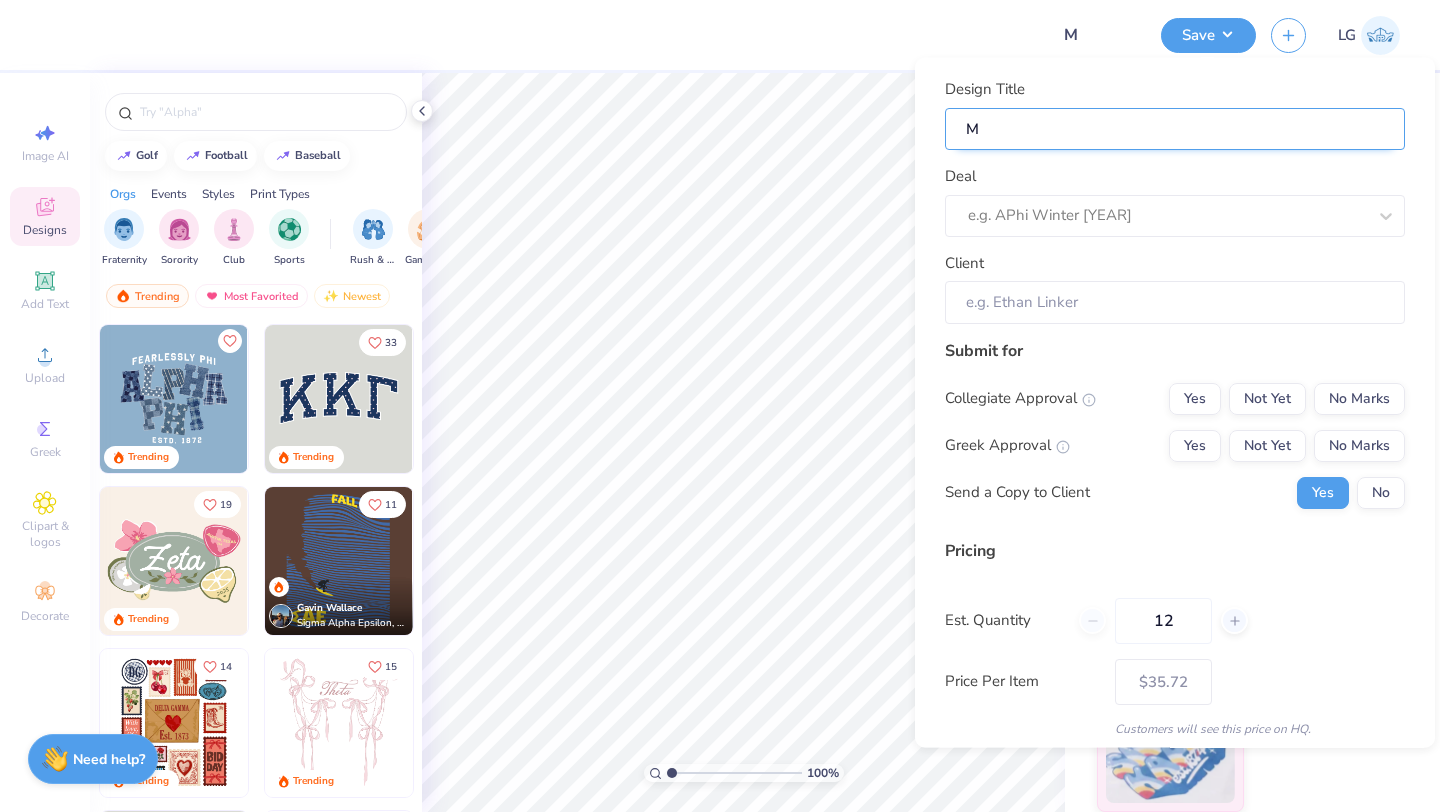 type on "MS" 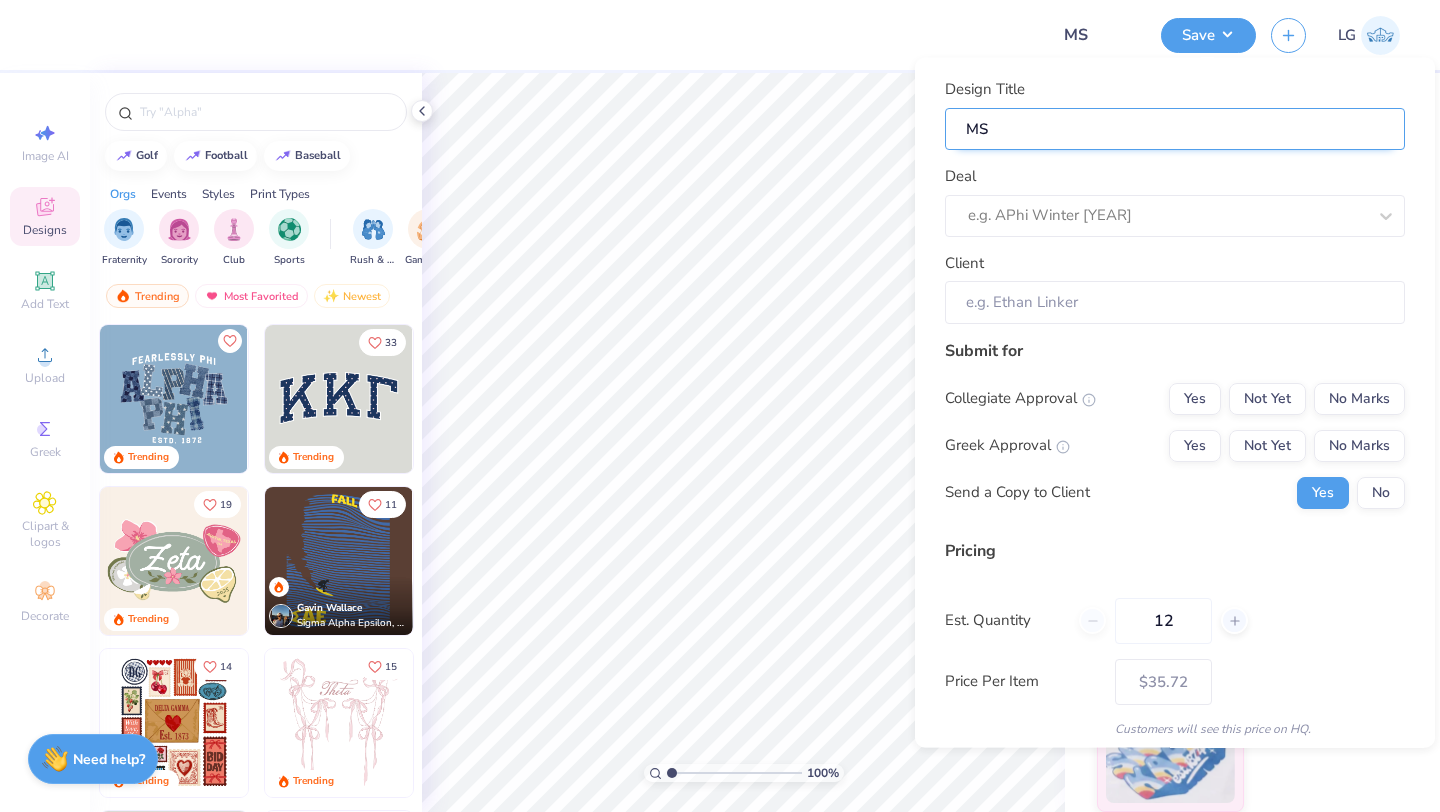 type on "MSU" 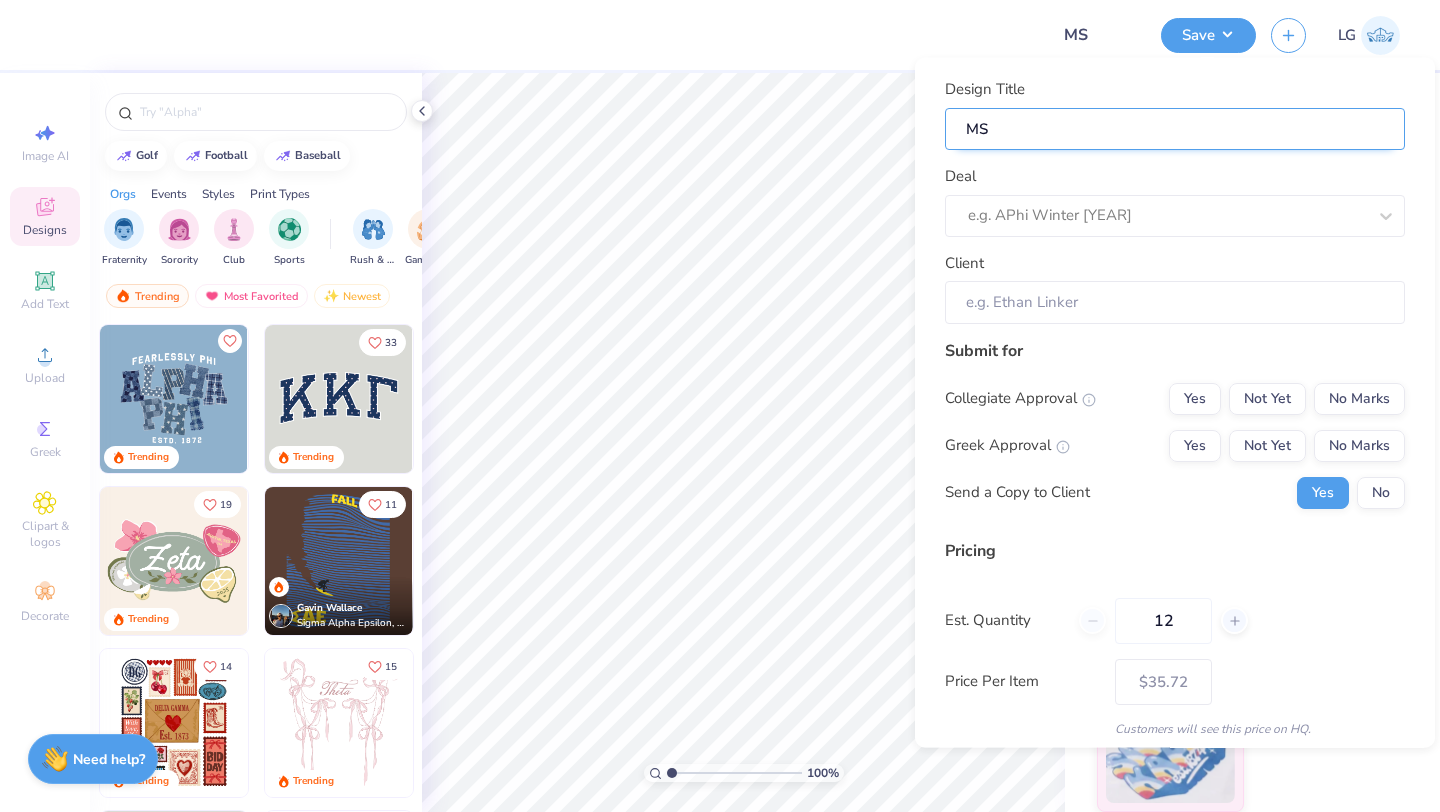 type on "MSU" 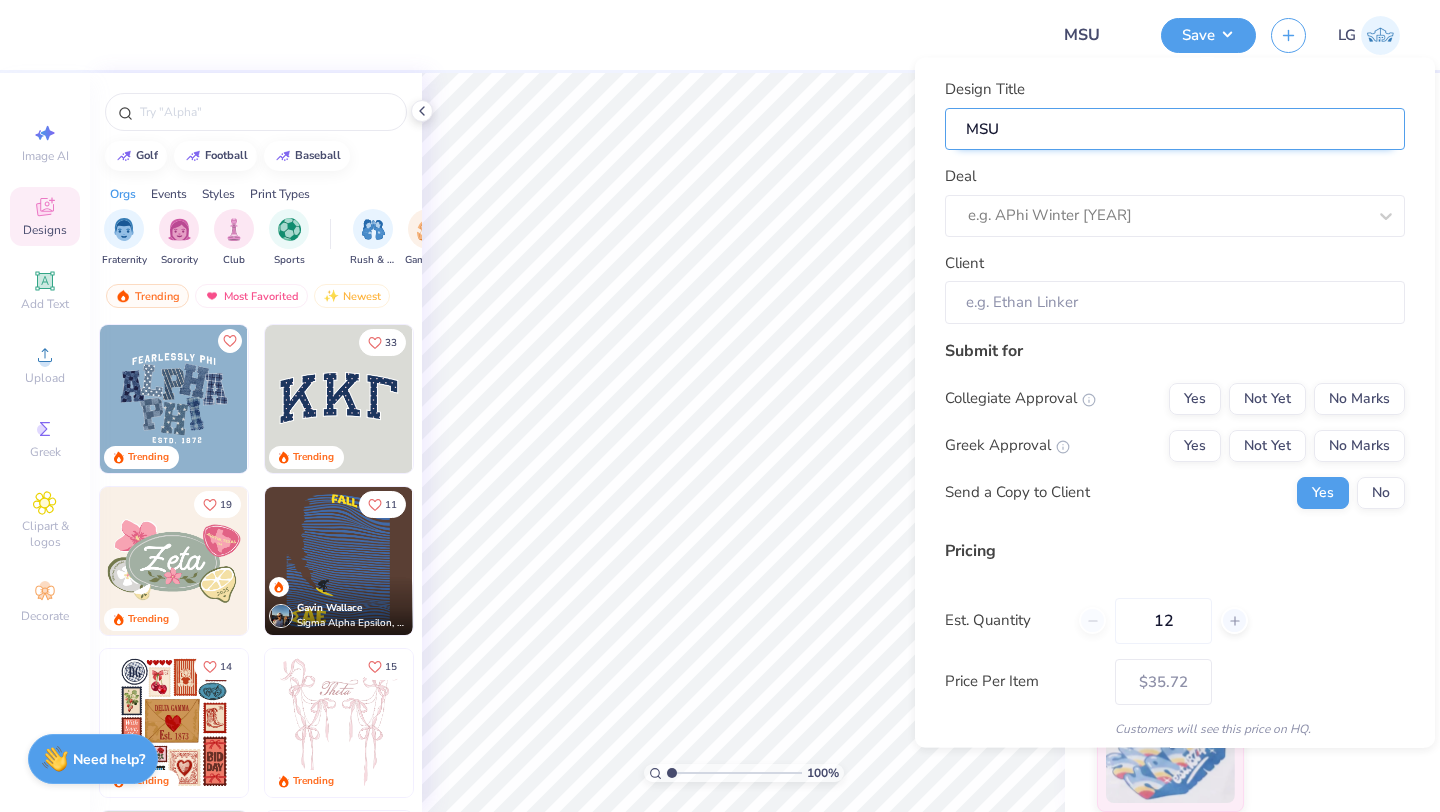 type on "MSU" 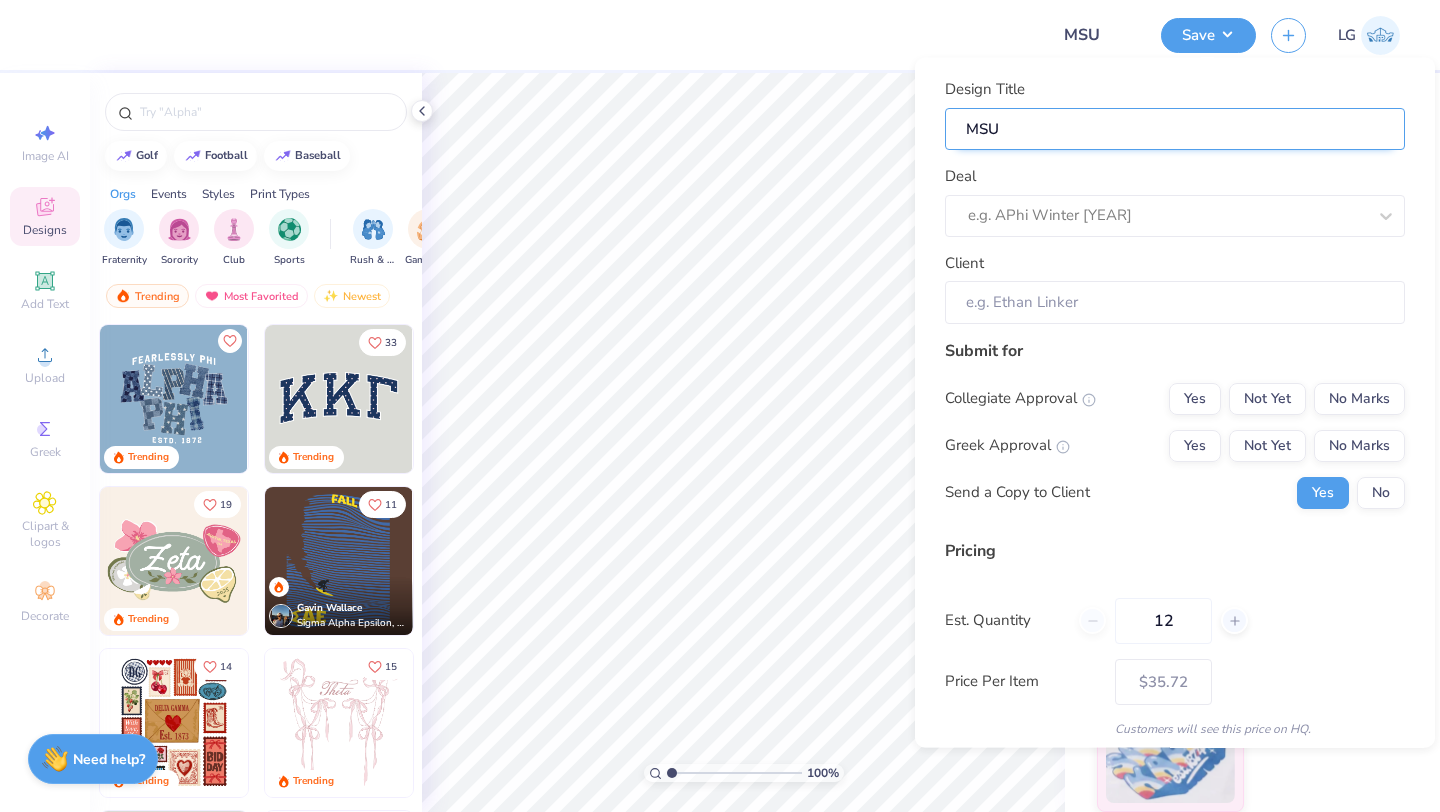 type on "MSU" 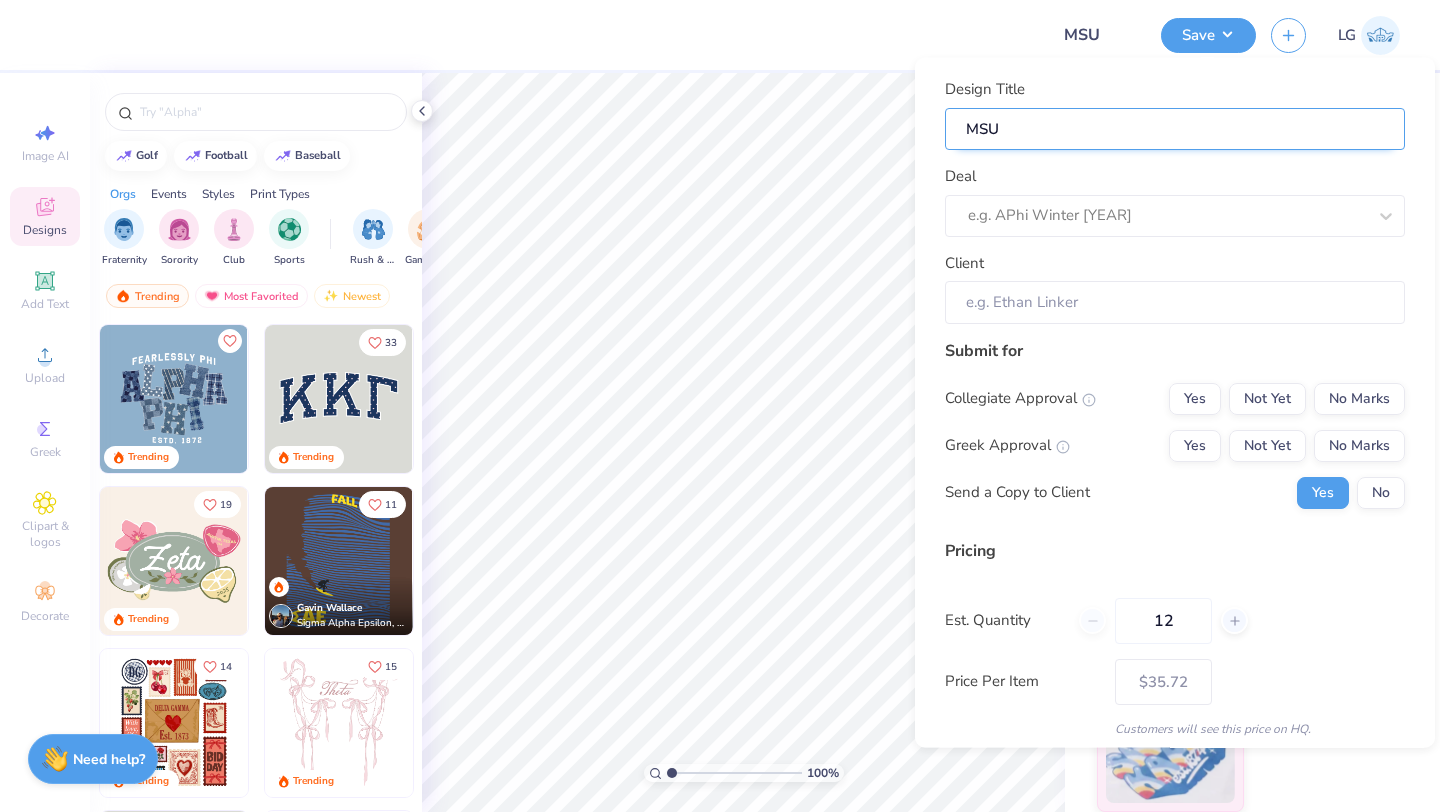 type on "MSU W" 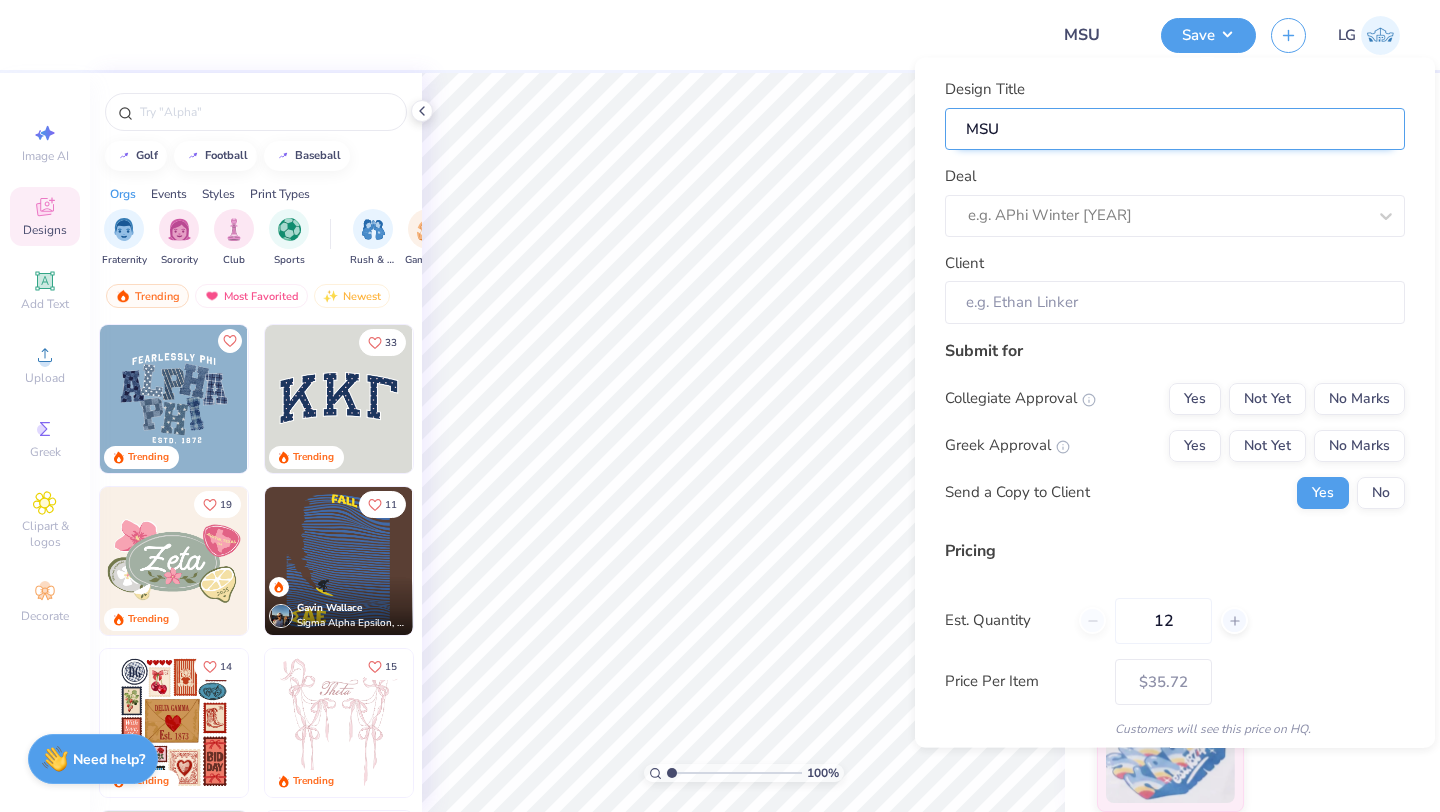 type on "MSU W" 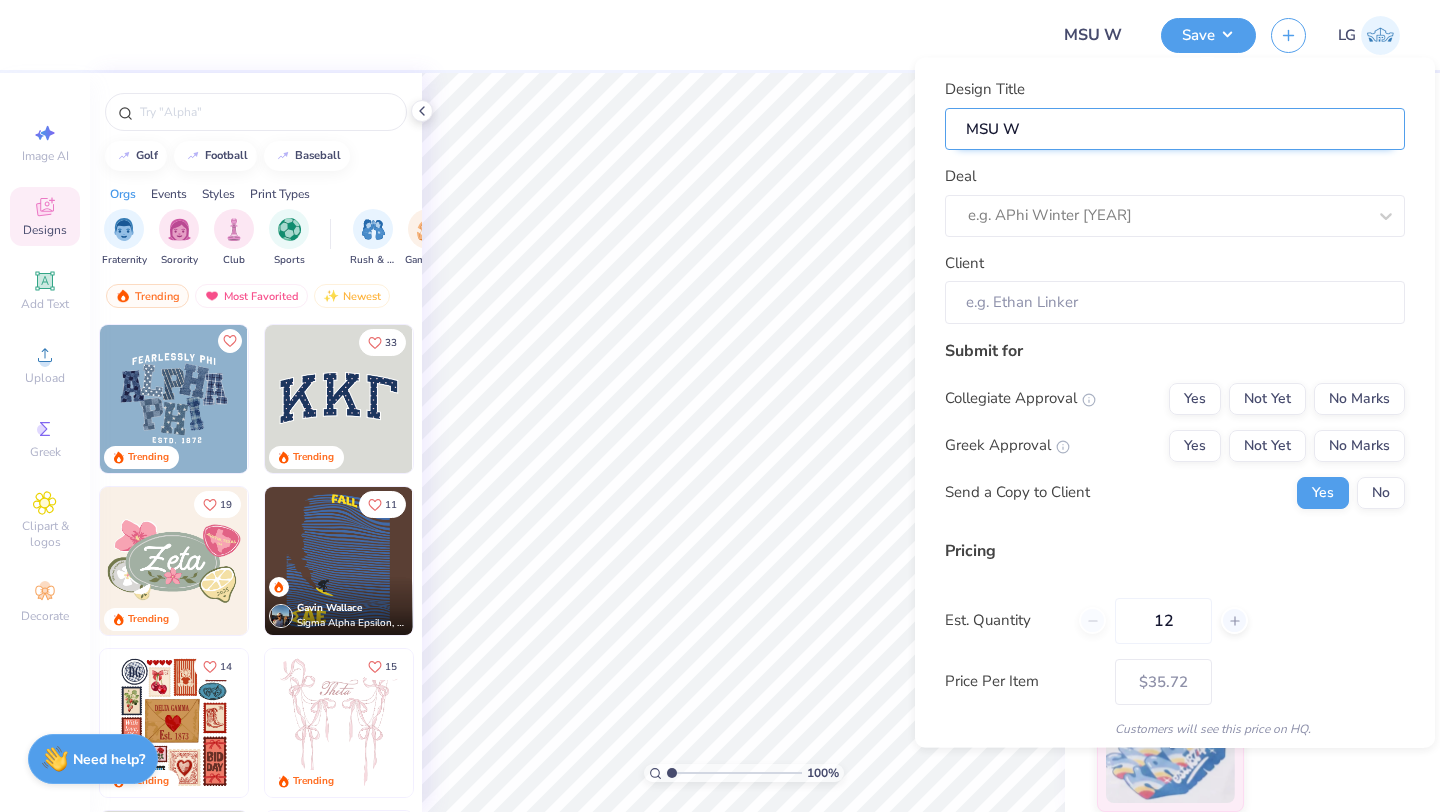 type on "MSU Wo" 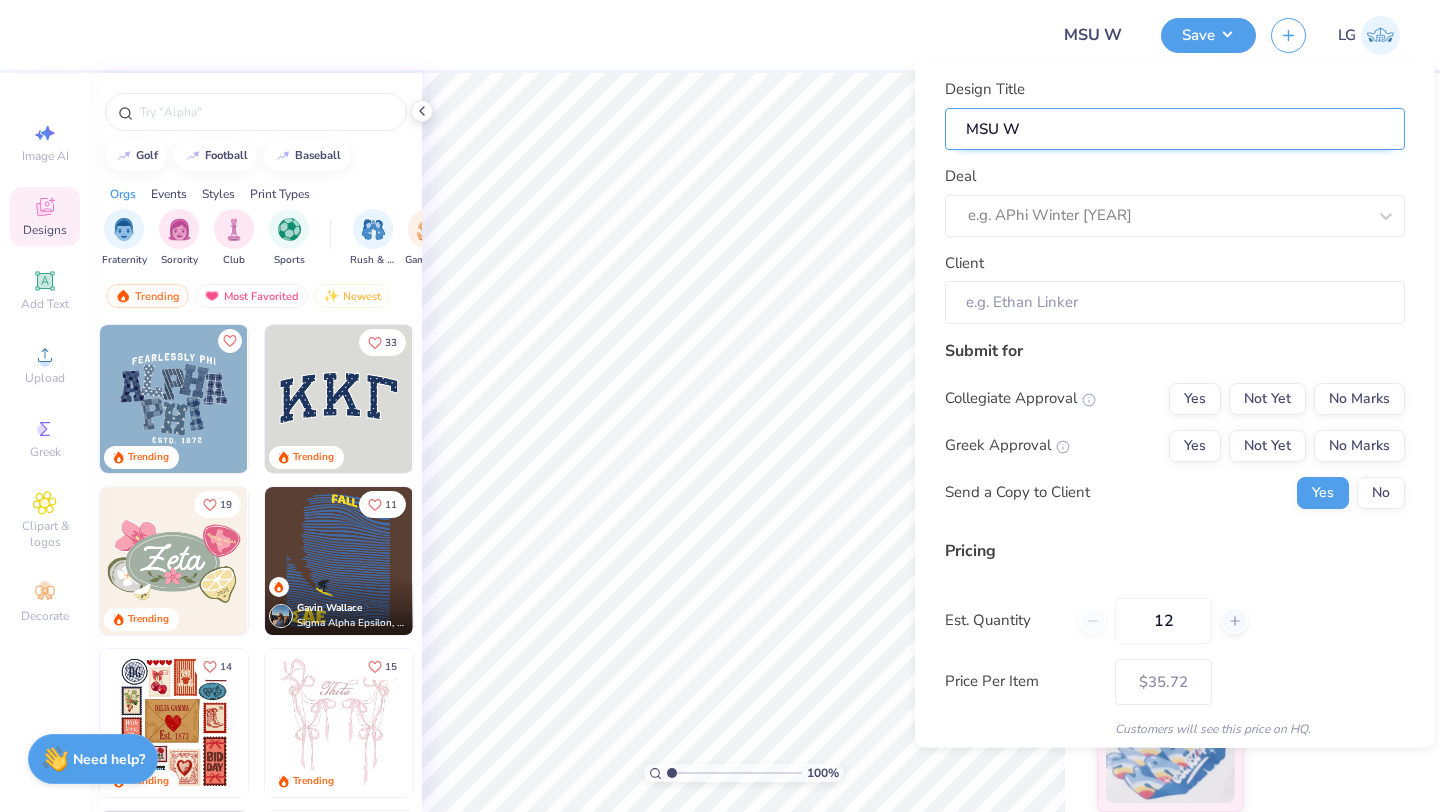 type on "MSU Wo" 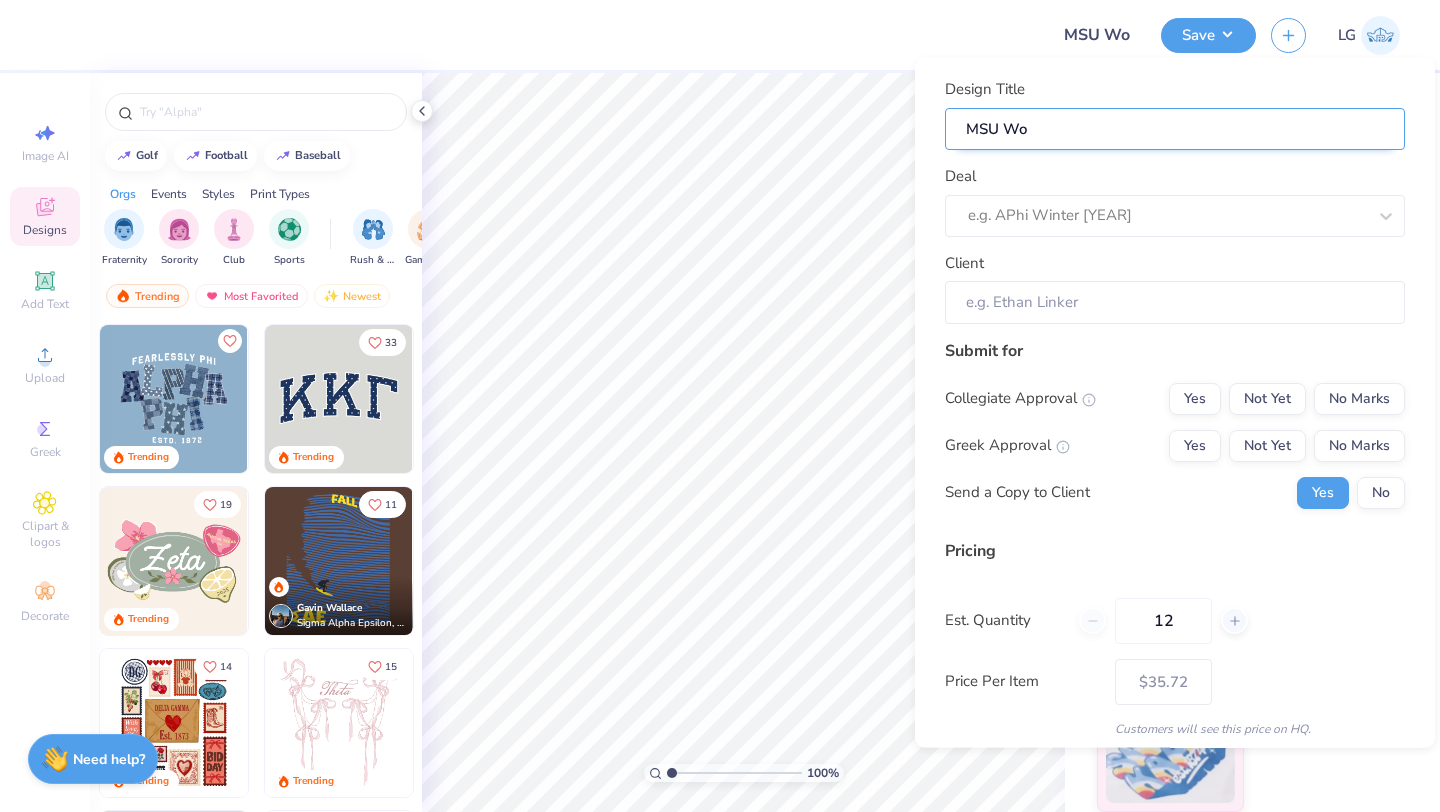 type on "MSU Wor" 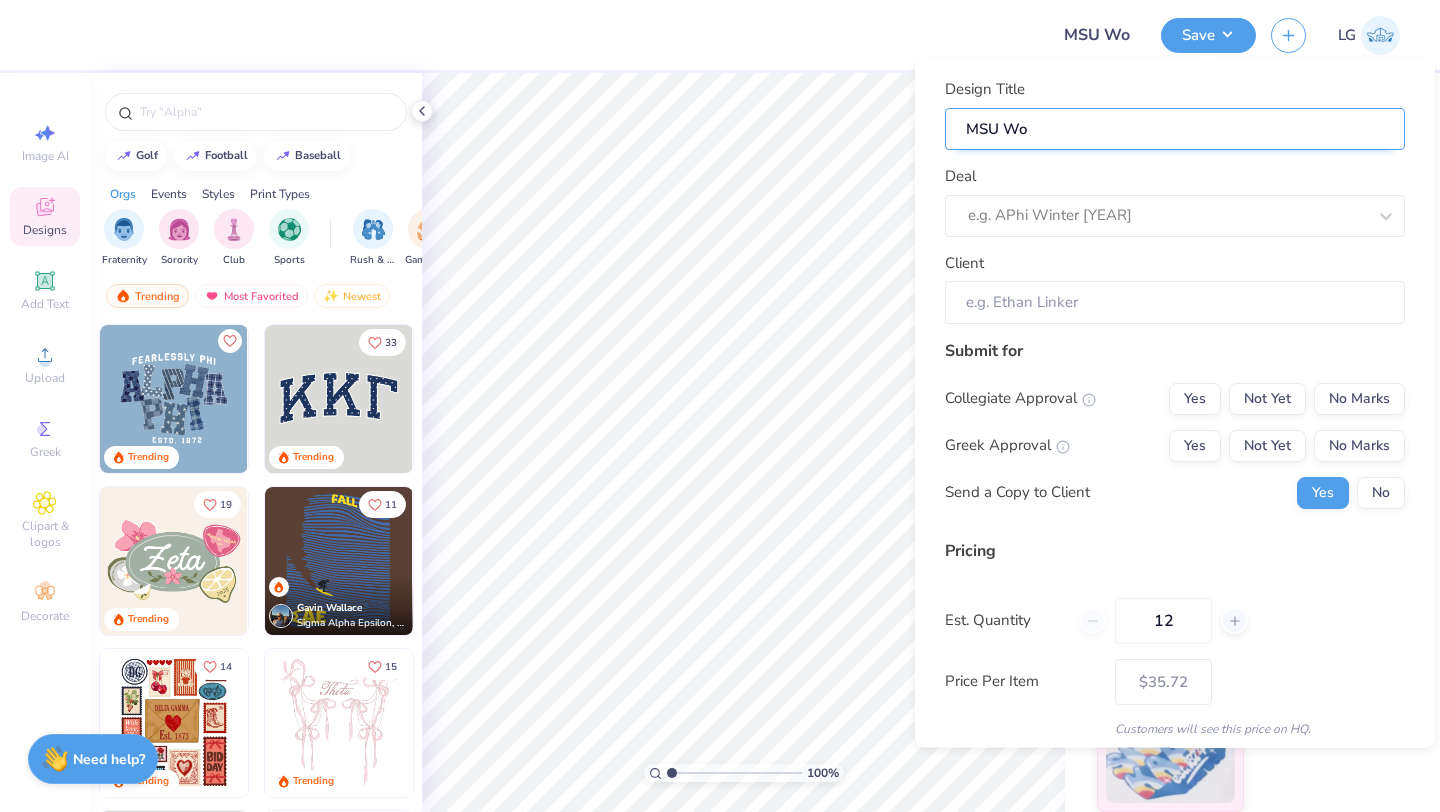 type on "MSU Wor" 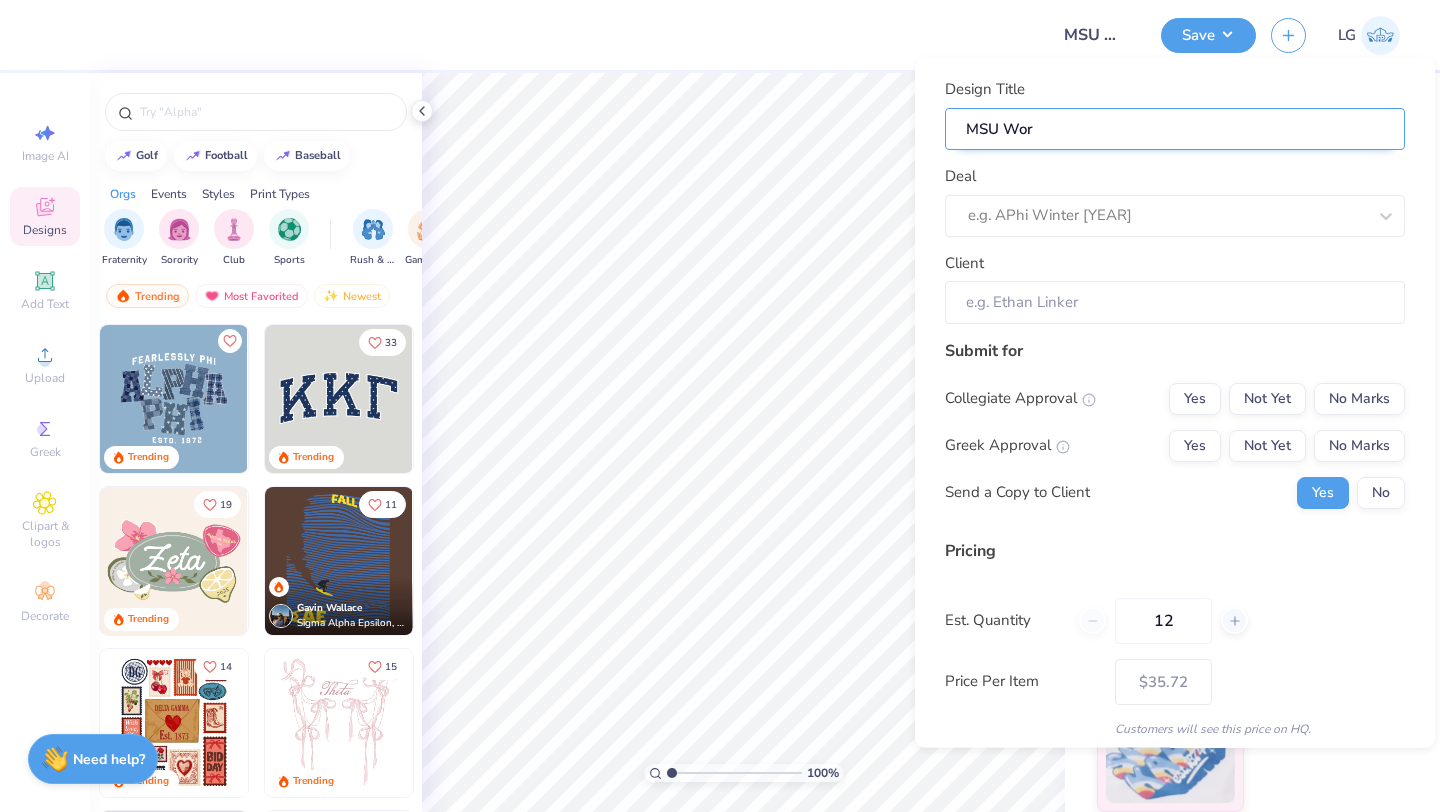 type on "MSU Work" 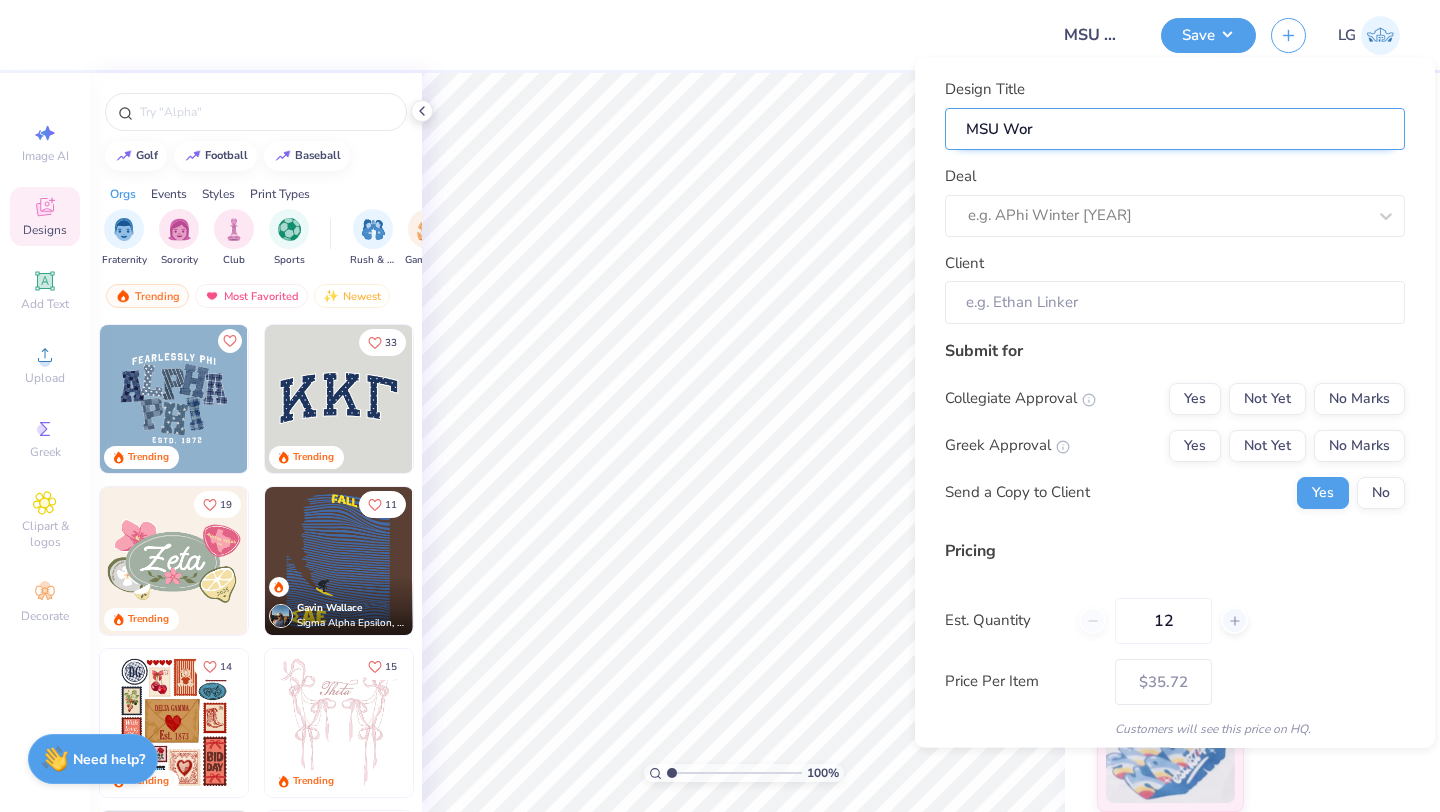 type on "MSU Work" 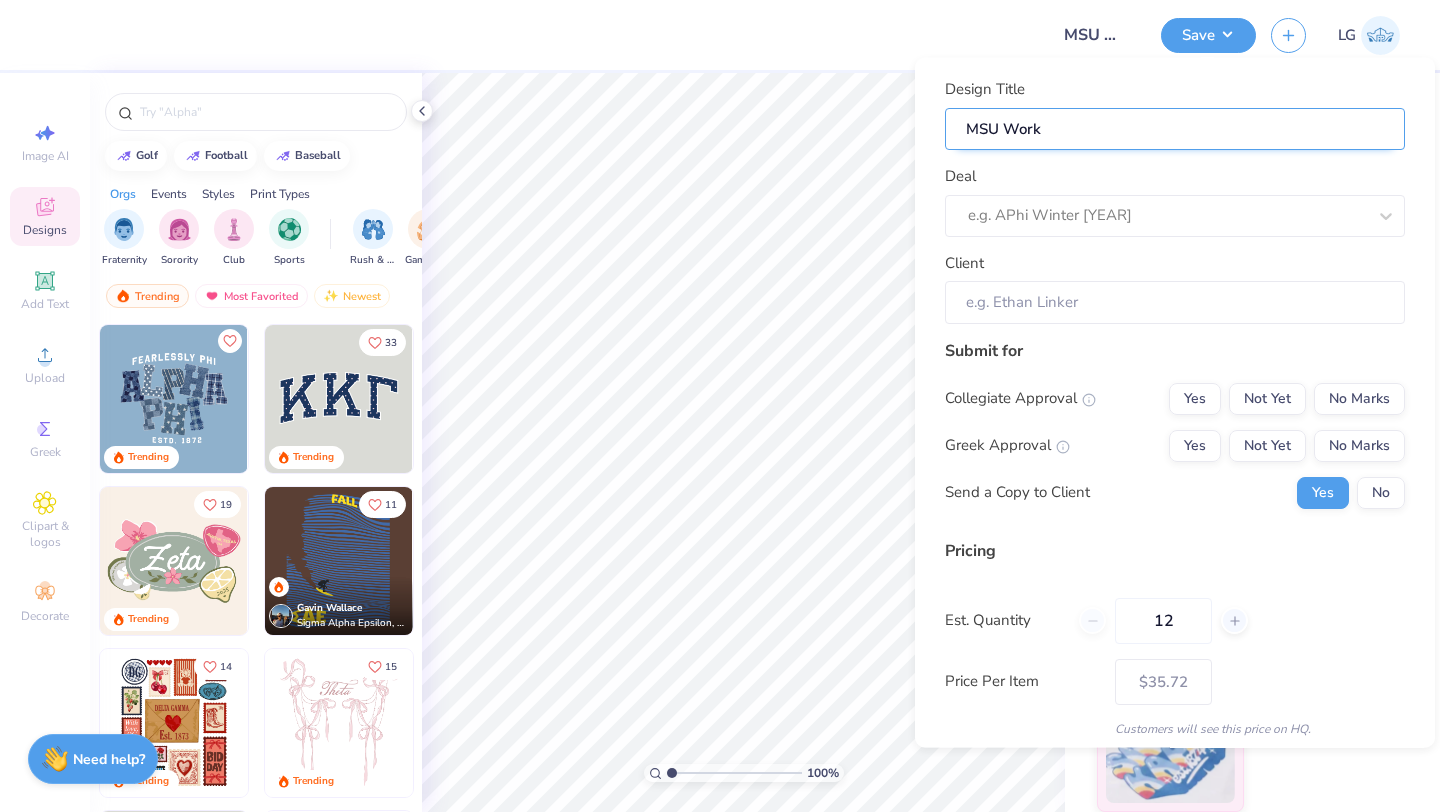 type on "MSU Wor" 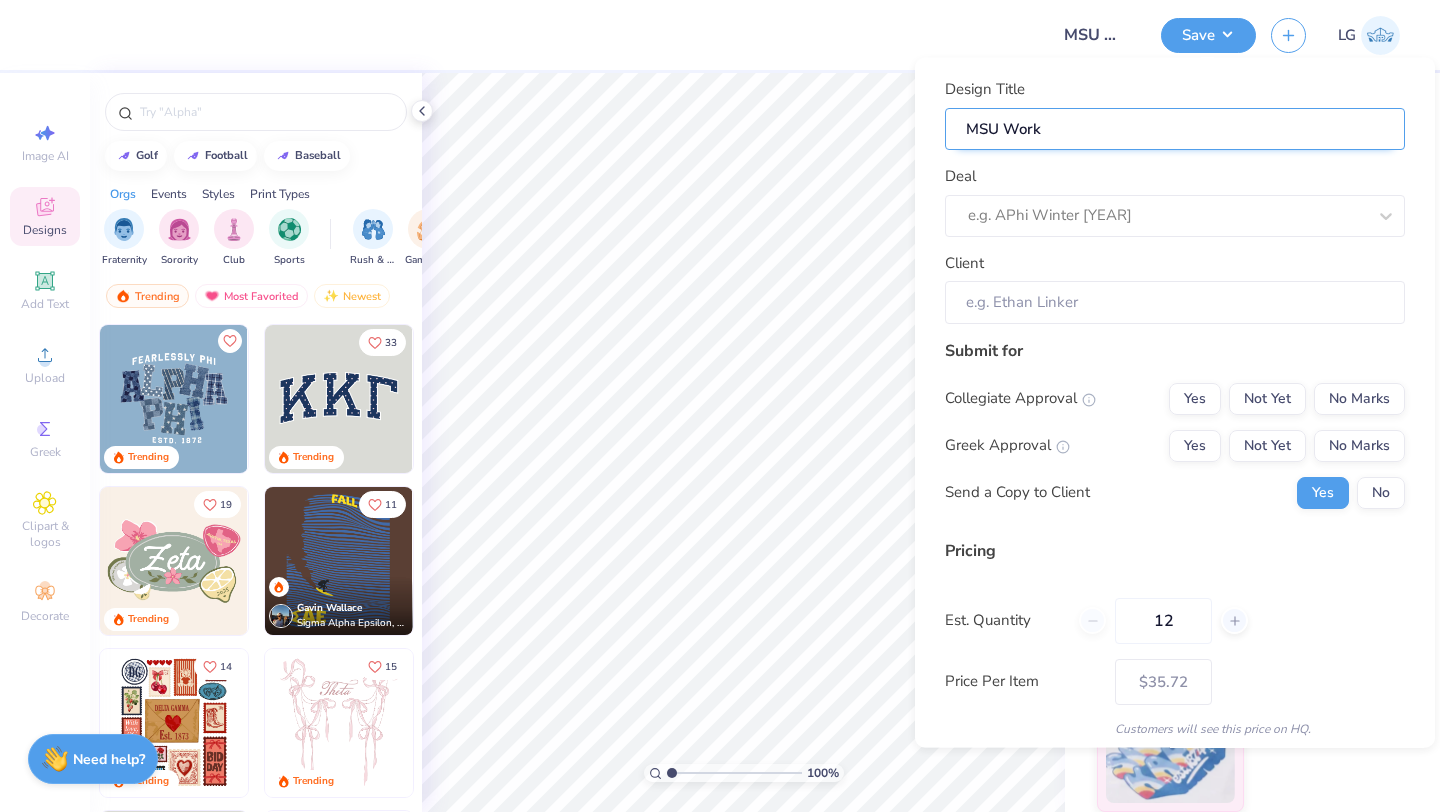 type on "MSU Wor" 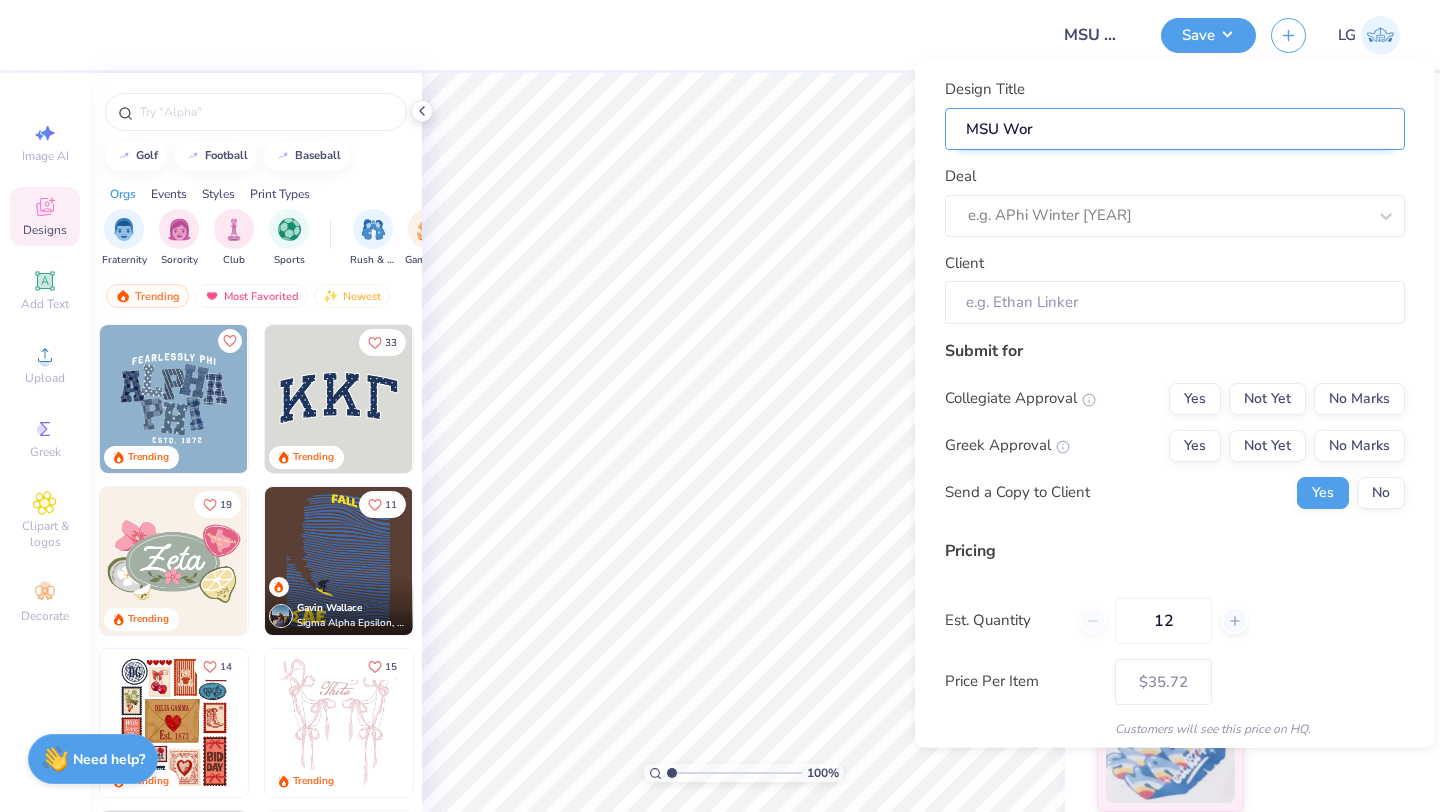 type on "MSU Work" 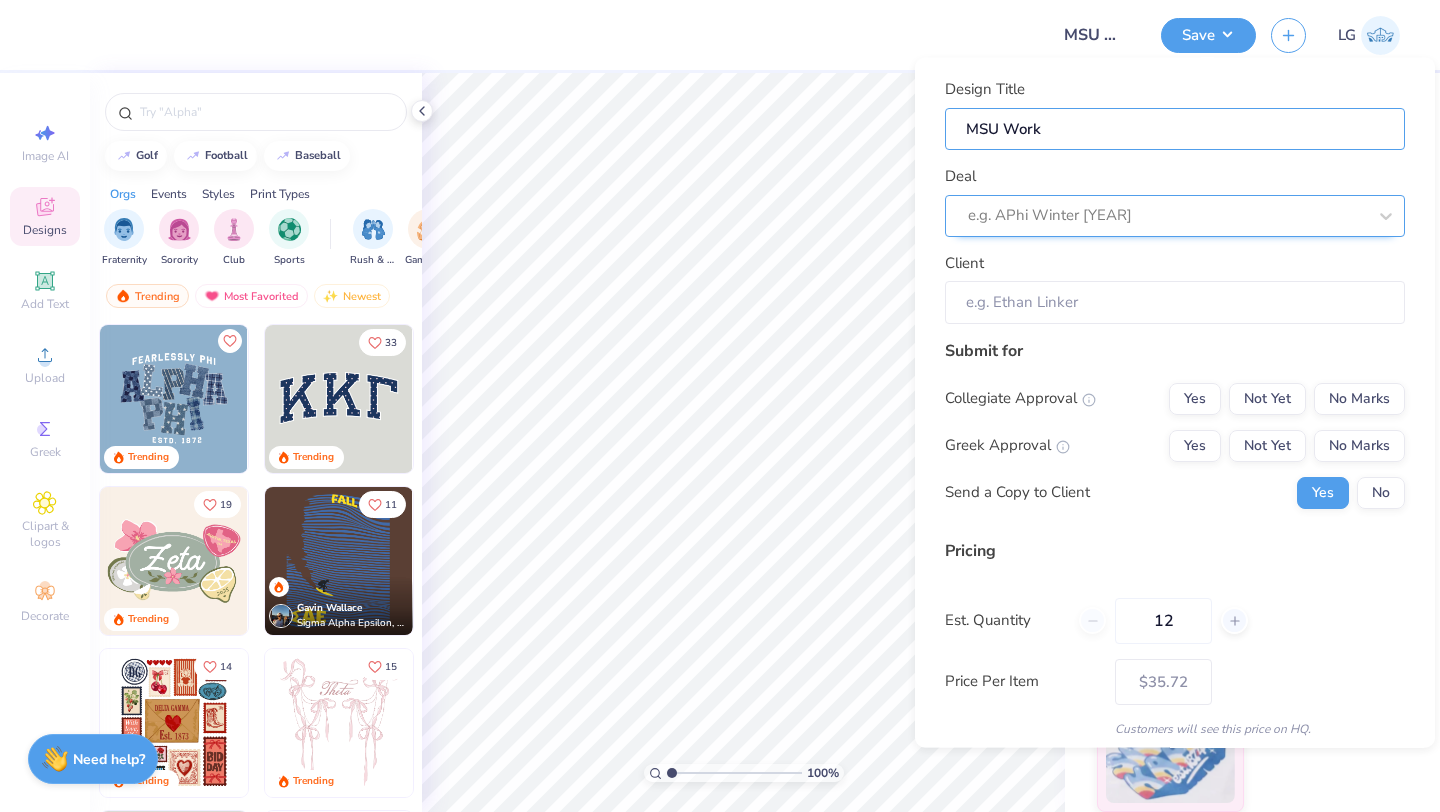 type on "MSU Work" 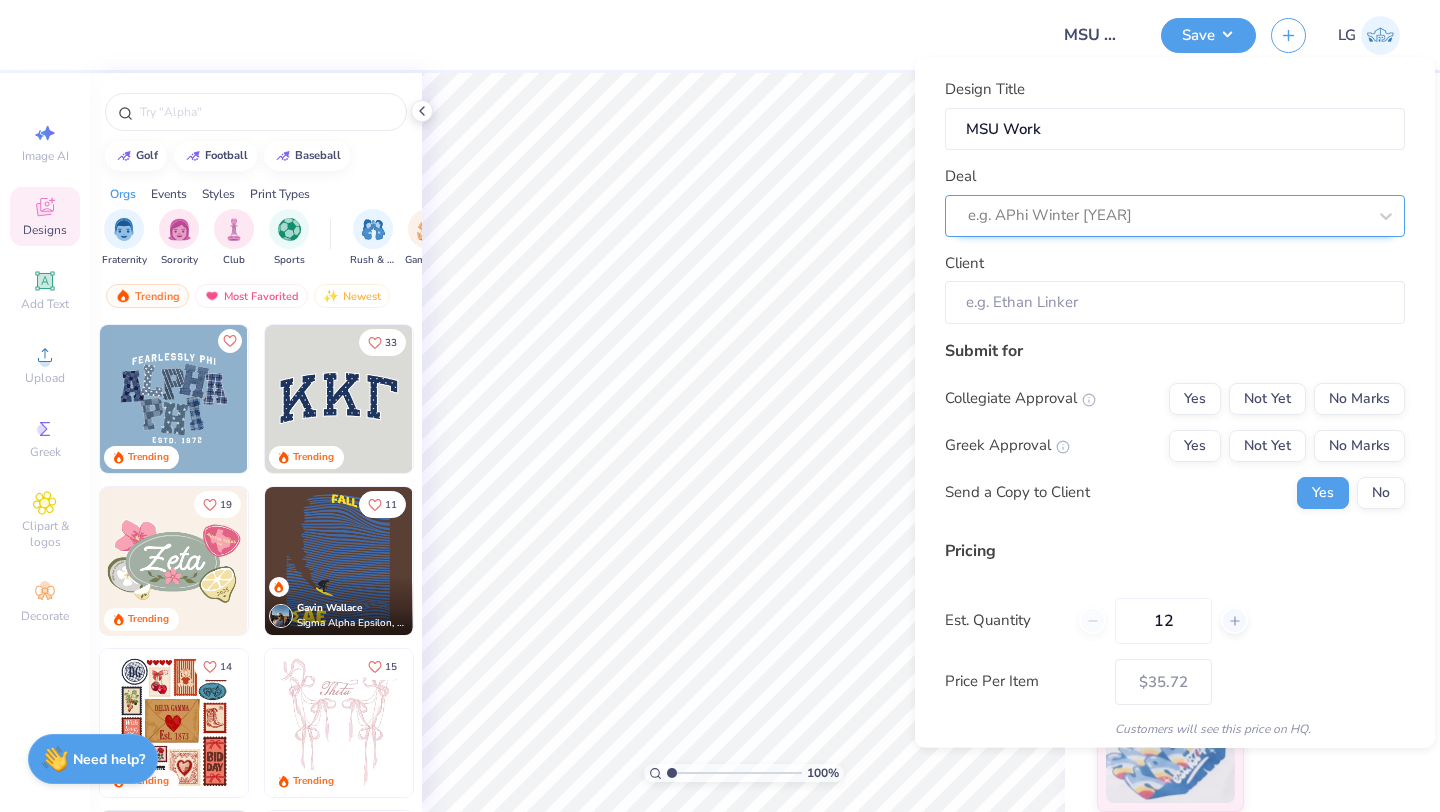 click at bounding box center (1167, 215) 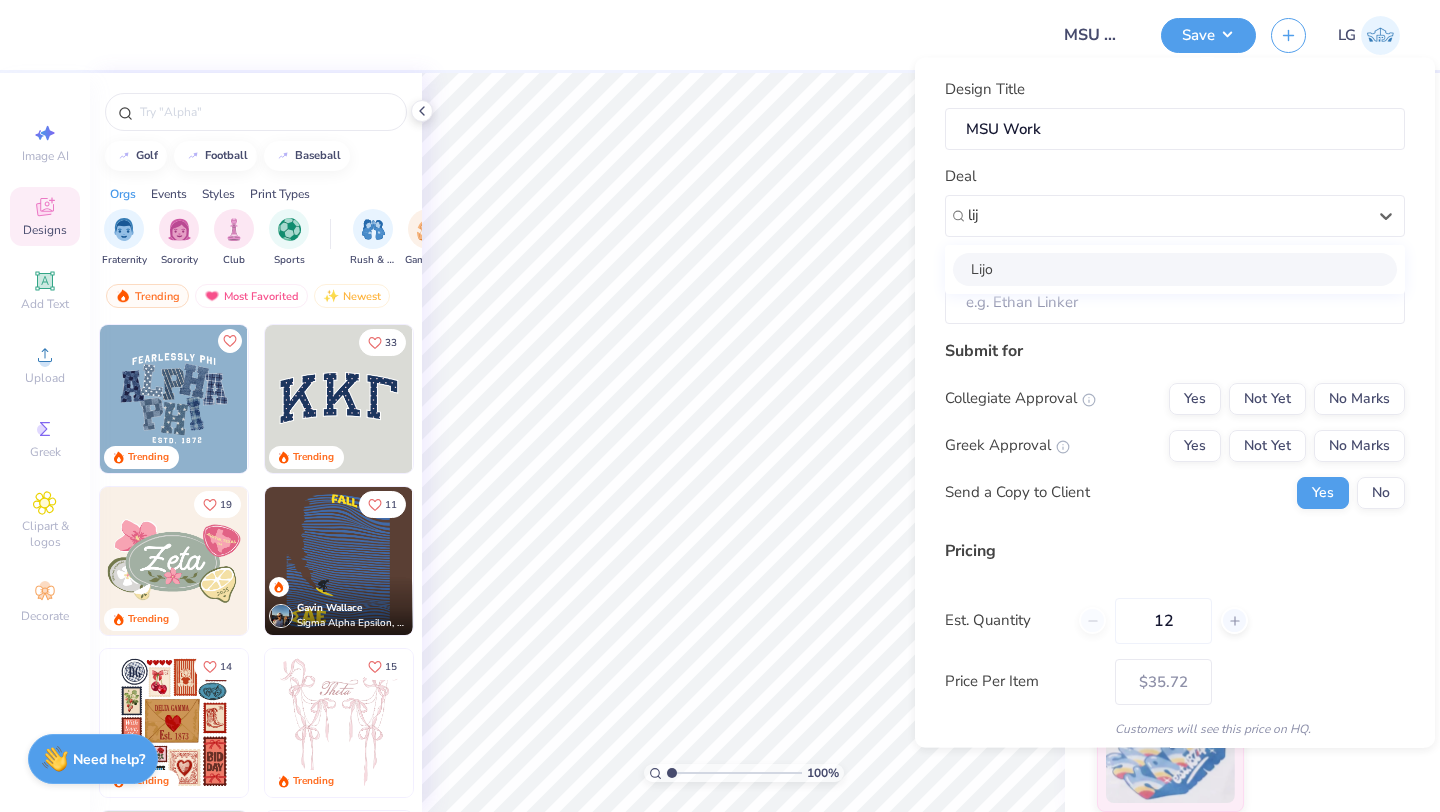click on "Lijo" at bounding box center [1175, 268] 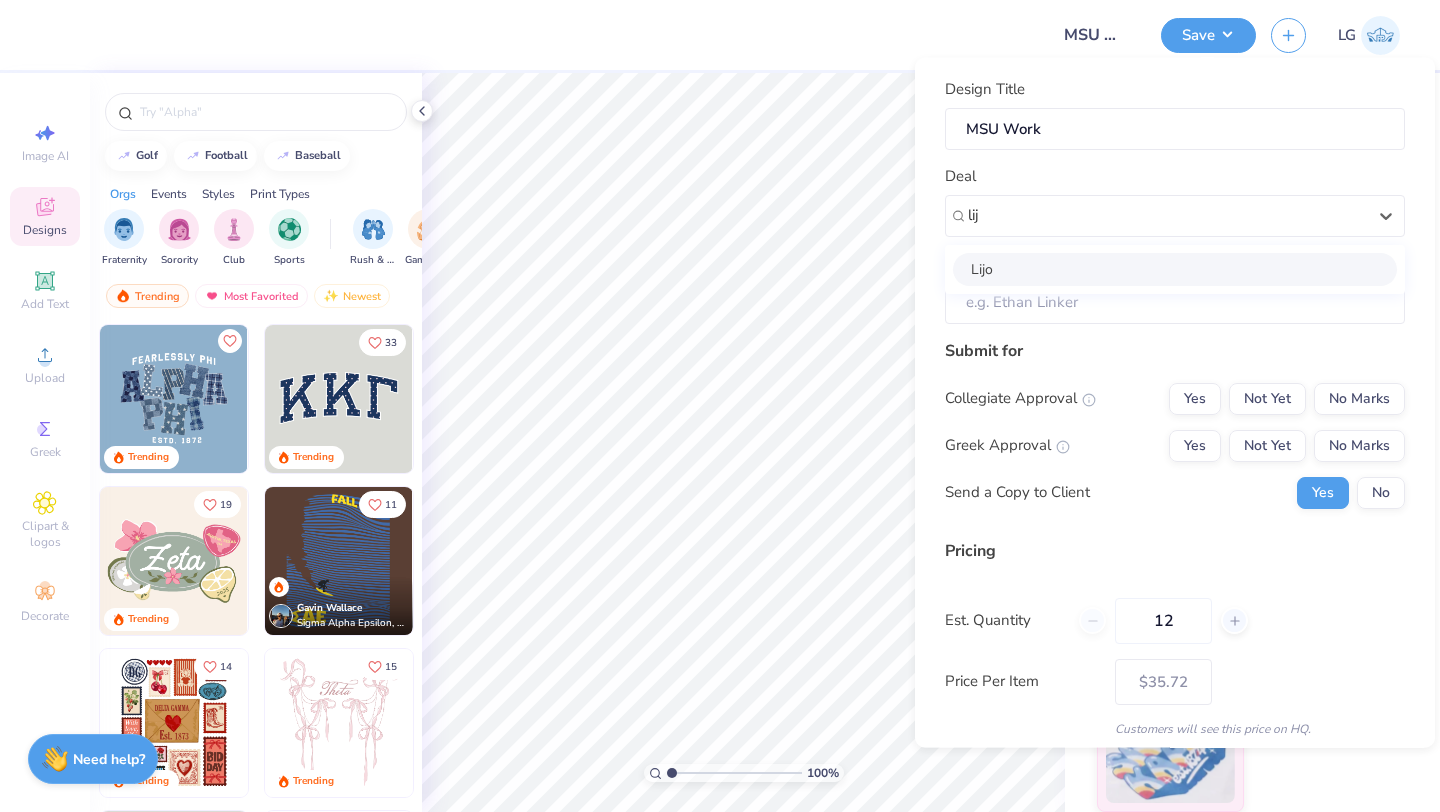 type on "lij" 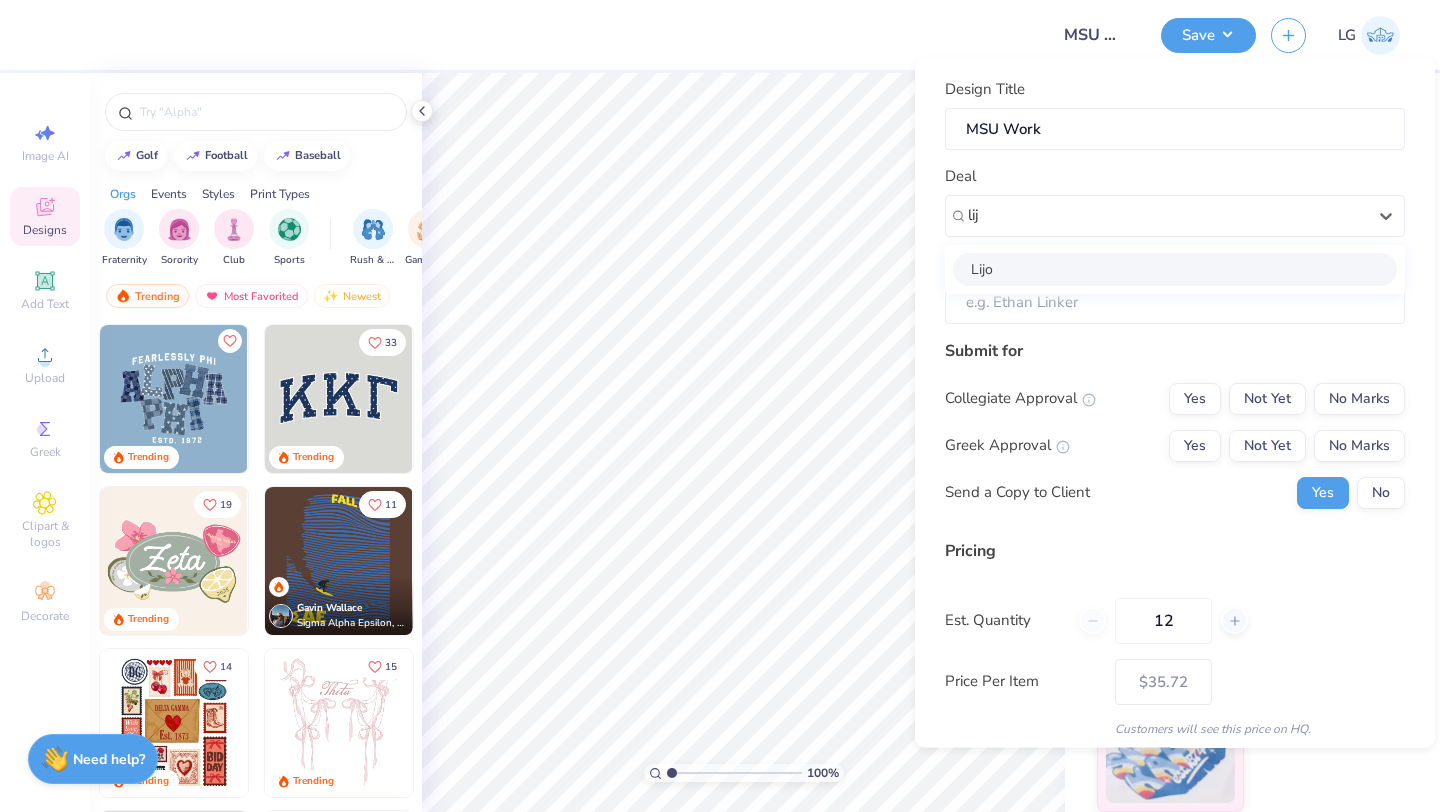 type 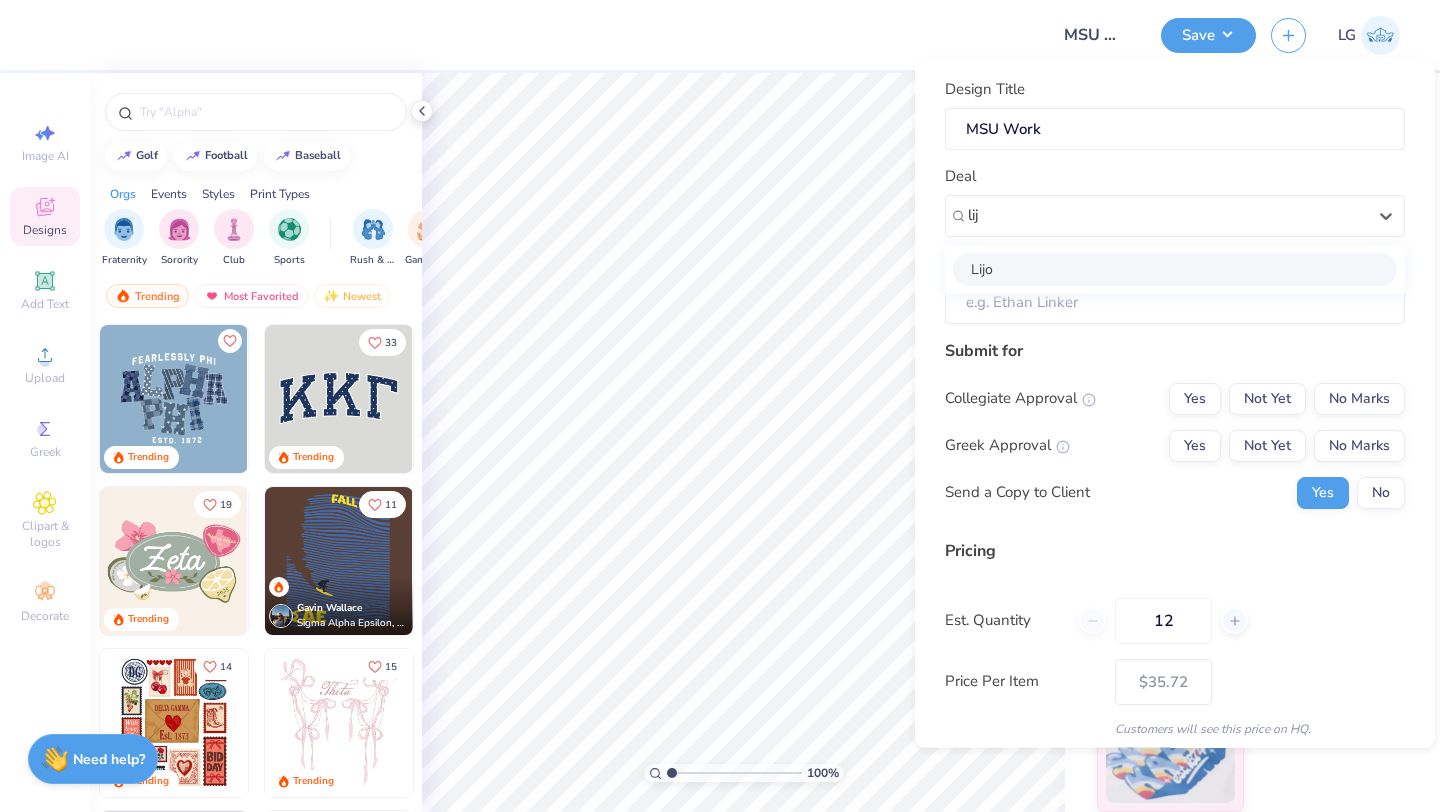 type on "[FIRST] [LAST]" 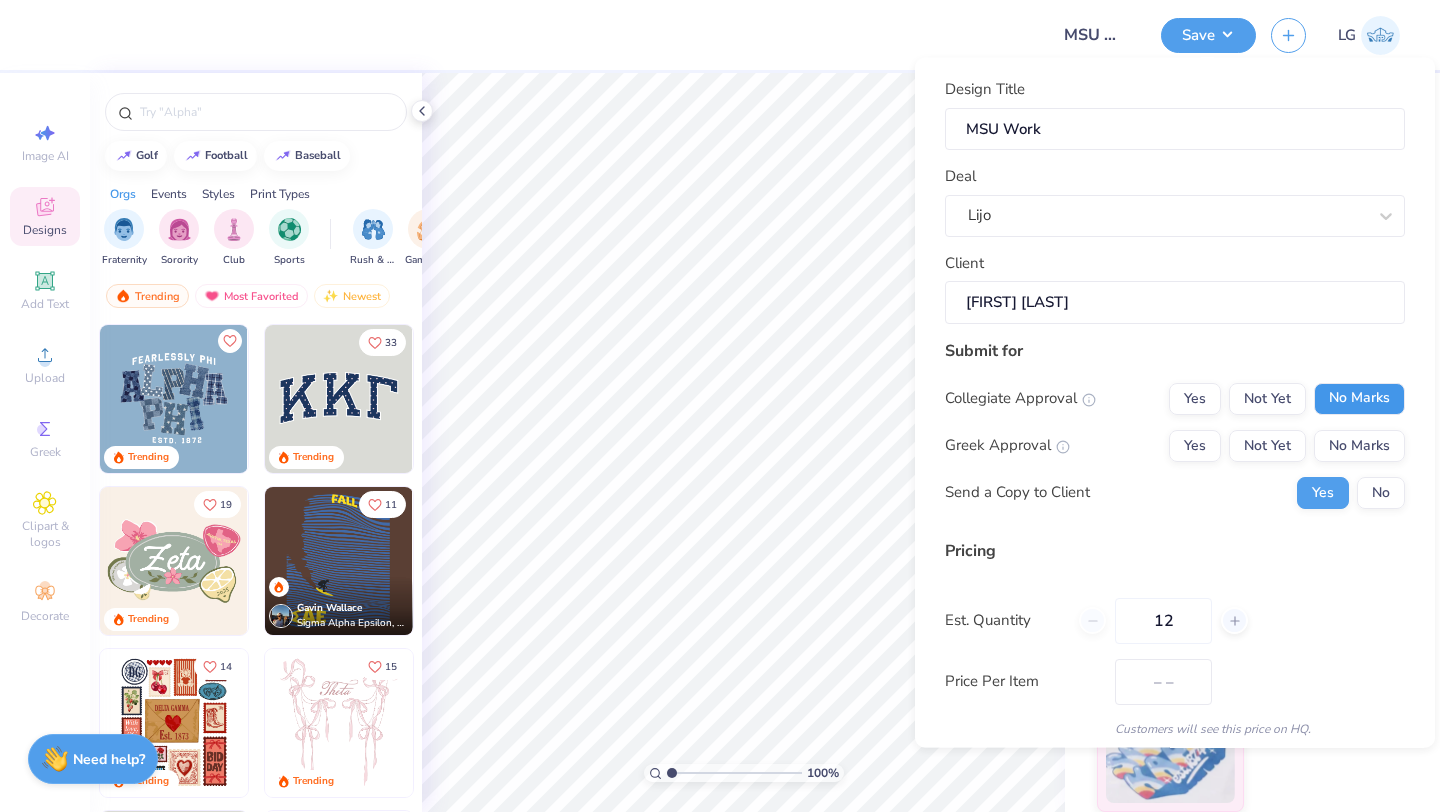 click on "No Marks" at bounding box center (1359, 398) 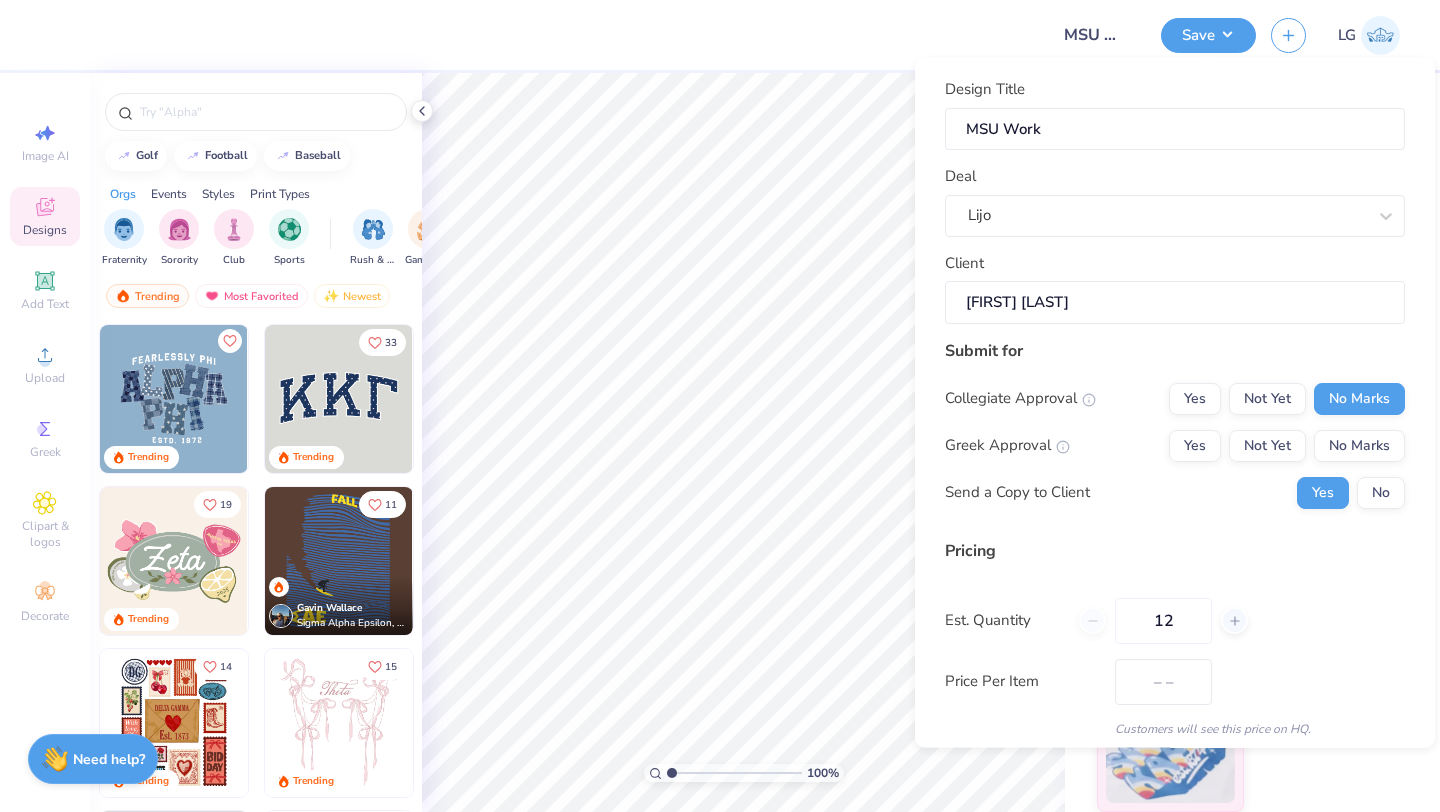 click on "Collegiate Approval Yes Not Yet No Marks Greek Approval Yes Not Yet No Marks Send a Copy to Client Yes No" at bounding box center (1175, 445) 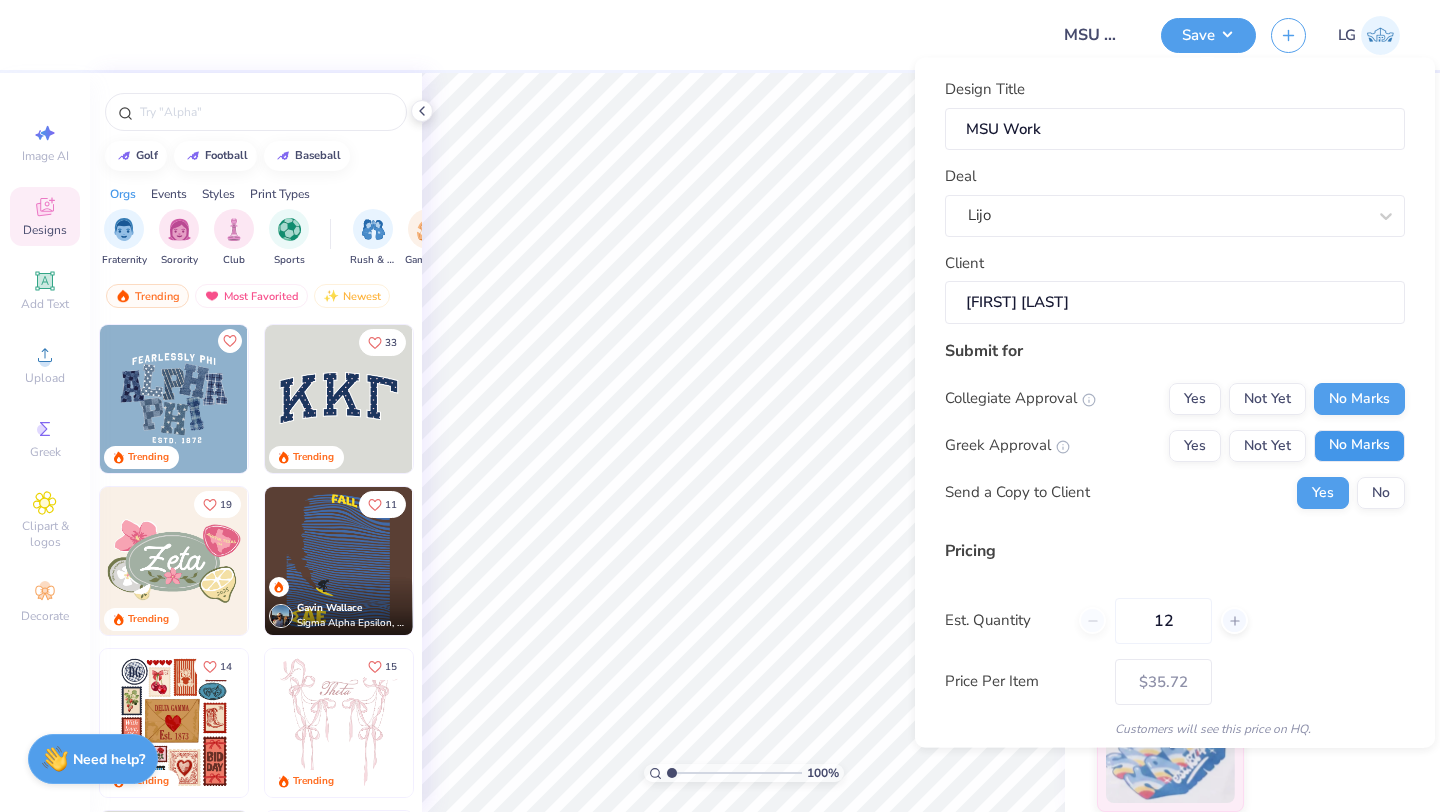 click on "No Marks" at bounding box center (1359, 445) 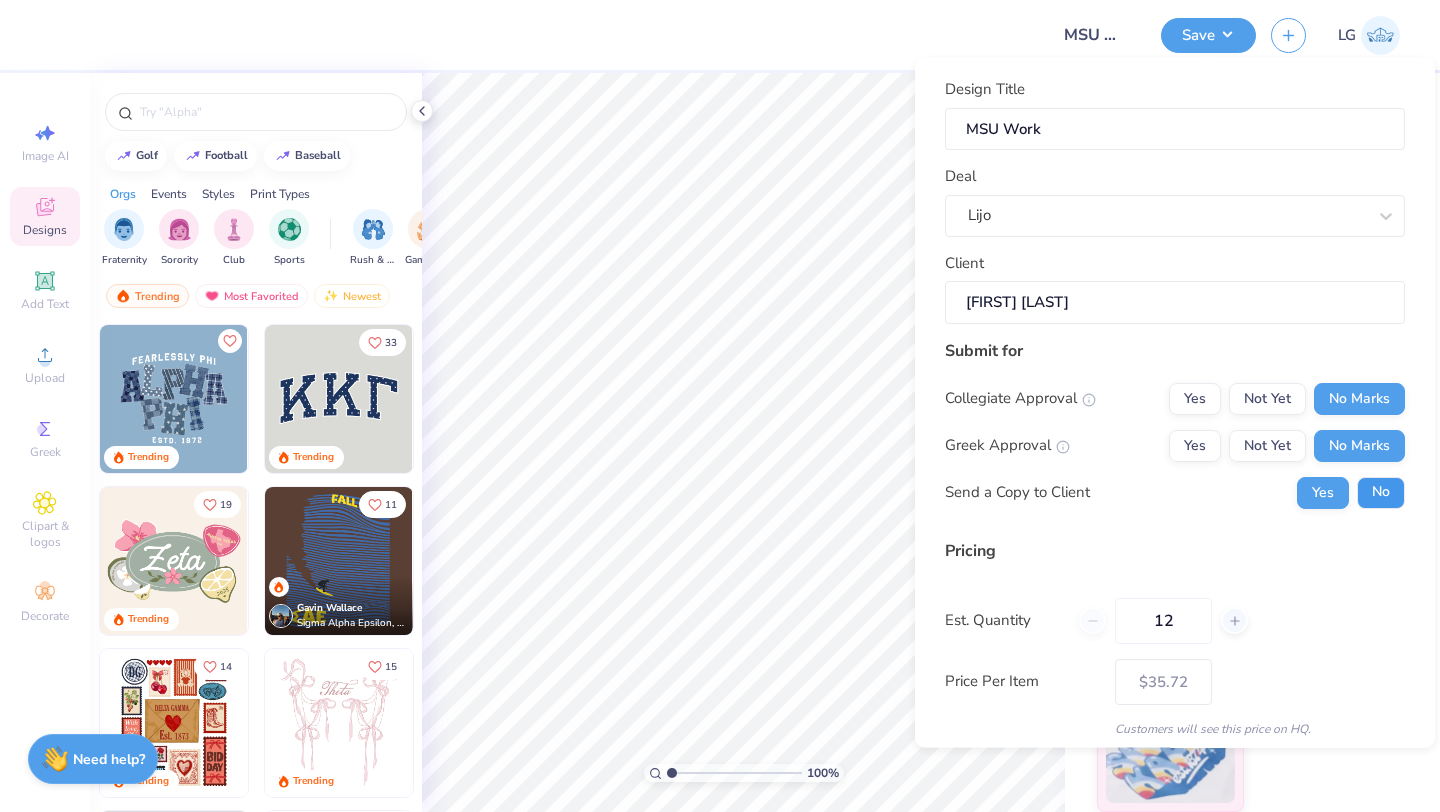 click on "No" at bounding box center [1381, 492] 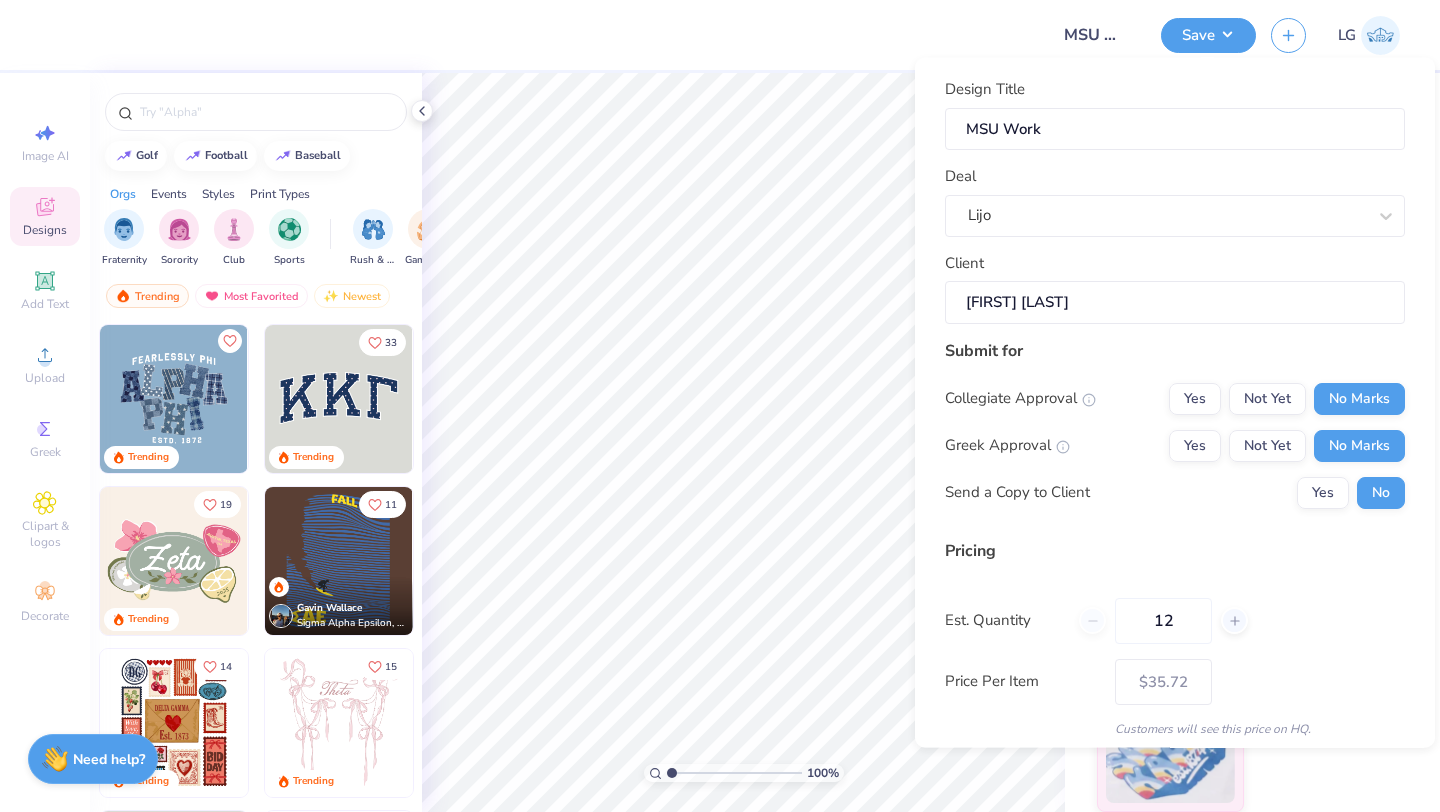 scroll, scrollTop: 115, scrollLeft: 0, axis: vertical 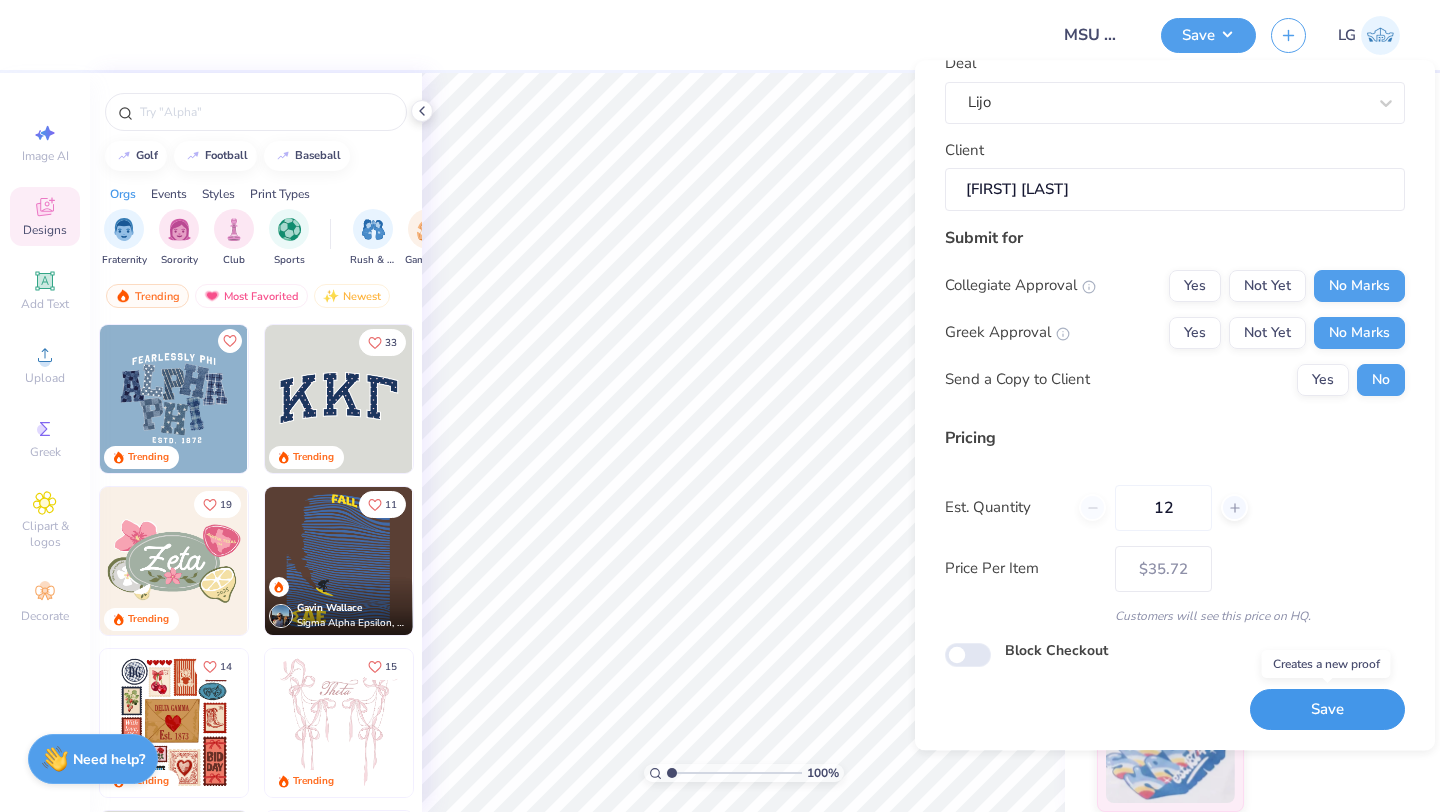 click on "Save" at bounding box center (1327, 710) 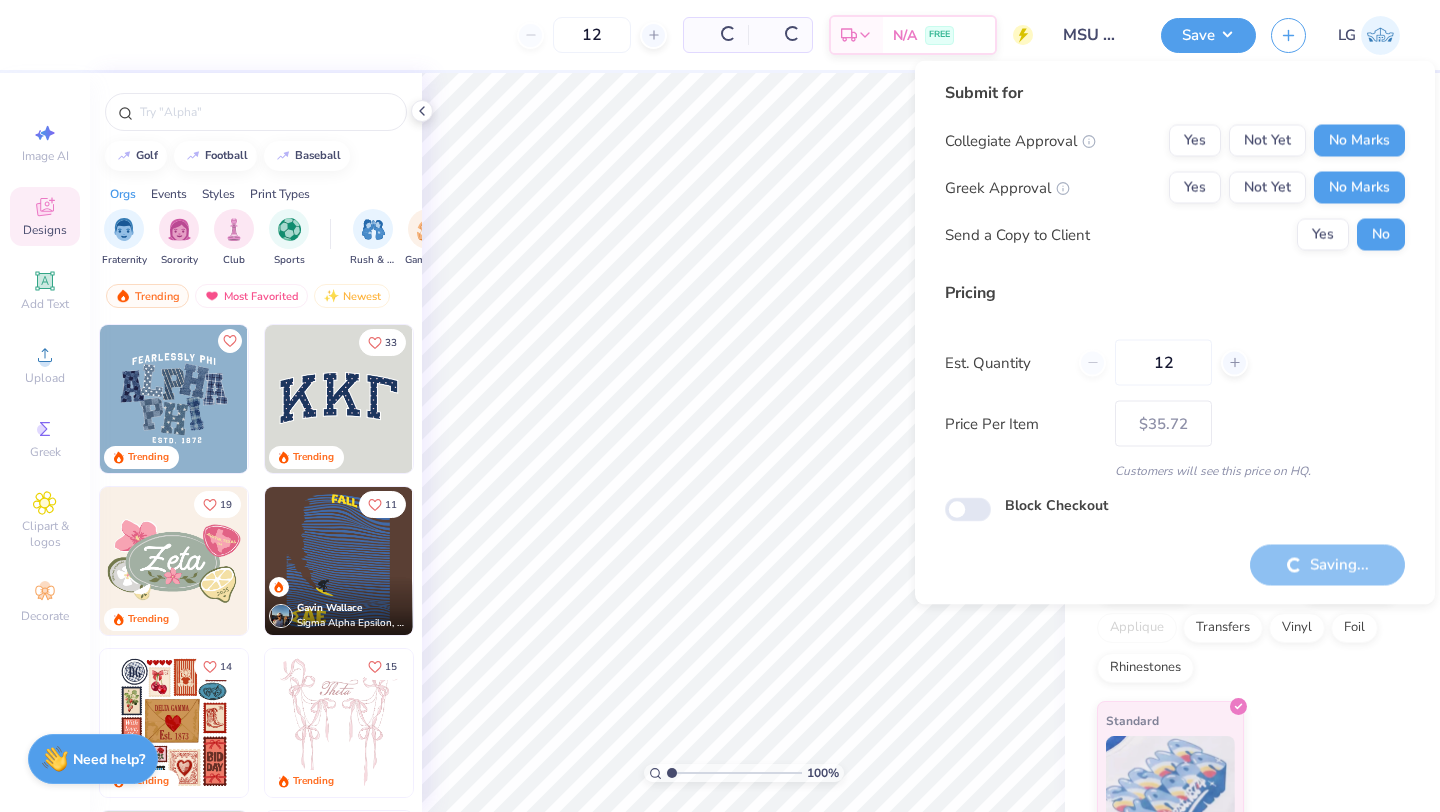 type on "– –" 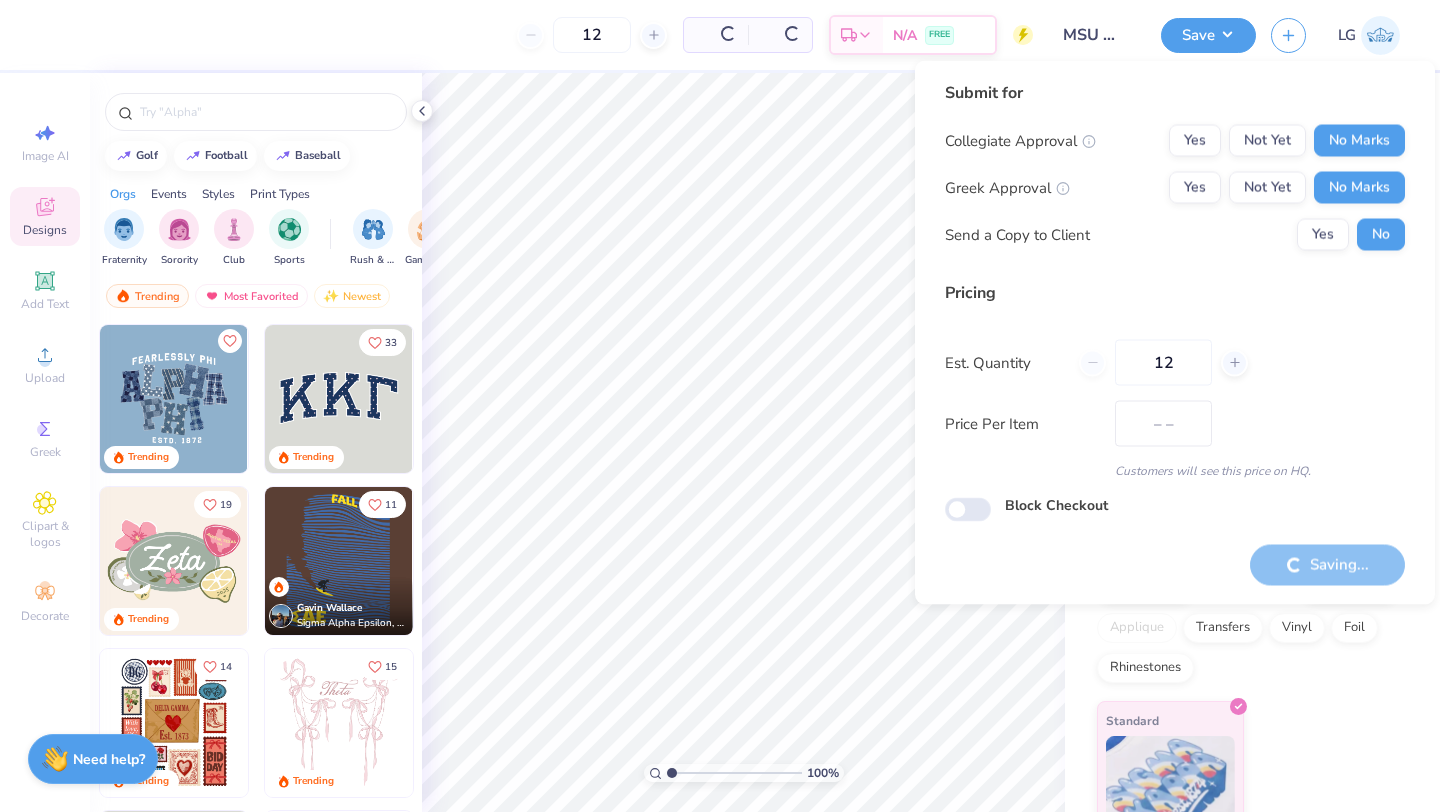 scroll, scrollTop: 0, scrollLeft: 0, axis: both 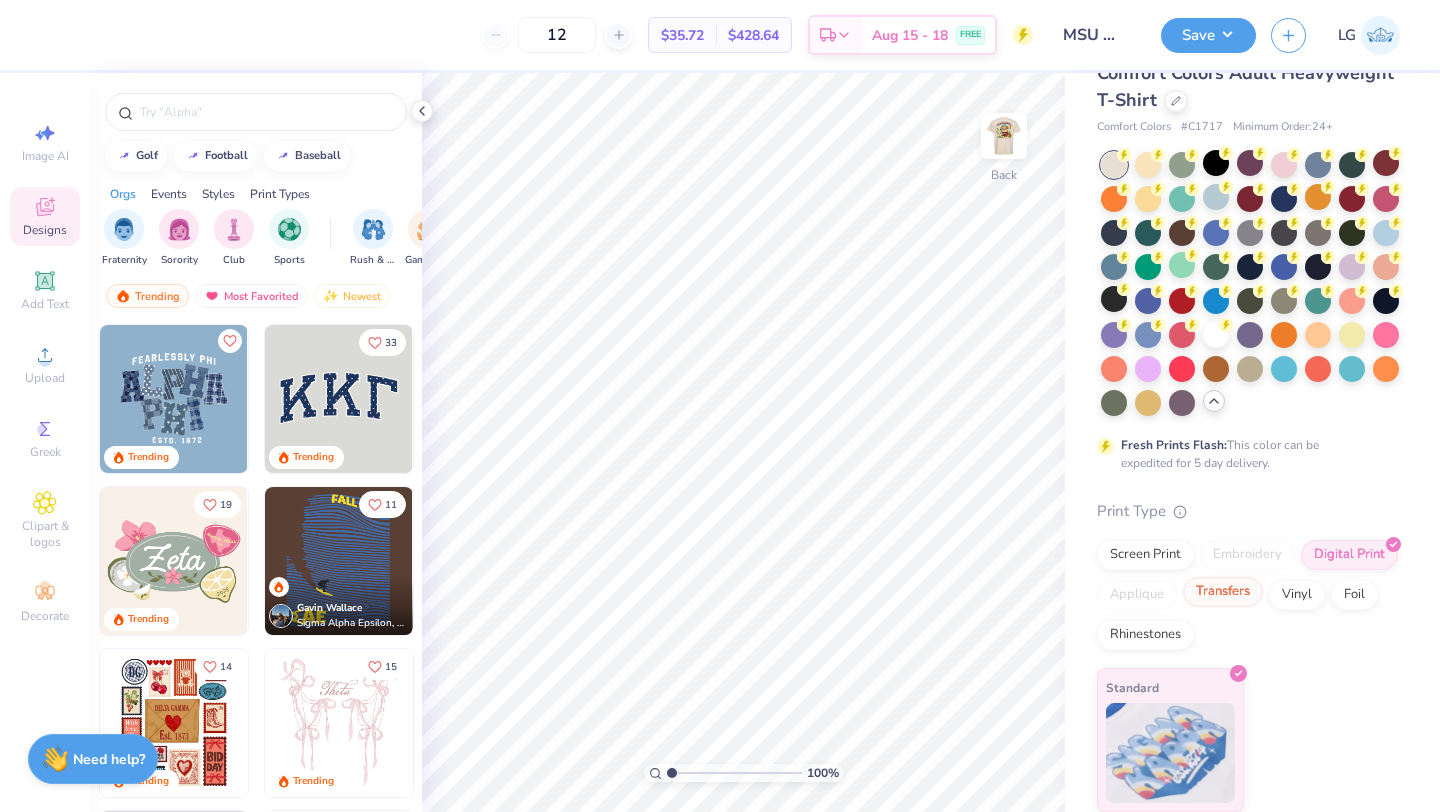 click on "Transfers" at bounding box center [1223, 592] 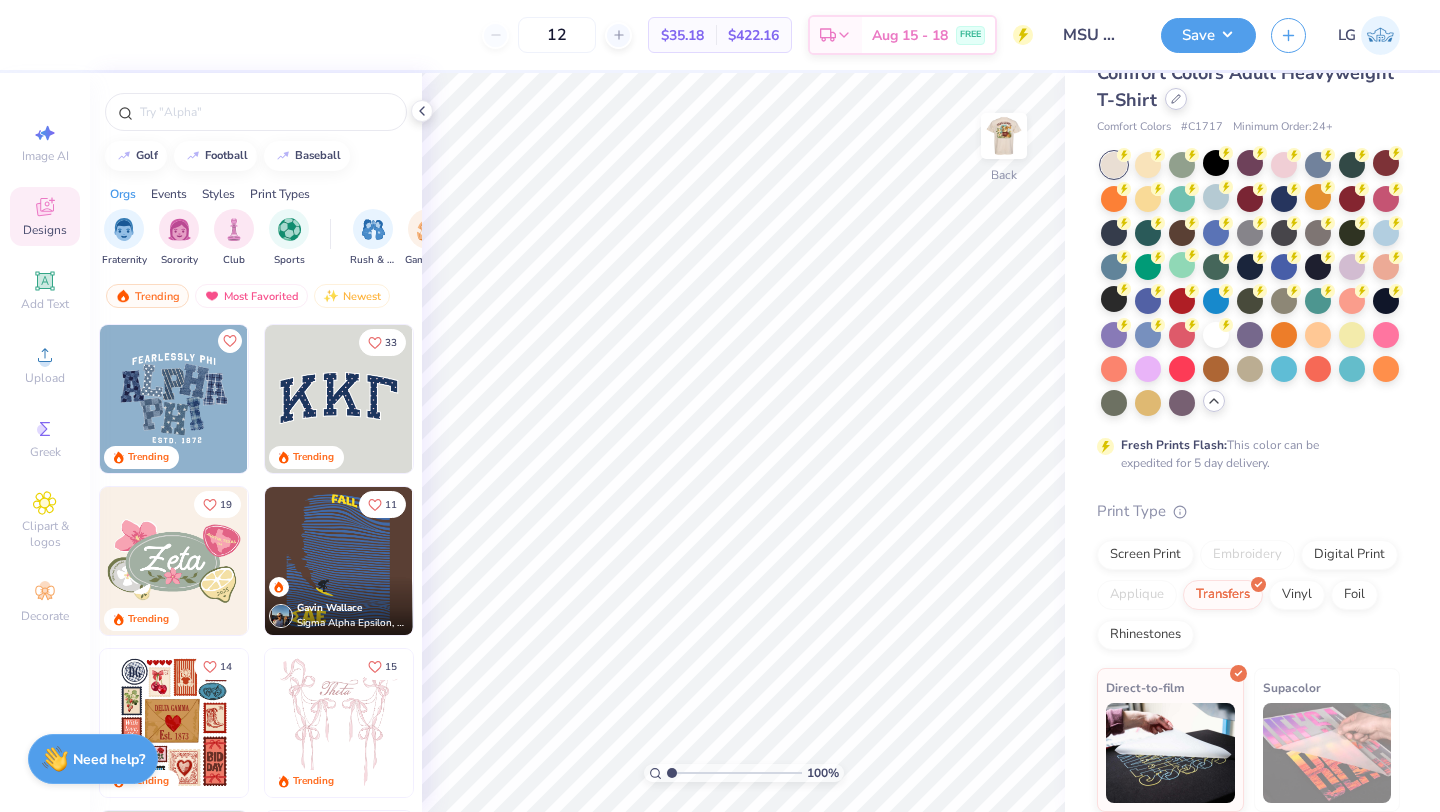 click 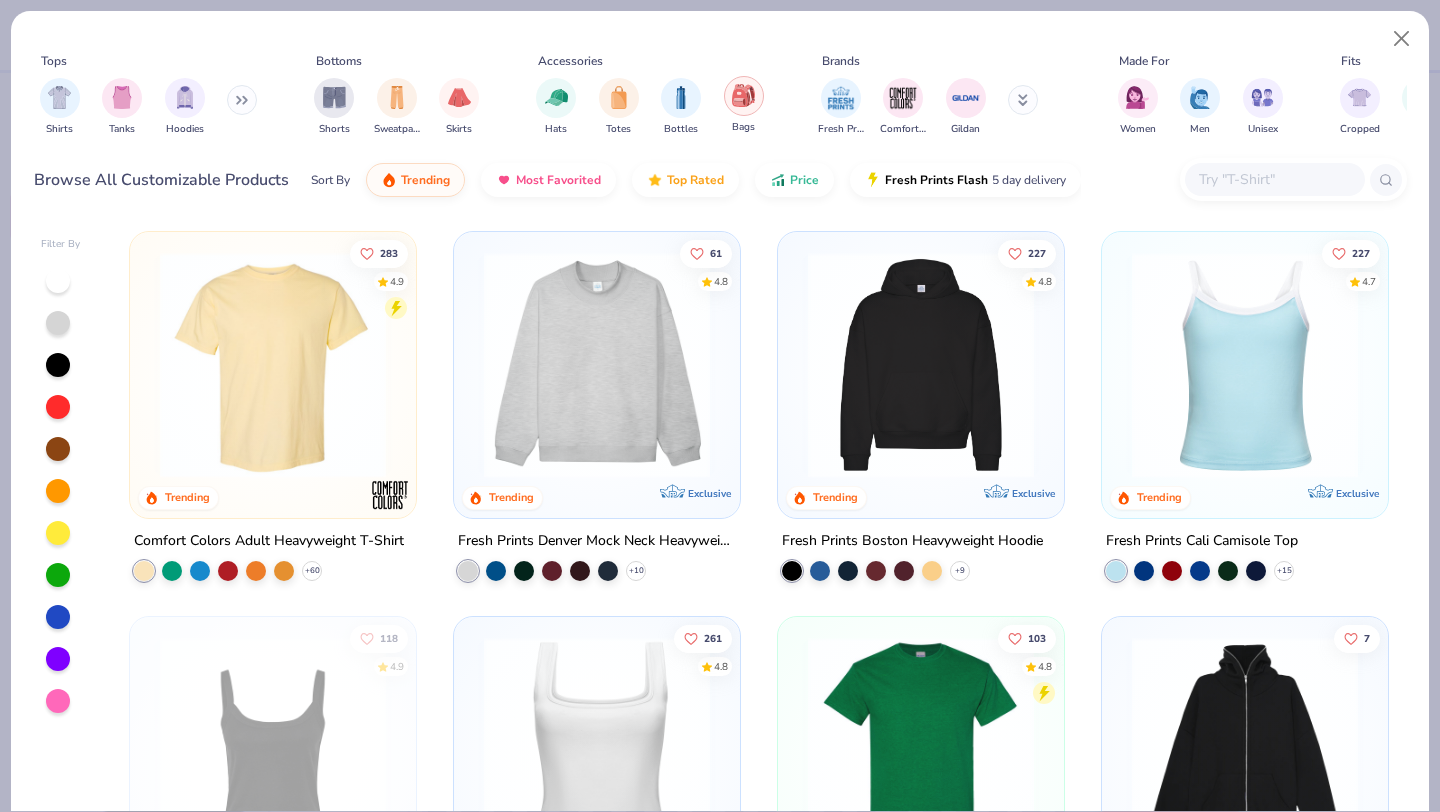 click at bounding box center [743, 95] 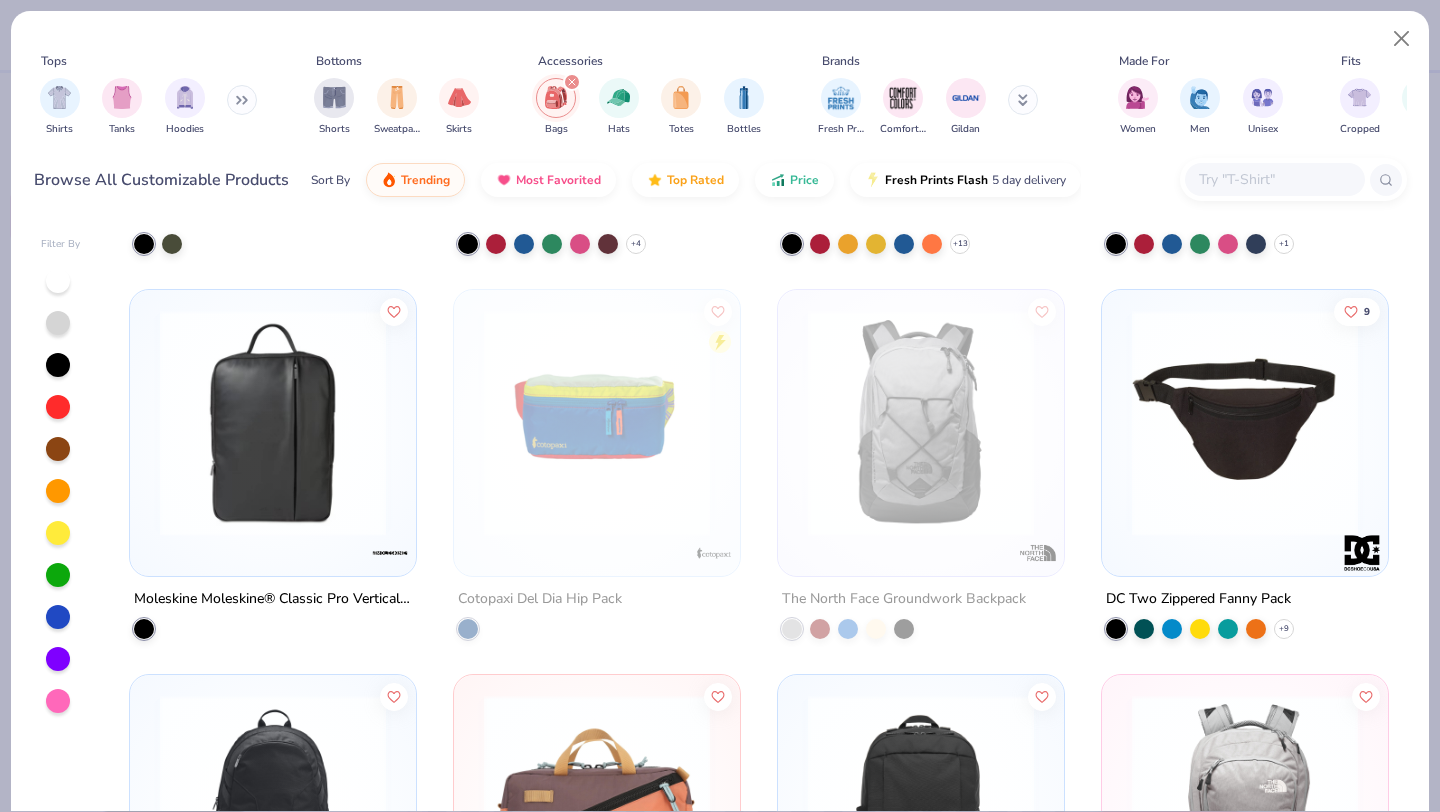 scroll, scrollTop: 0, scrollLeft: 0, axis: both 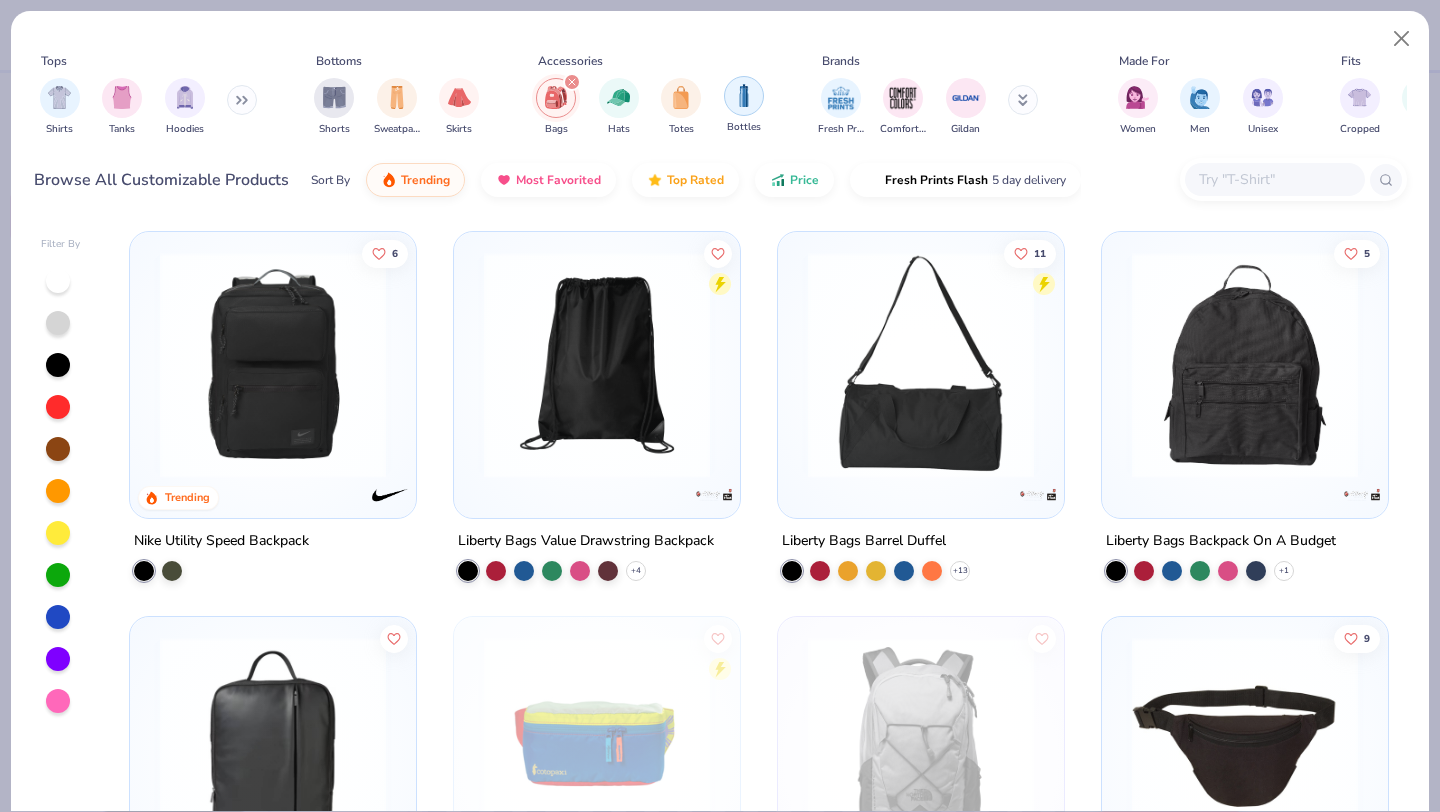 click at bounding box center (744, 96) 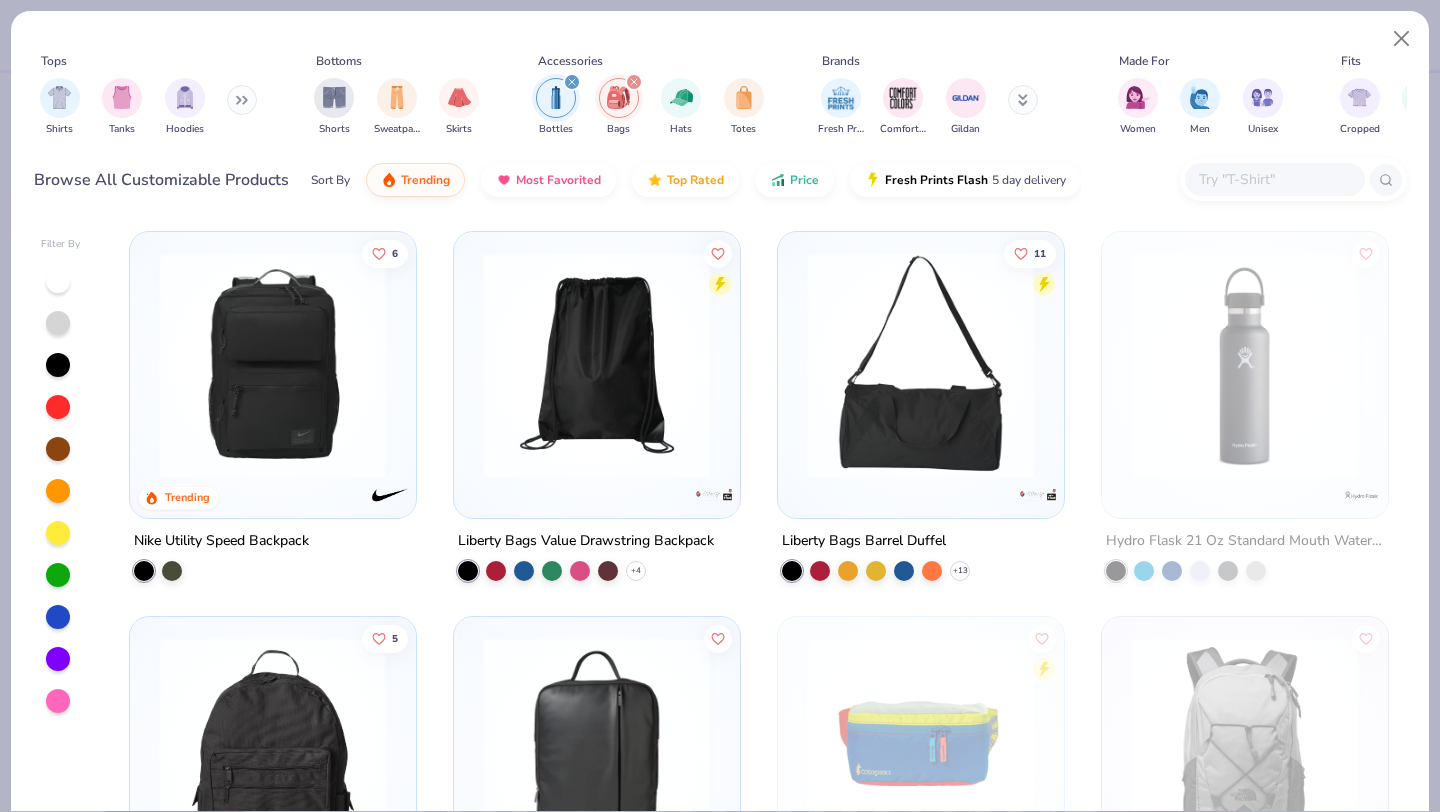 click 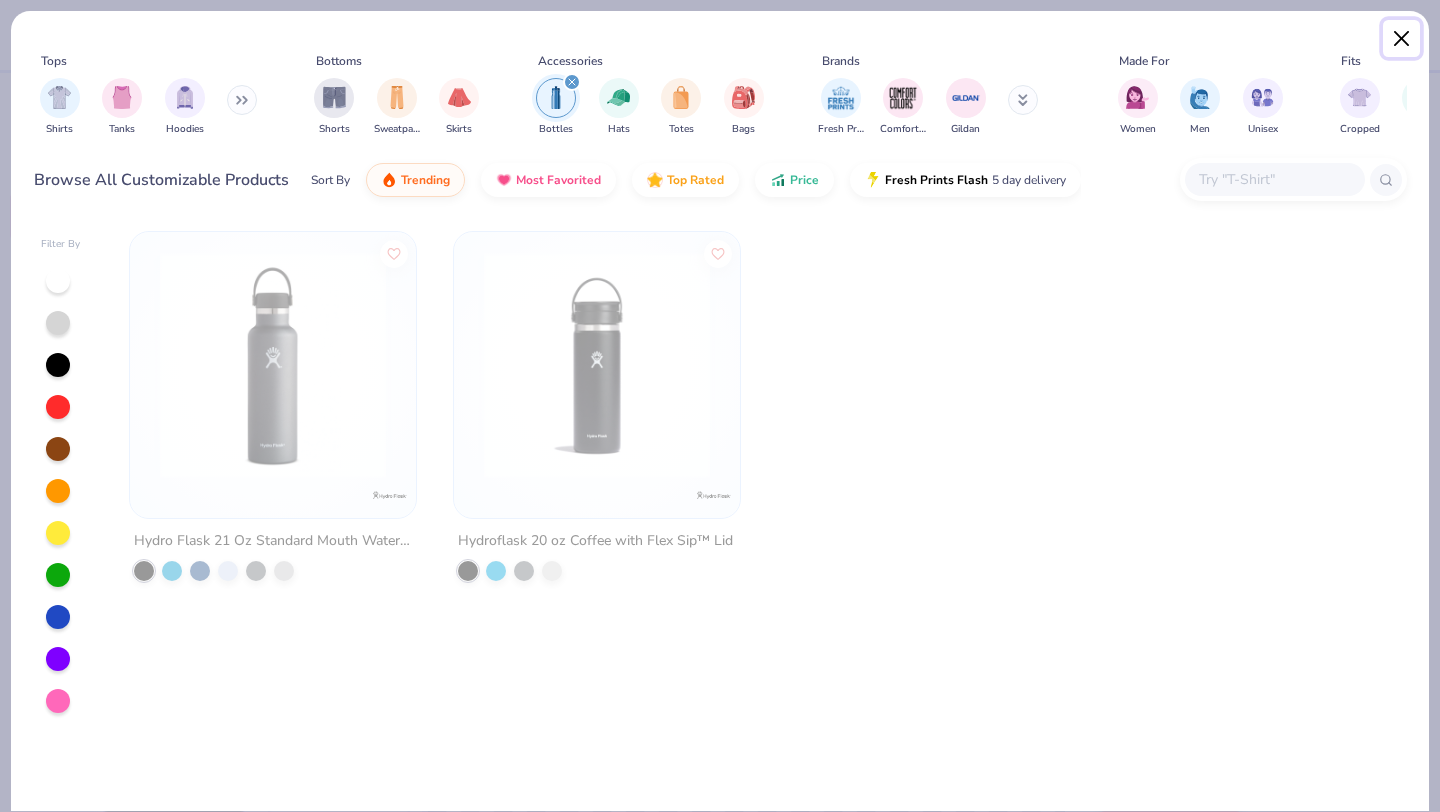 click at bounding box center [1402, 39] 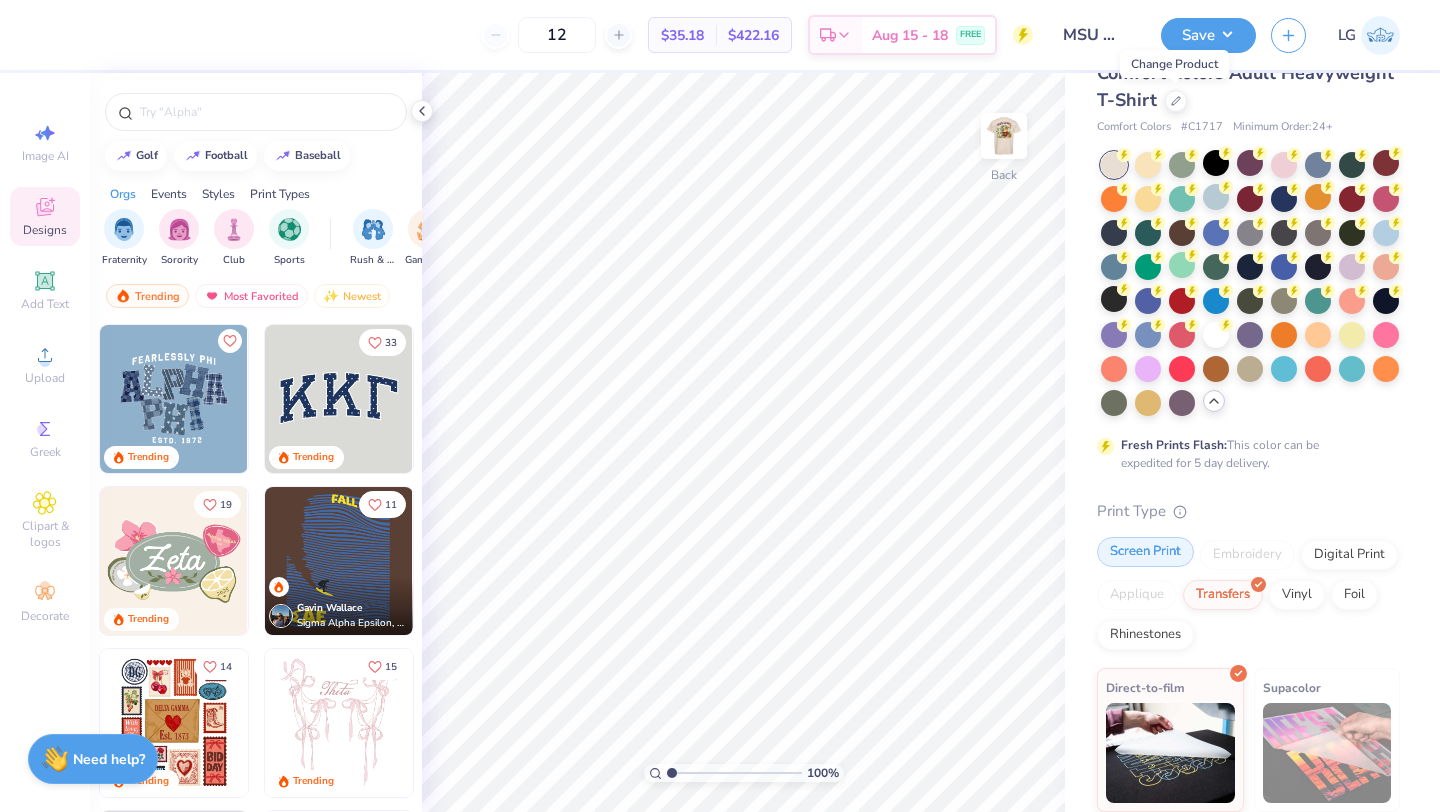 click on "Screen Print" at bounding box center (1145, 552) 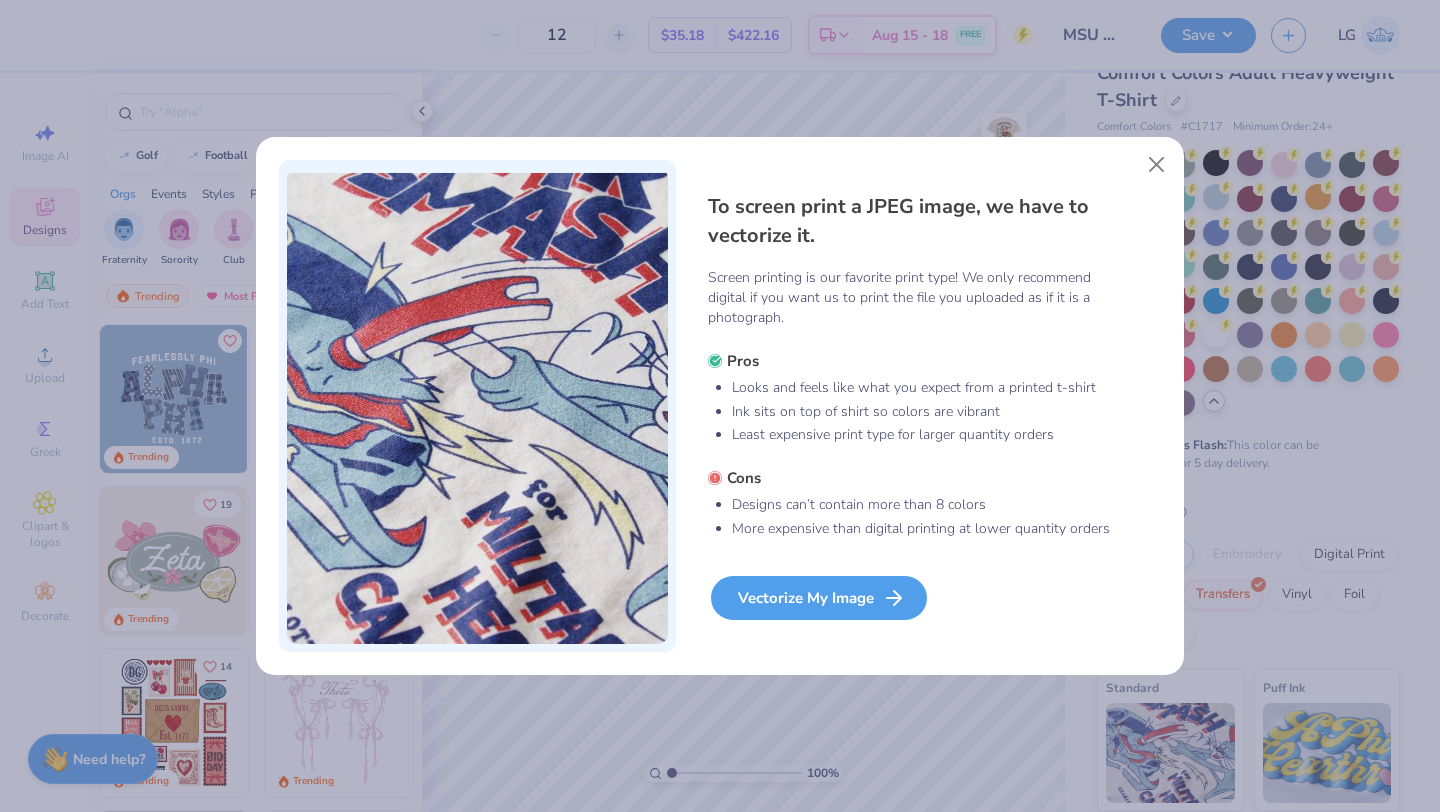 click on "Vectorize My Image" at bounding box center (819, 598) 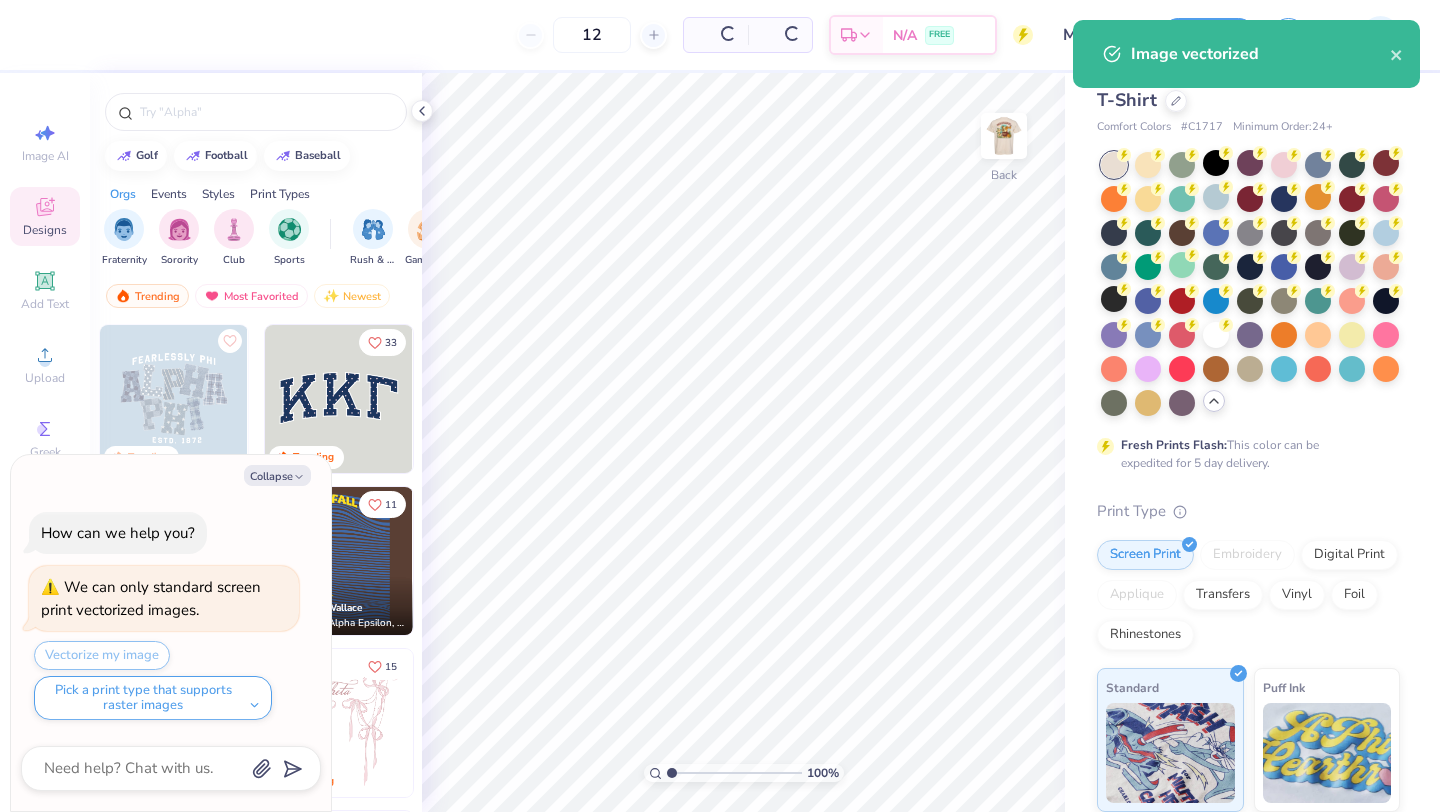click on "Image vectorized" at bounding box center [1246, 61] 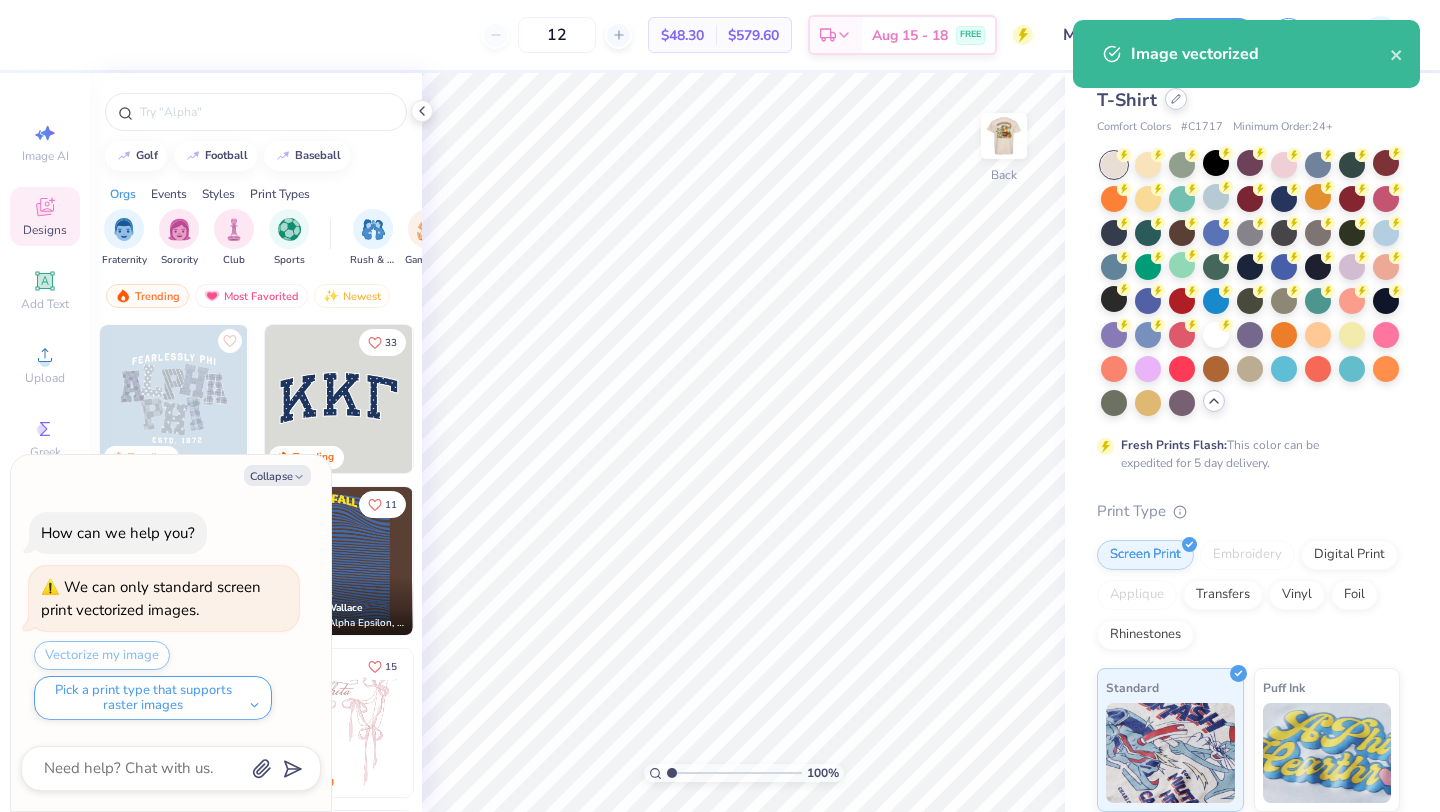 click at bounding box center [1176, 99] 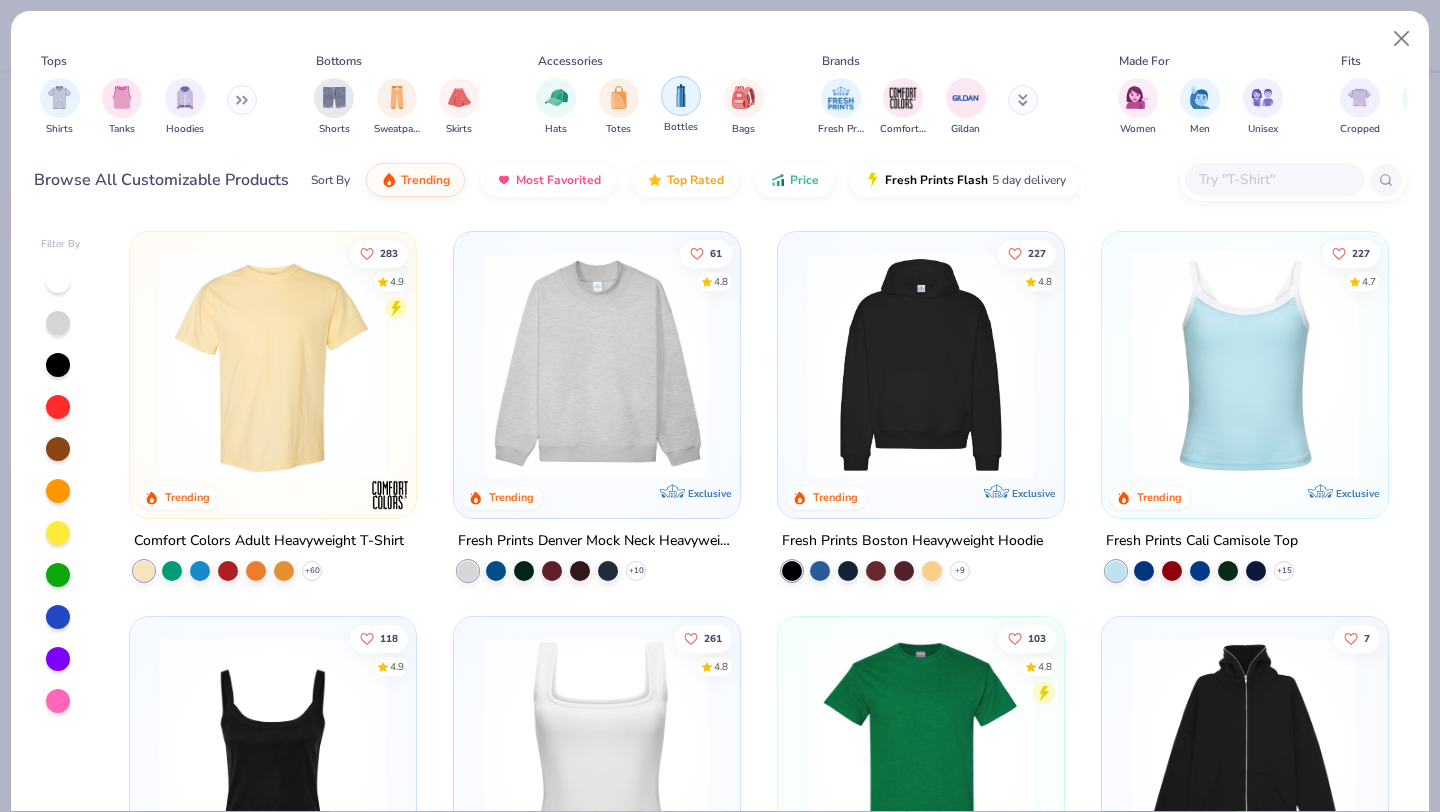 click at bounding box center (681, 96) 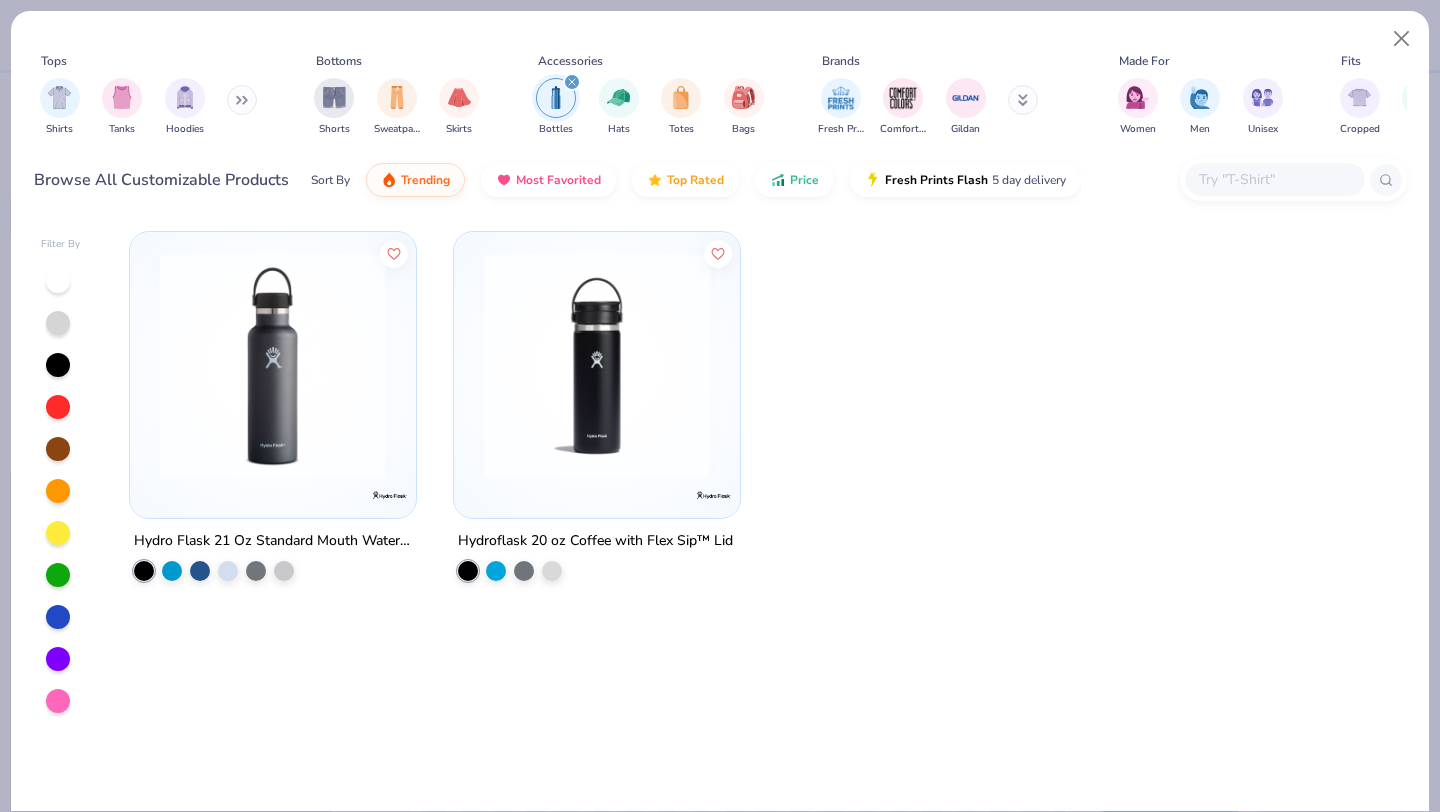 click at bounding box center [597, 365] 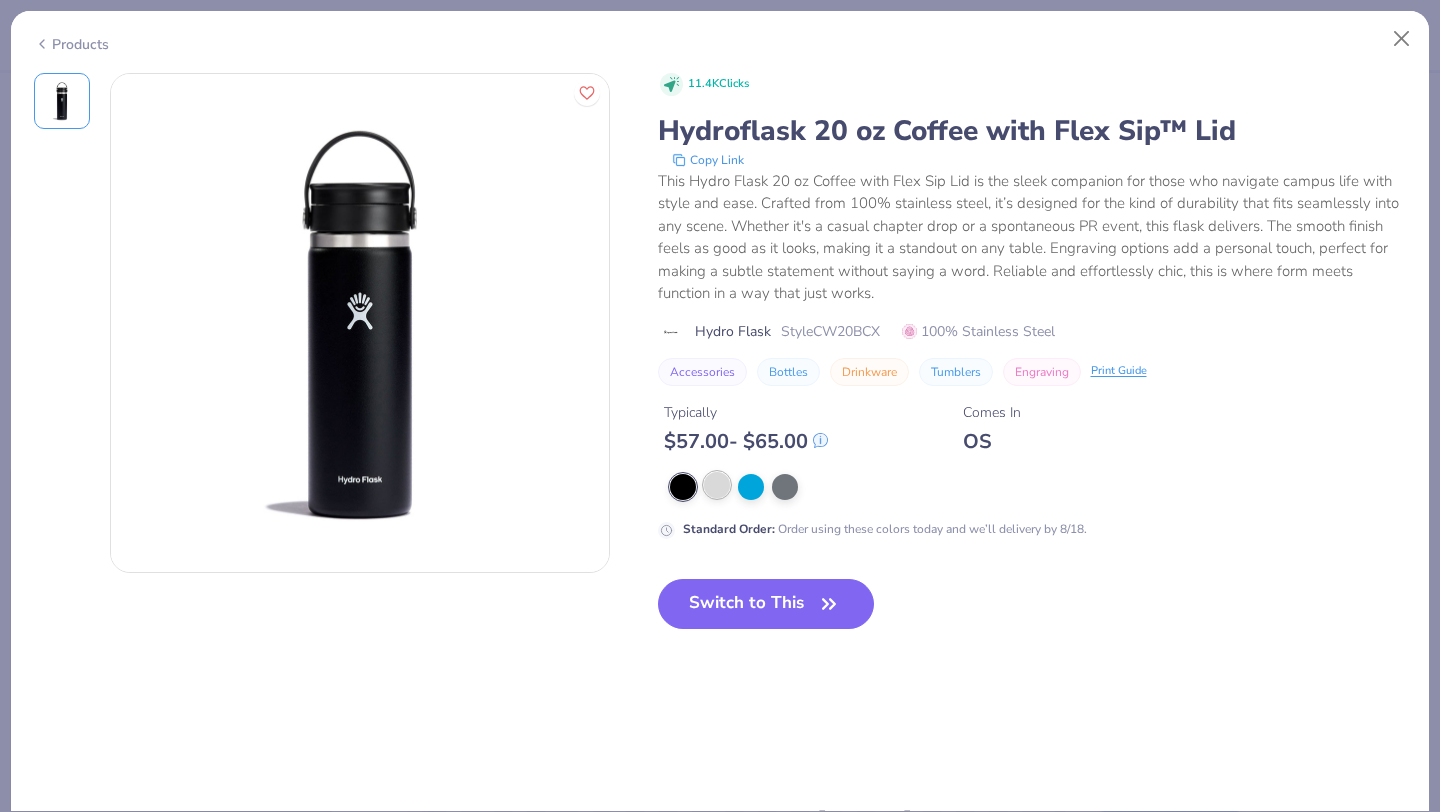 click at bounding box center [717, 485] 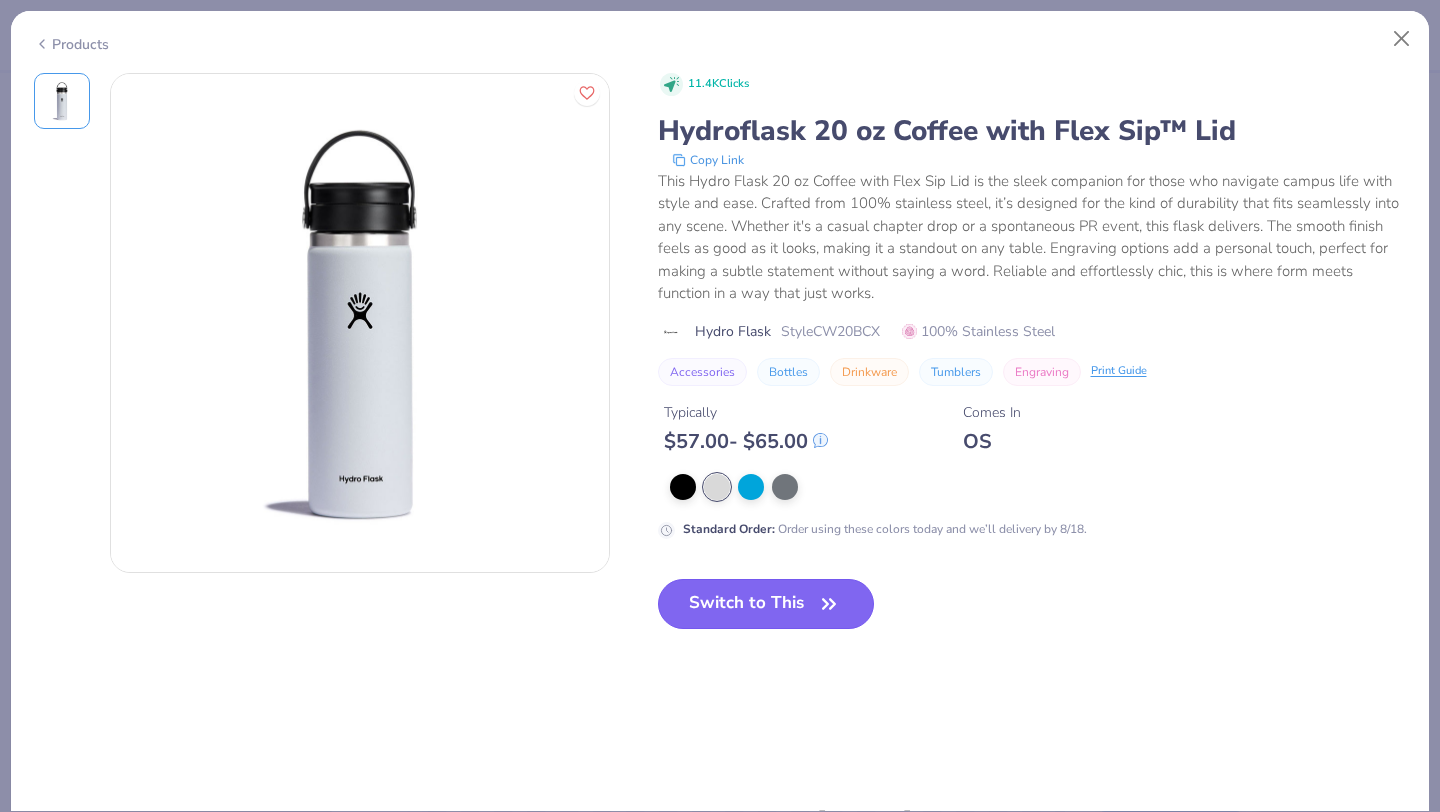 click on "Switch to This" at bounding box center [766, 604] 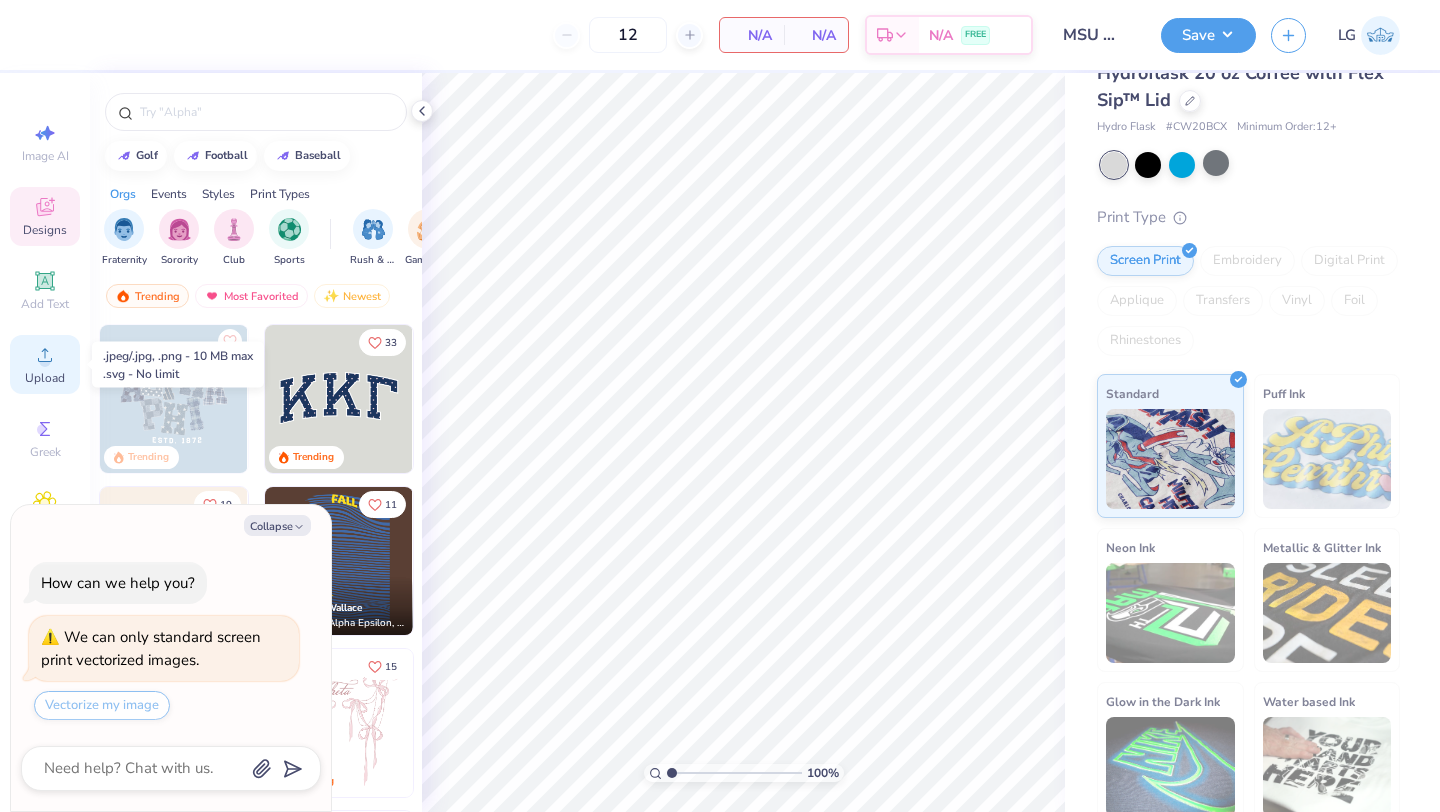 click 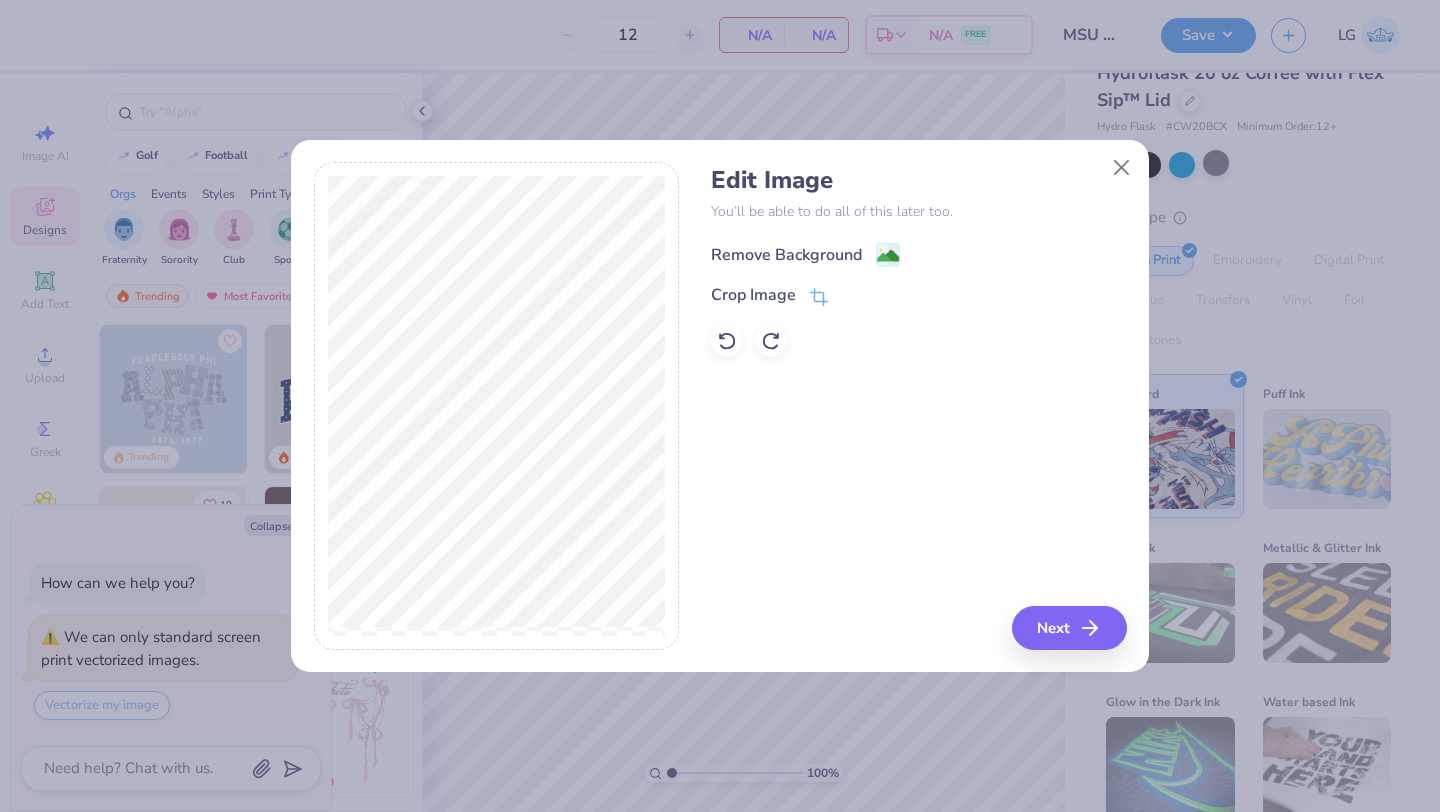 click on "Remove Background" at bounding box center [786, 255] 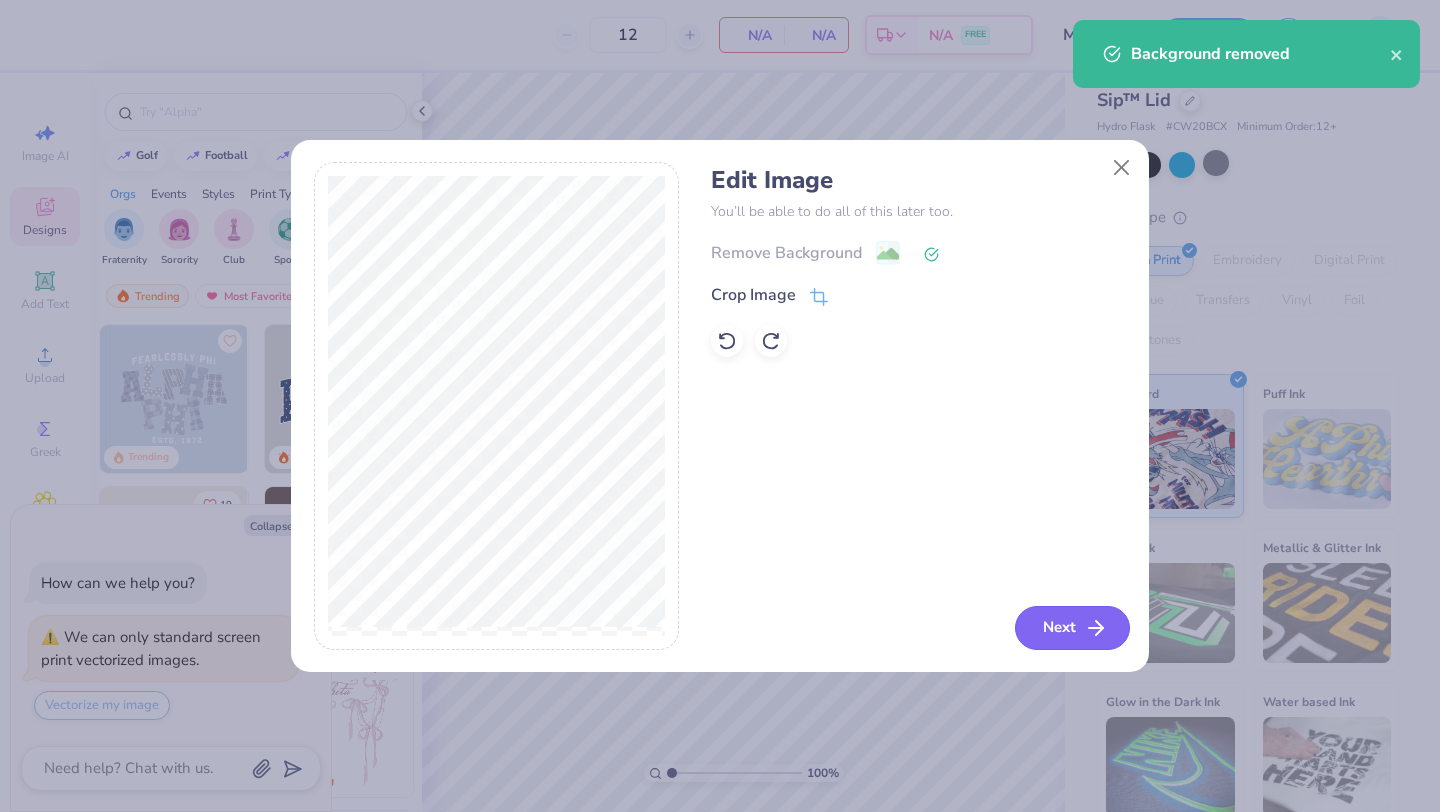 click on "Next" at bounding box center (1072, 628) 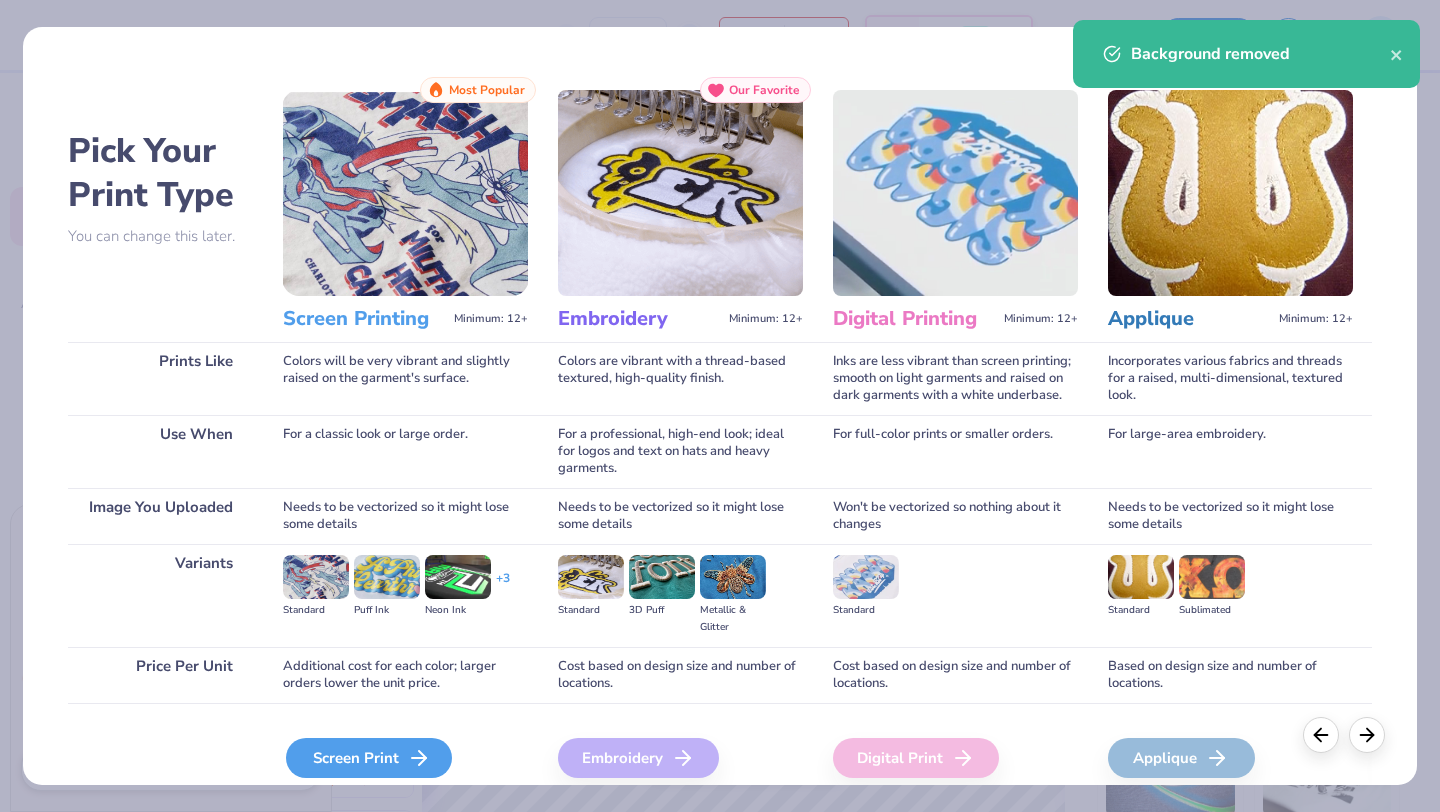 click on "Screen Print" at bounding box center (369, 758) 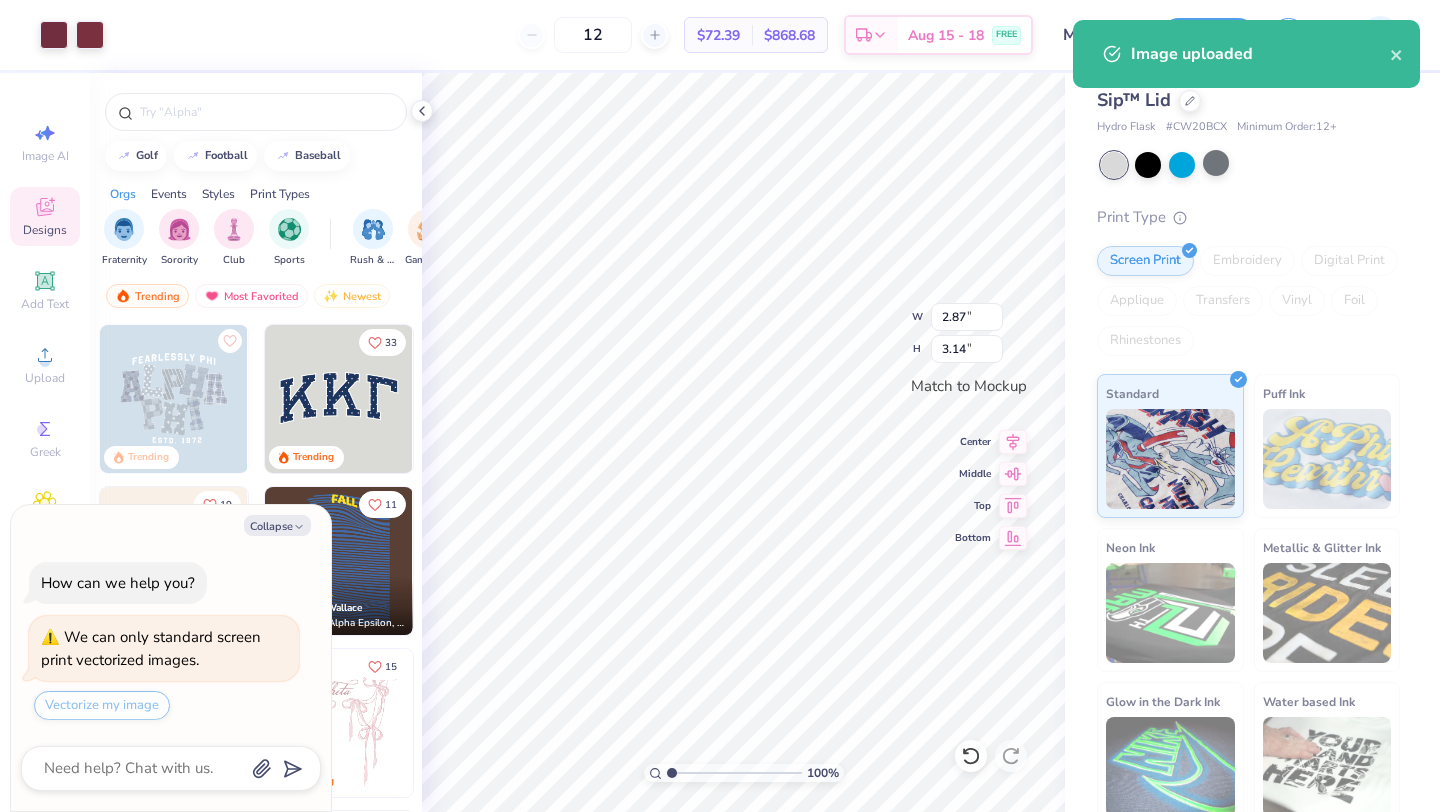 type on "x" 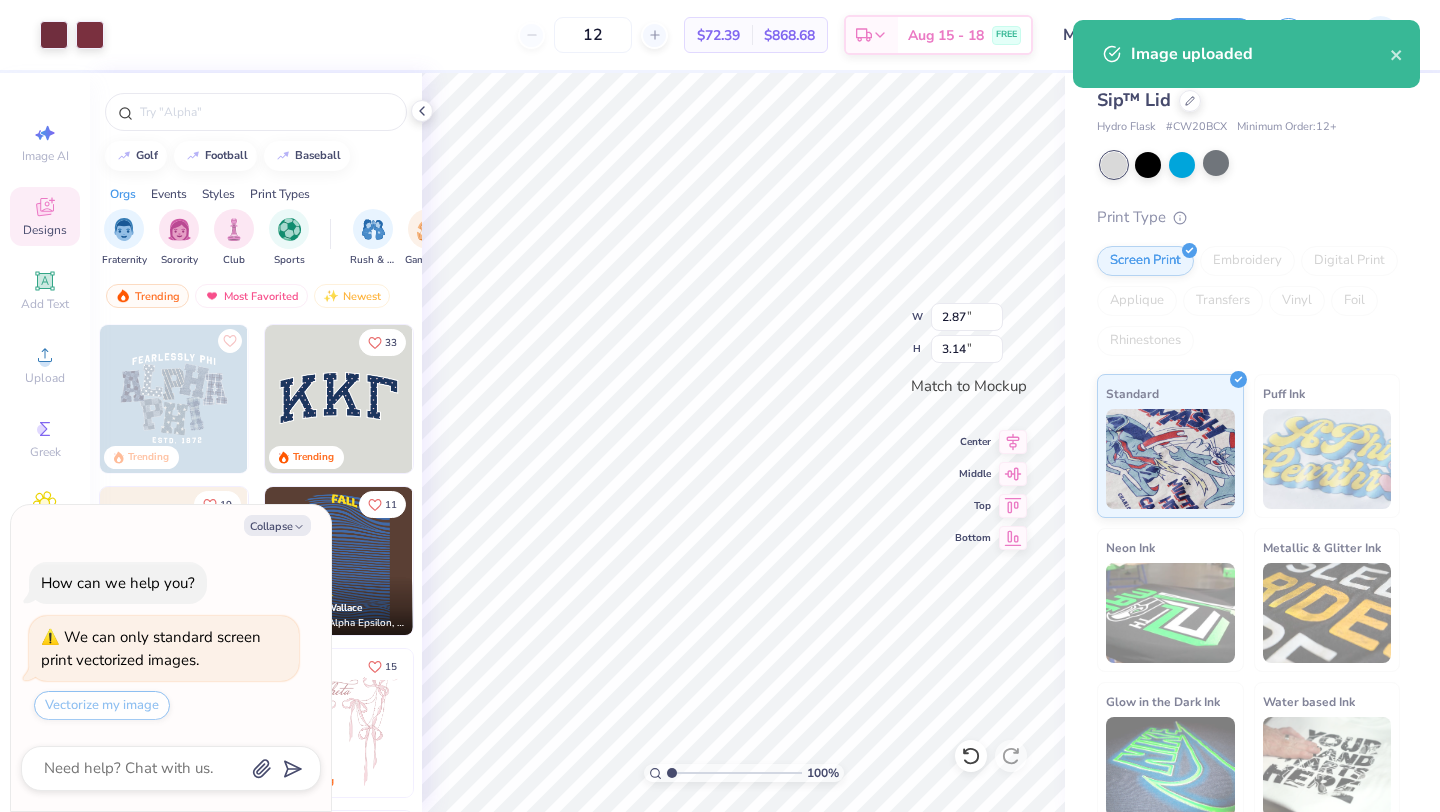 type on "2.69" 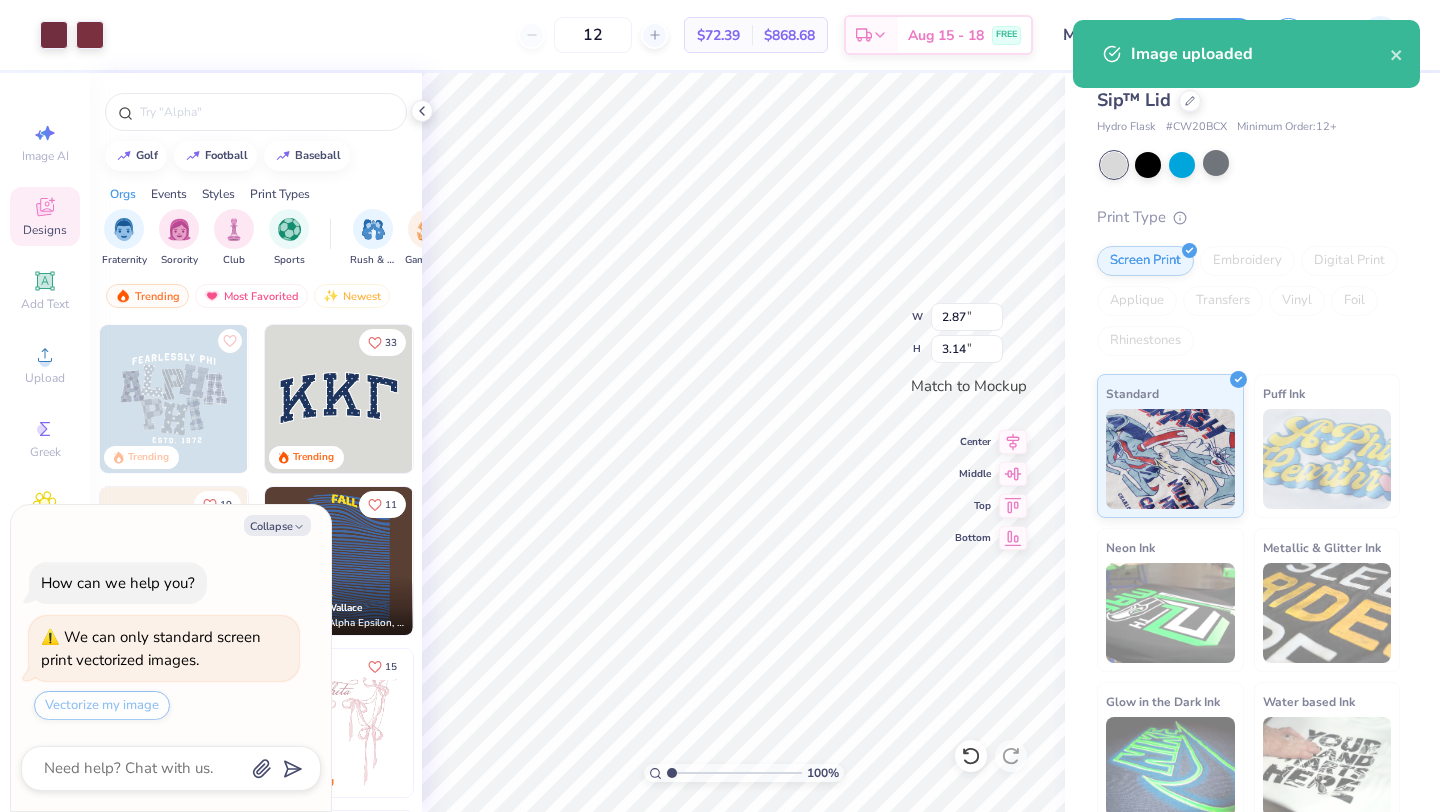 type on "2.94" 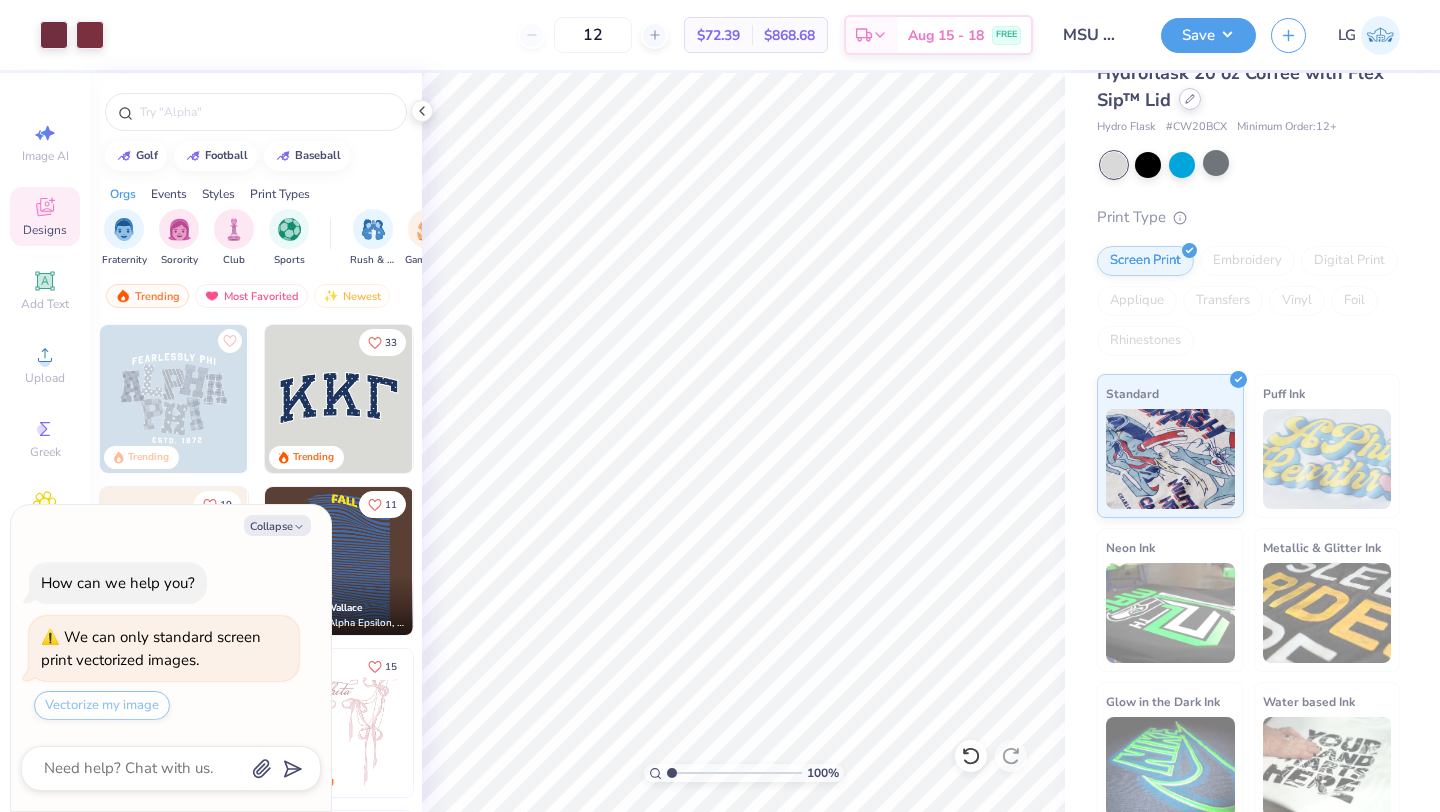 click at bounding box center [1190, 99] 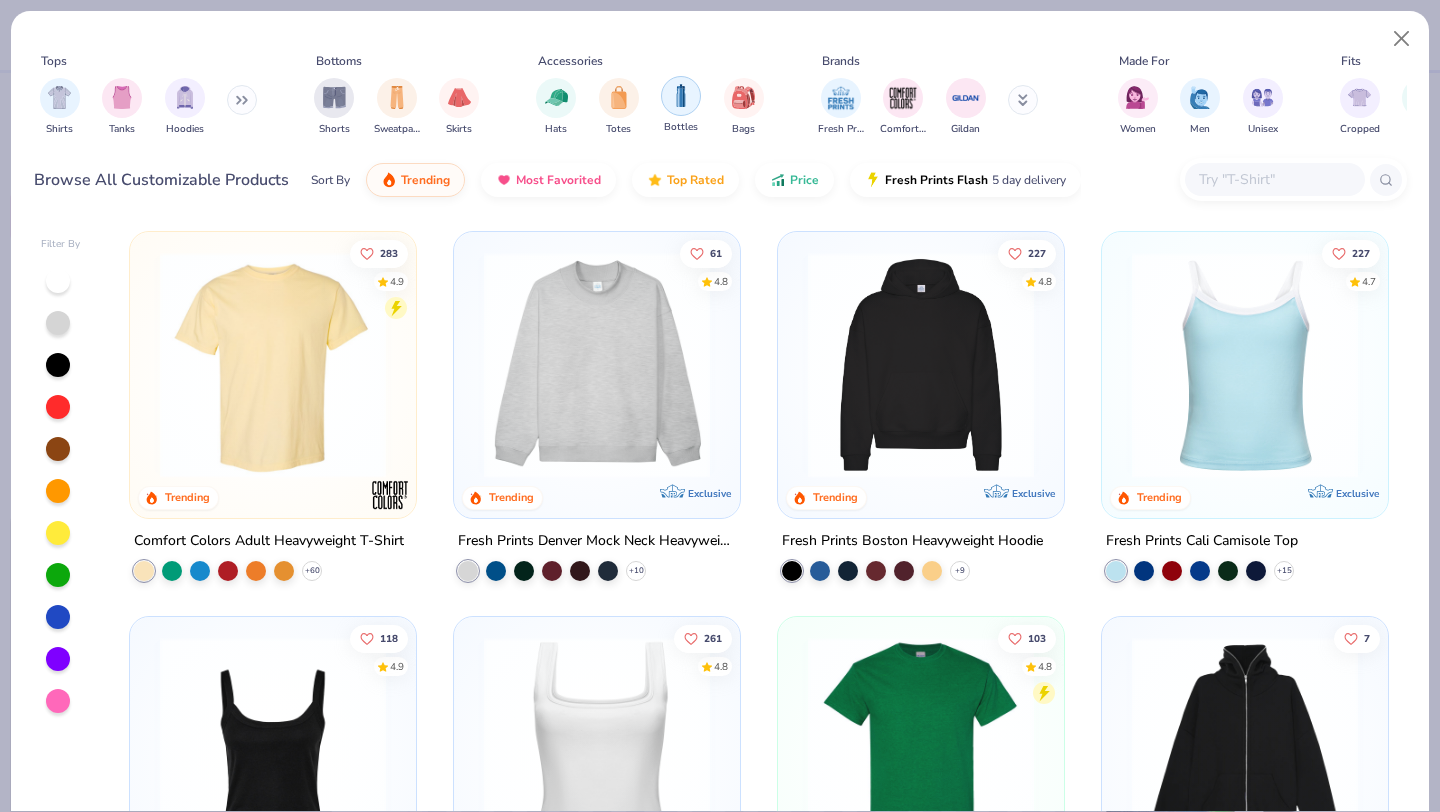 click at bounding box center (681, 96) 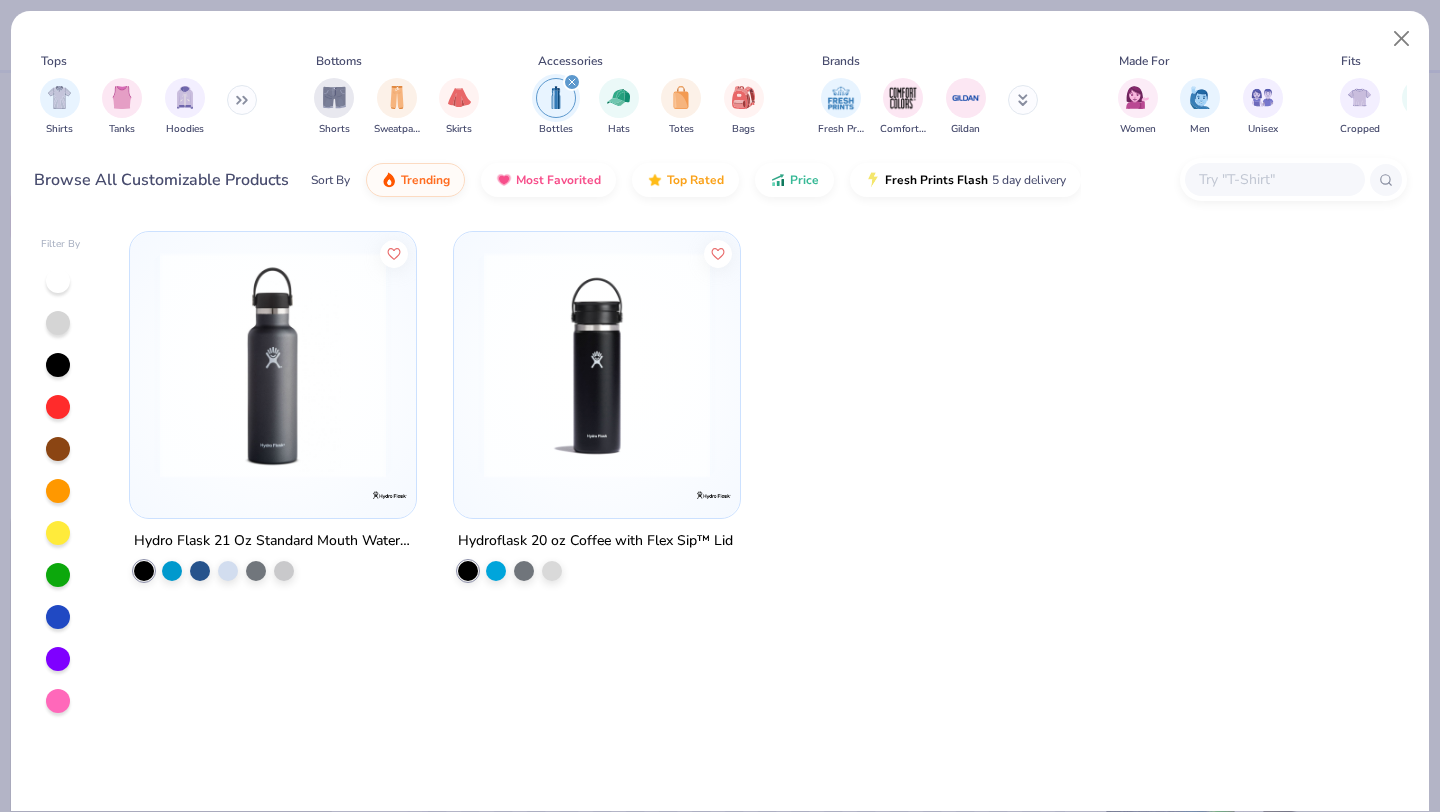click at bounding box center [273, 365] 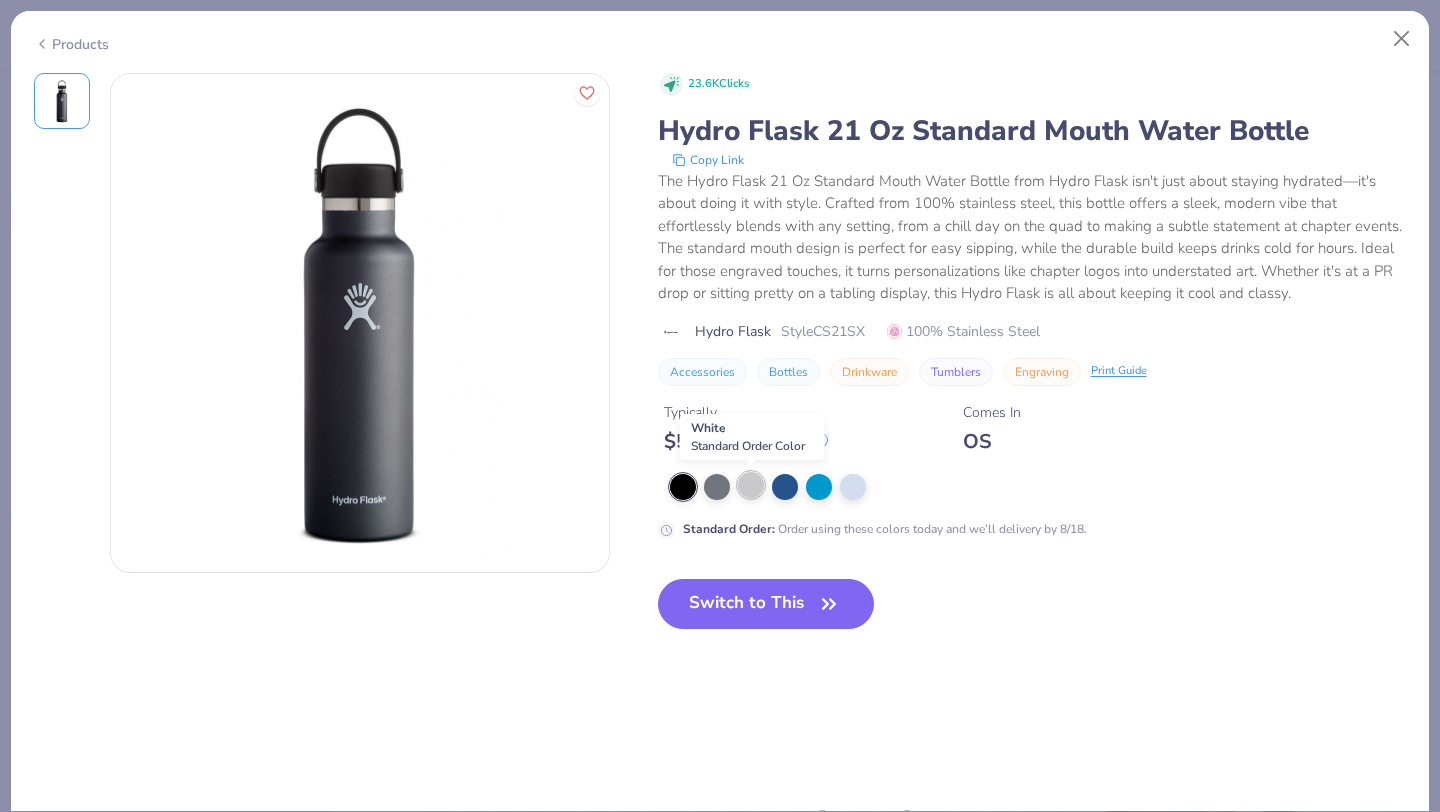 click at bounding box center [751, 485] 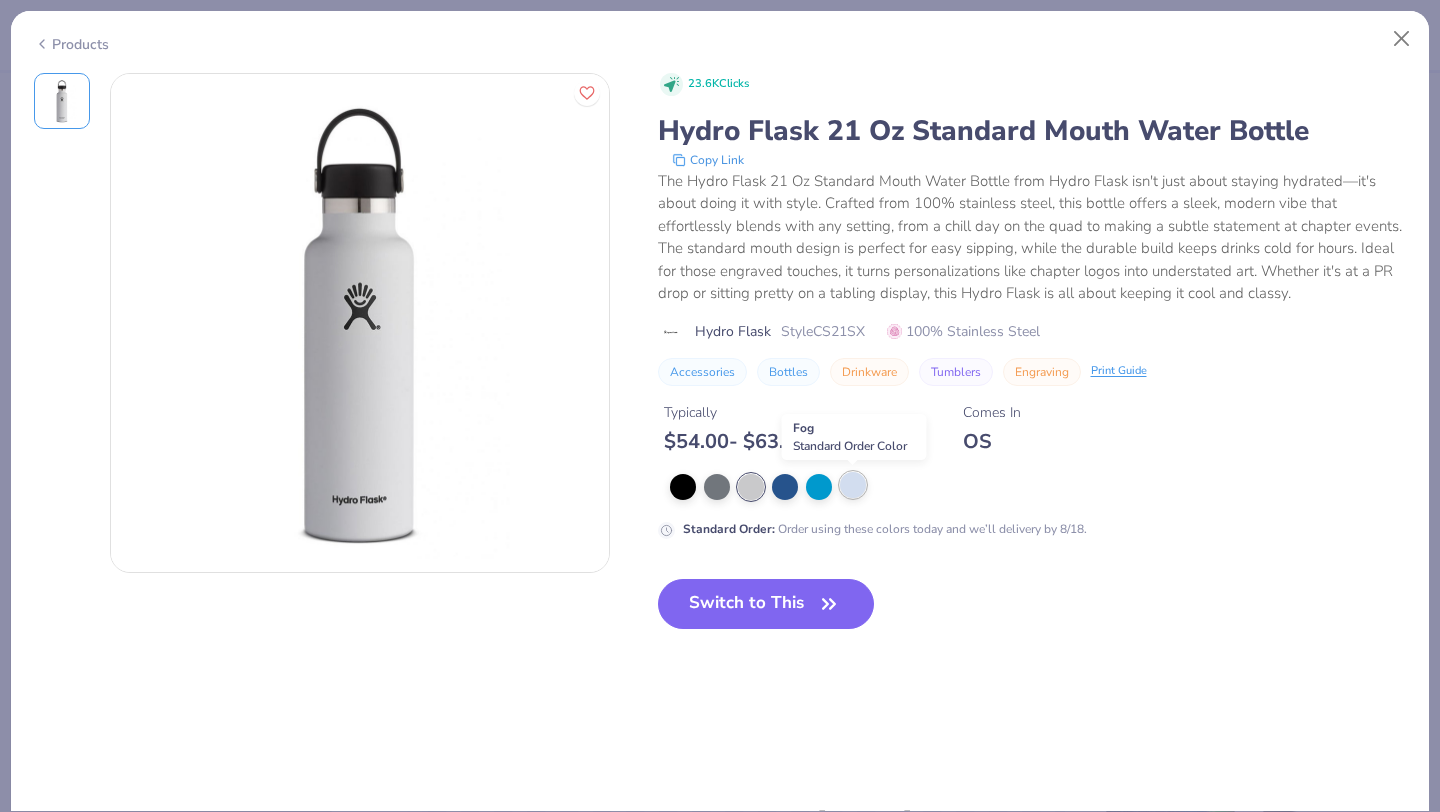 click at bounding box center (853, 485) 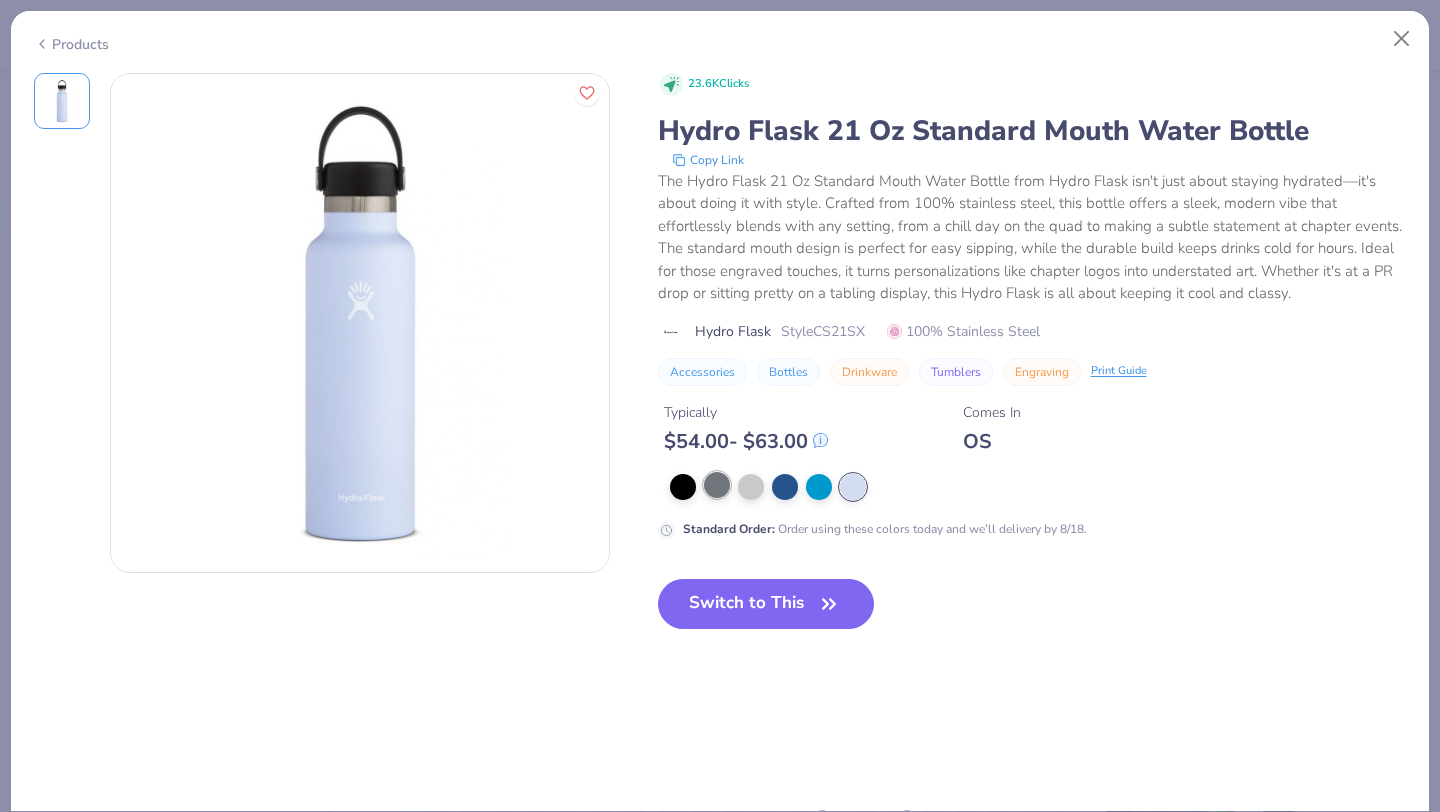 click at bounding box center [717, 485] 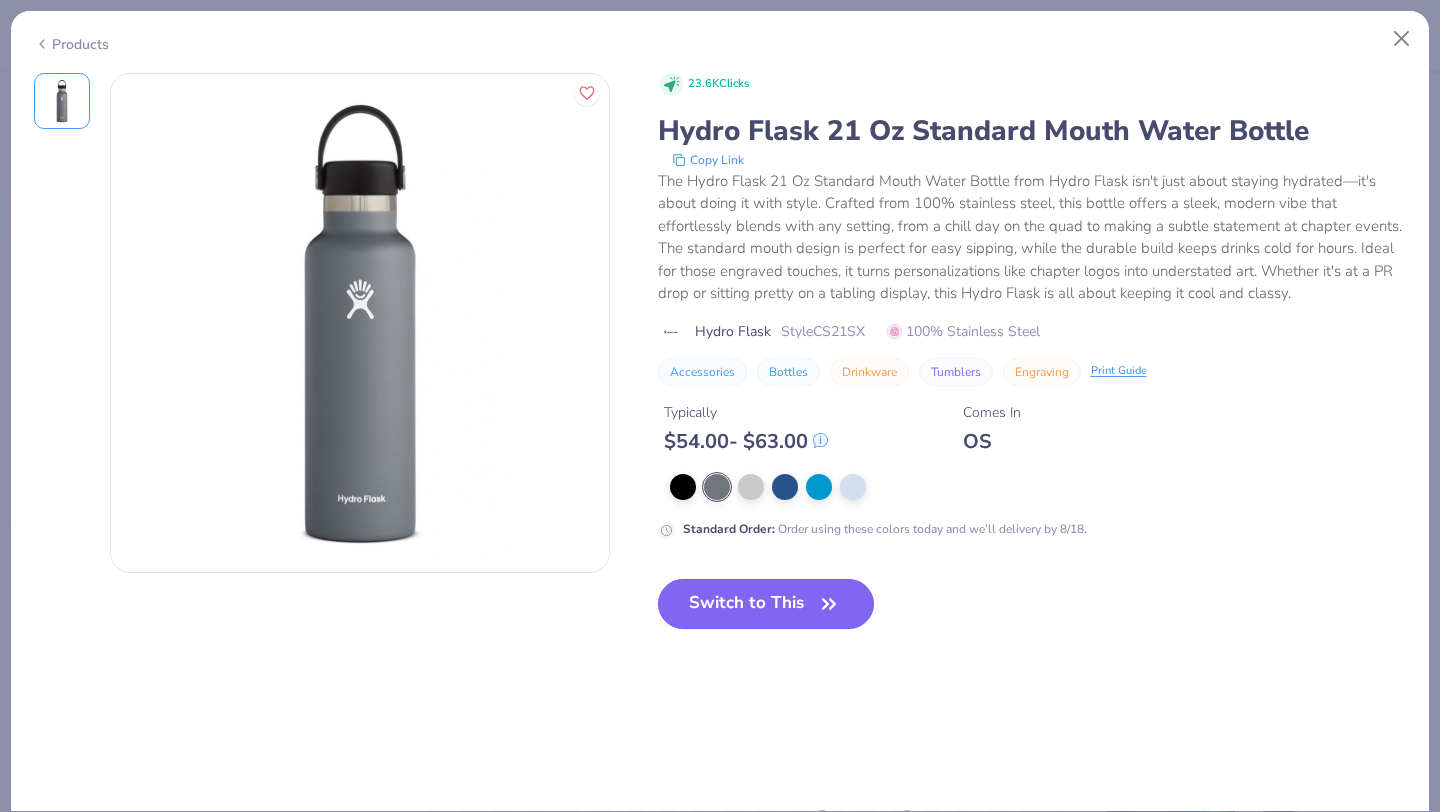 click on "Switch to This" at bounding box center (766, 604) 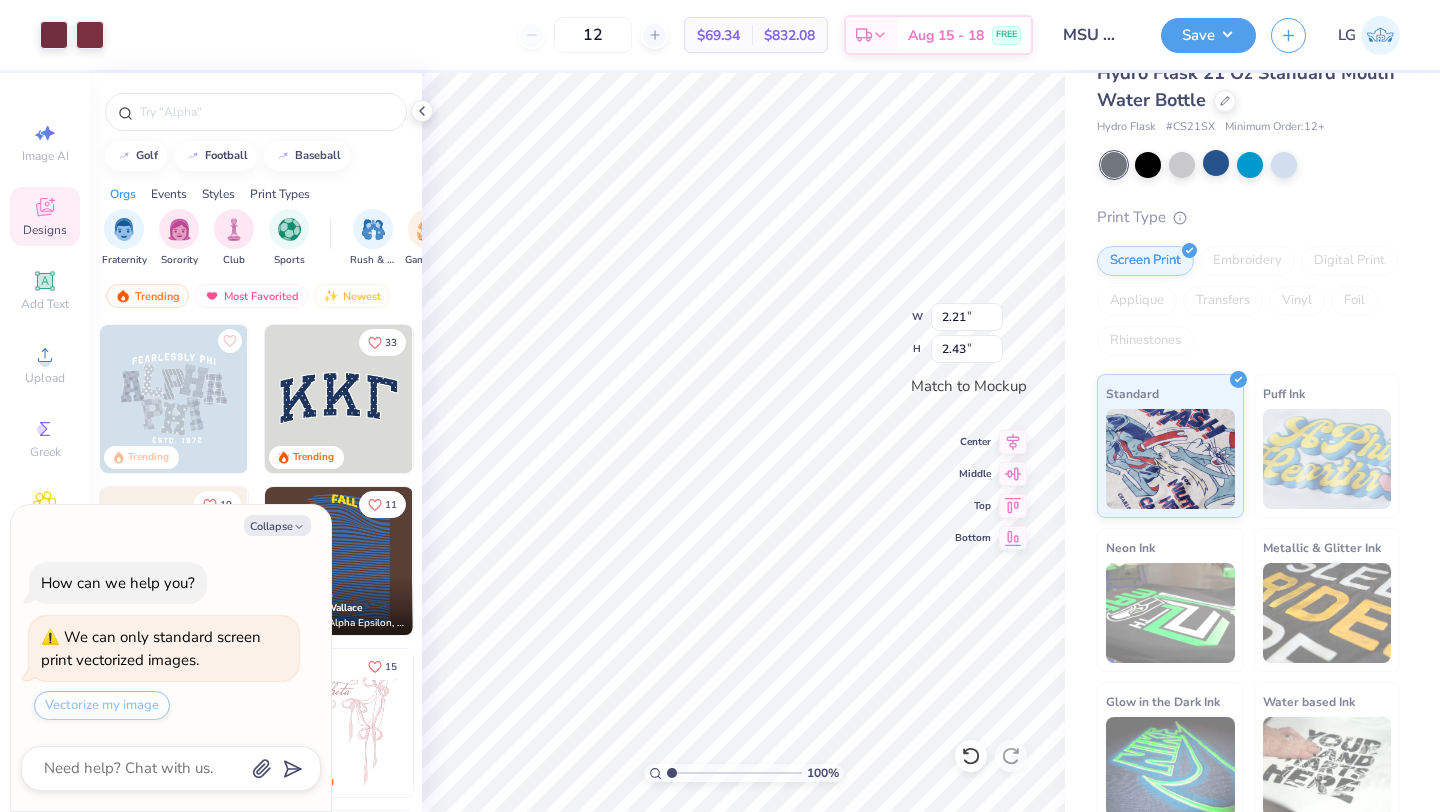 type on "x" 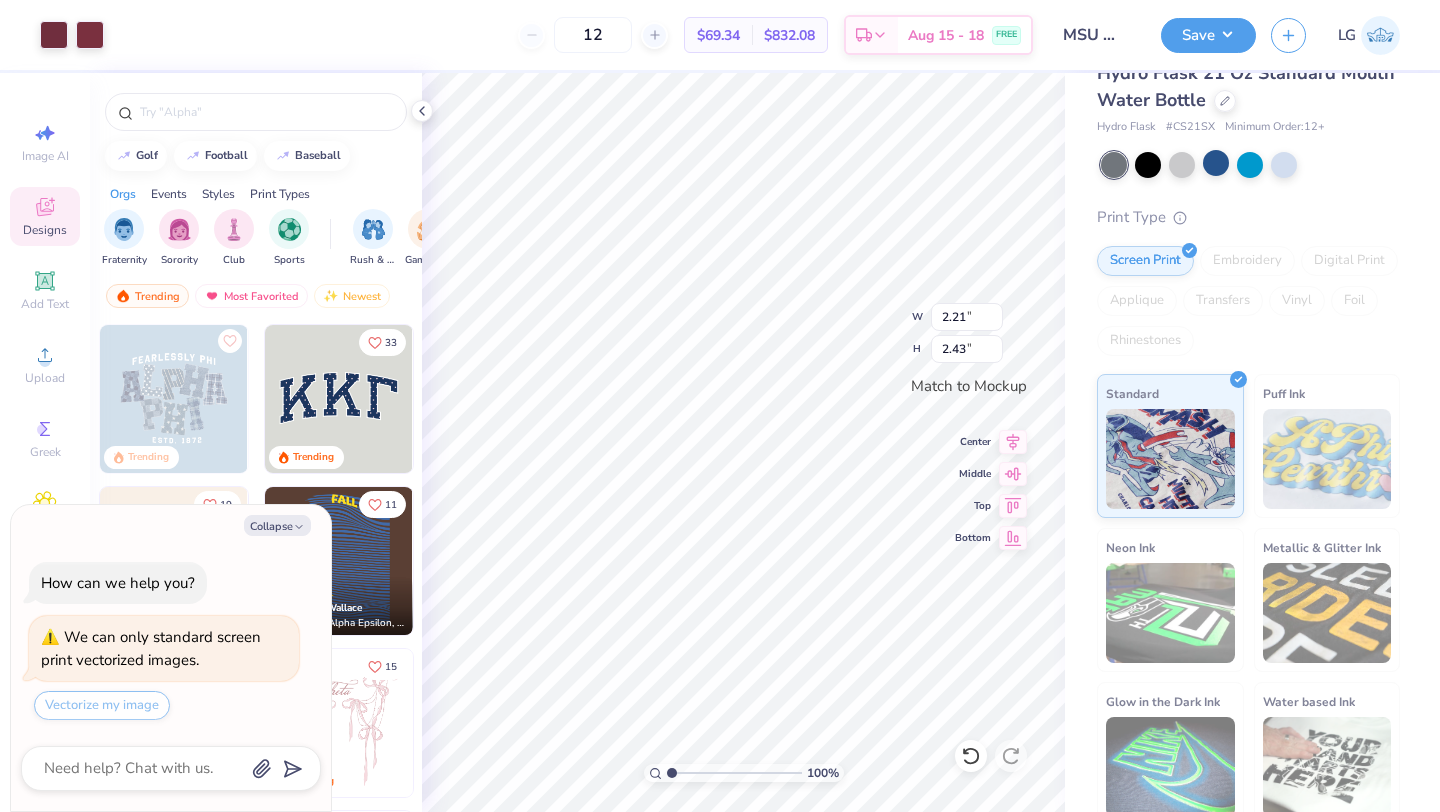 type on "1.62" 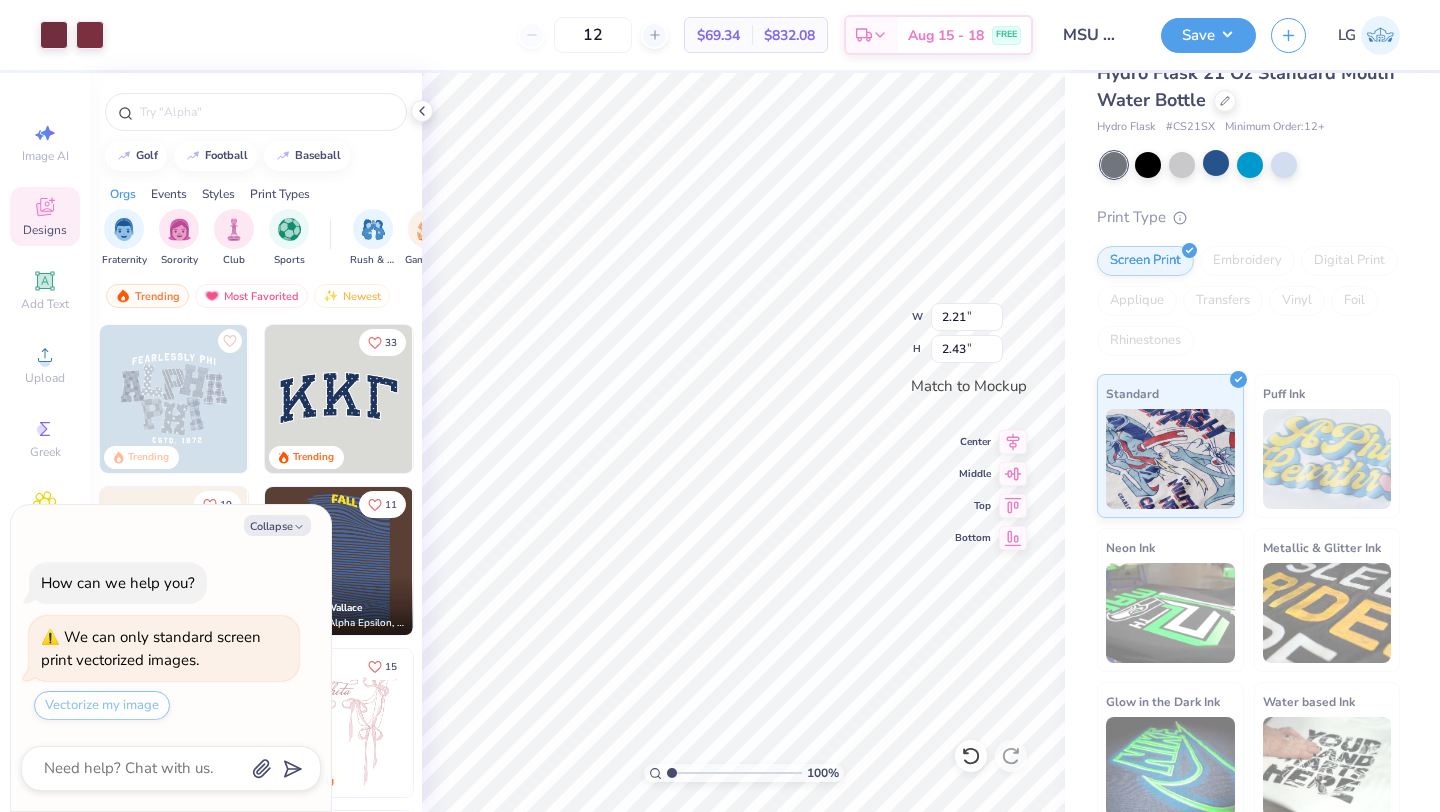 type on "1.78" 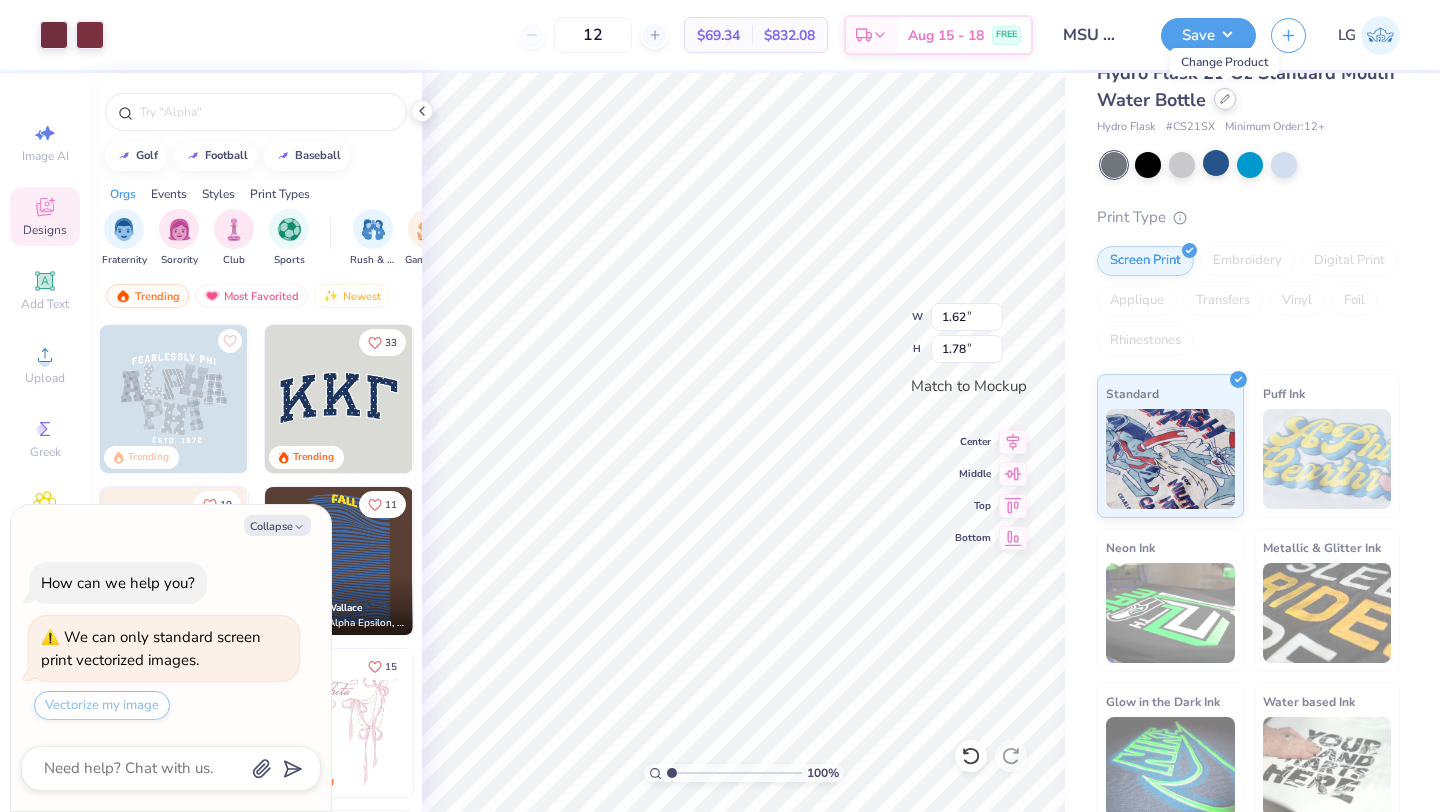 click 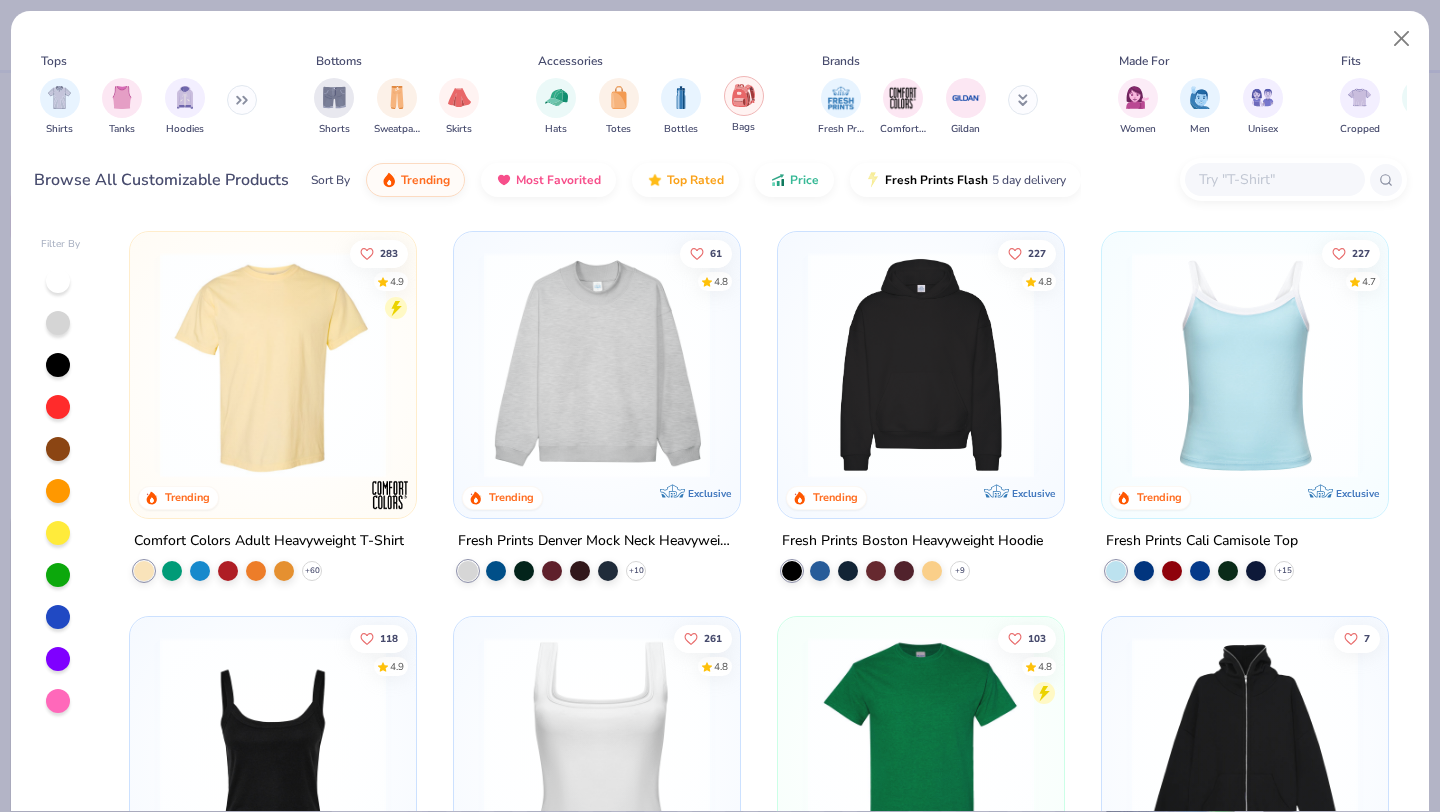 click at bounding box center (744, 96) 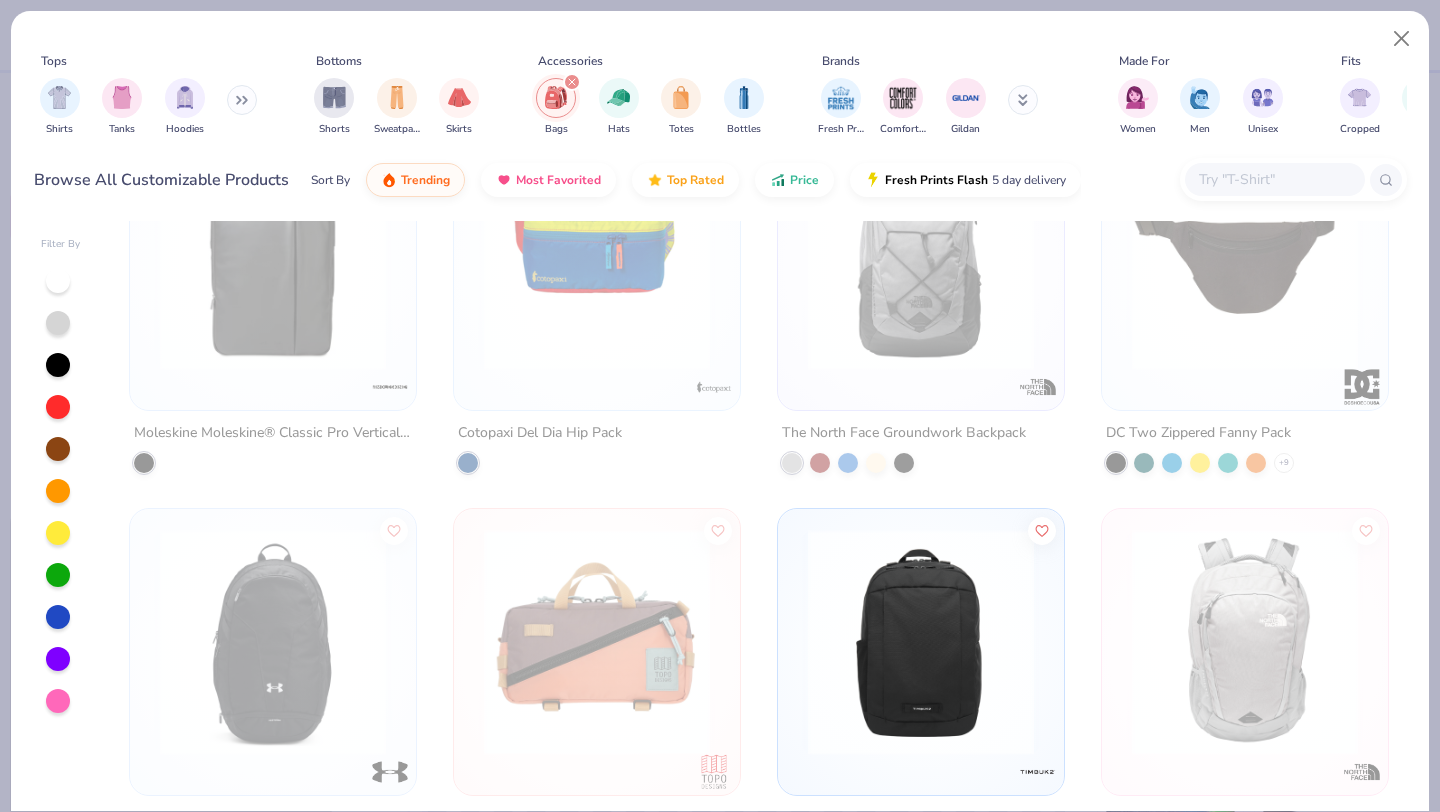 scroll, scrollTop: 562, scrollLeft: 0, axis: vertical 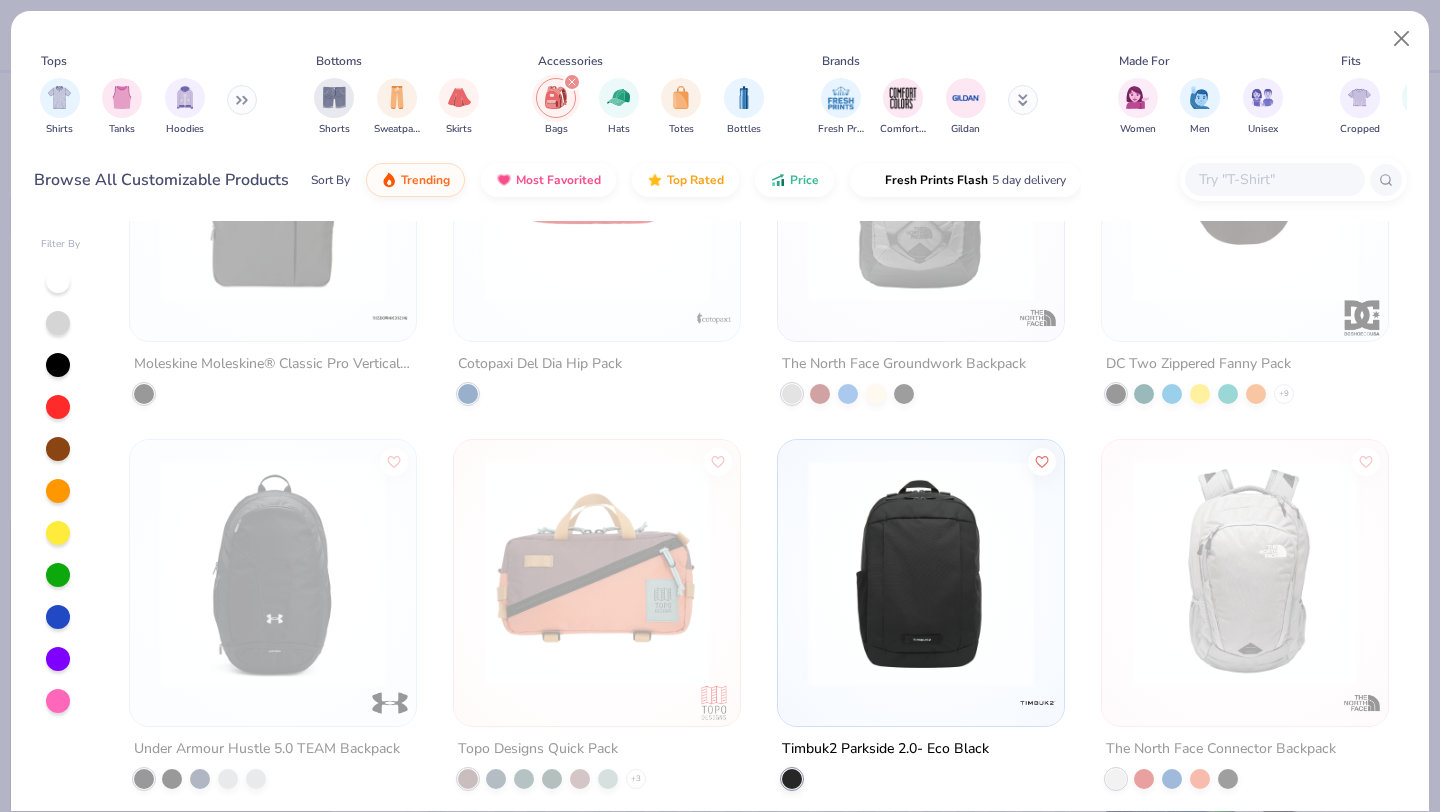 click at bounding box center [921, 572] 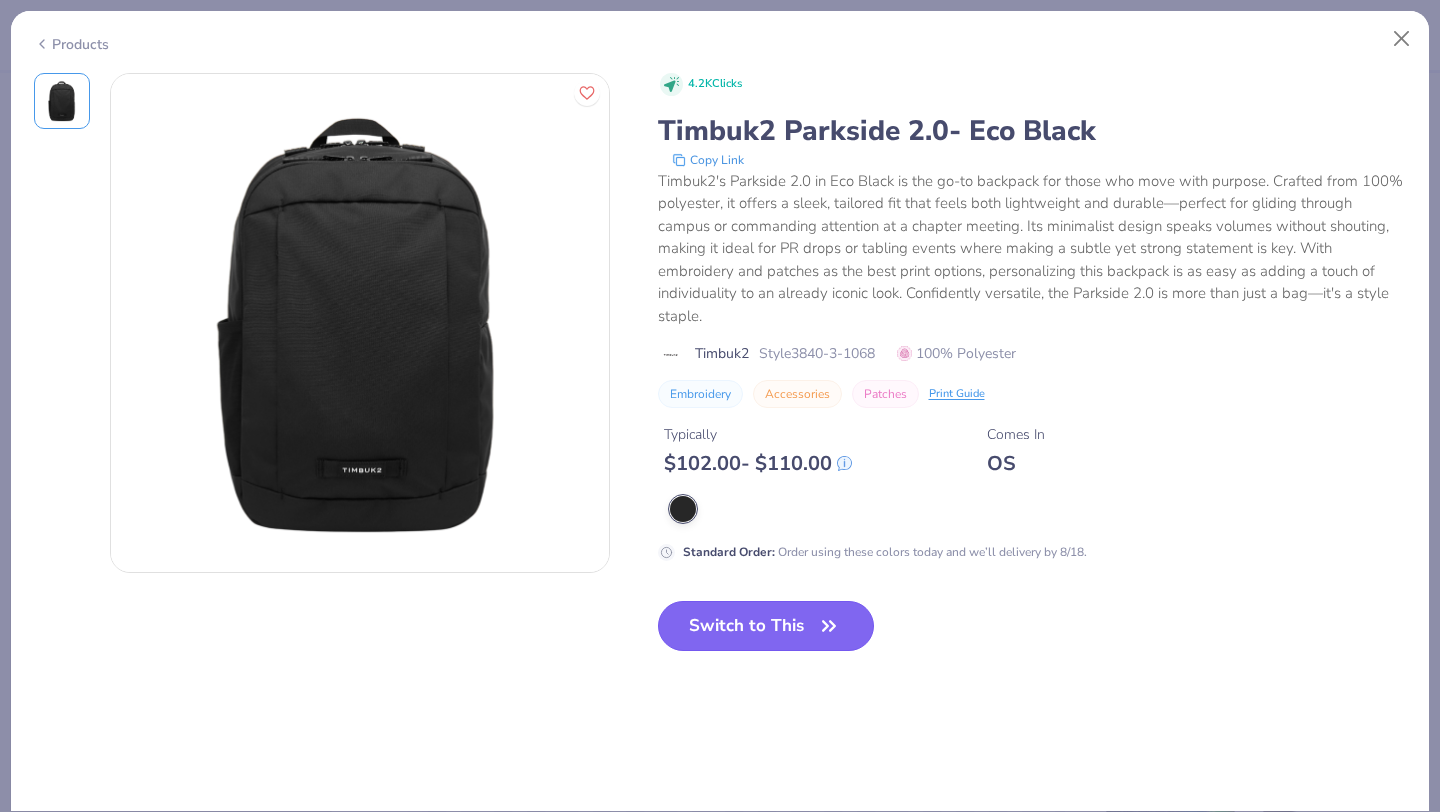 click on "Switch to This" at bounding box center [766, 626] 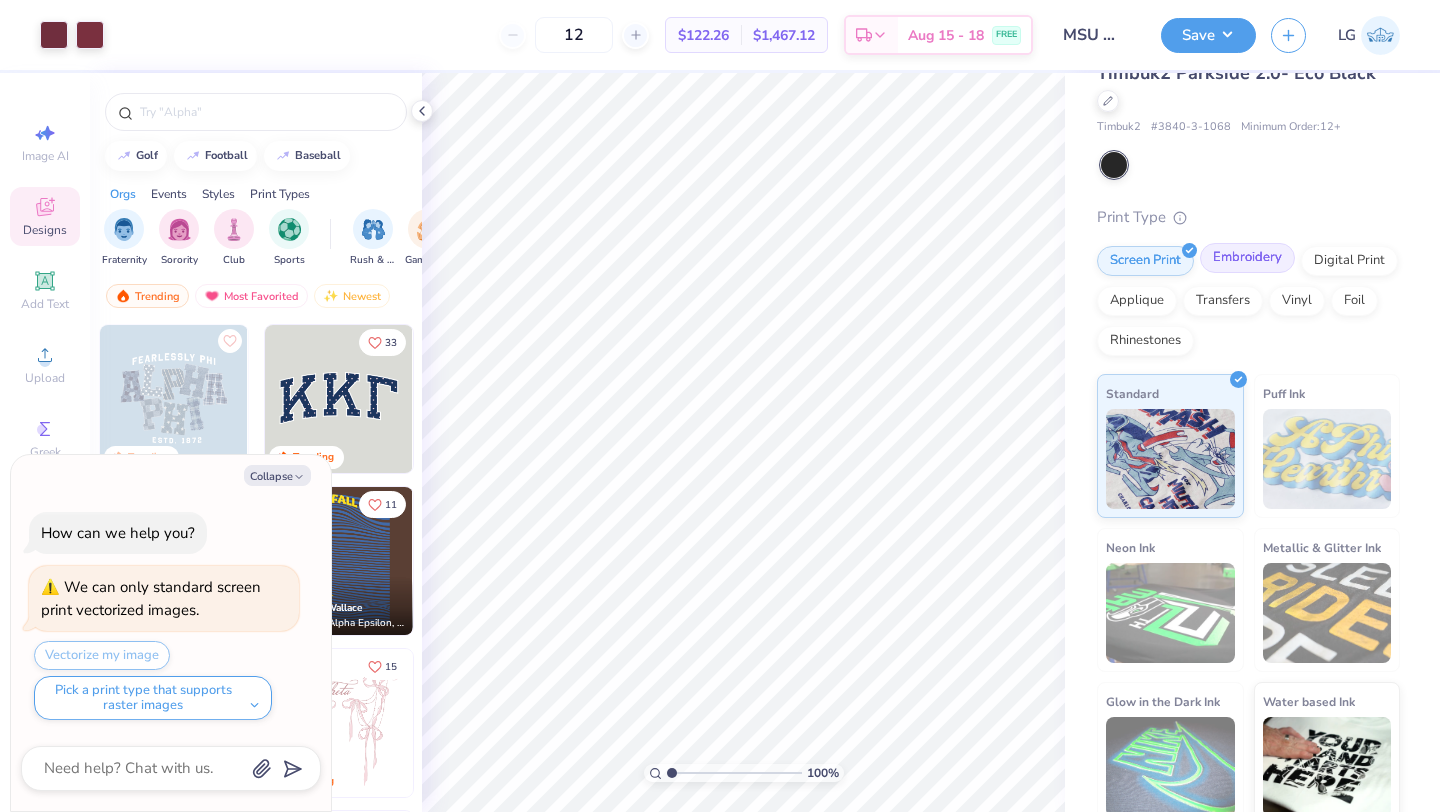 click on "Embroidery" at bounding box center [1247, 258] 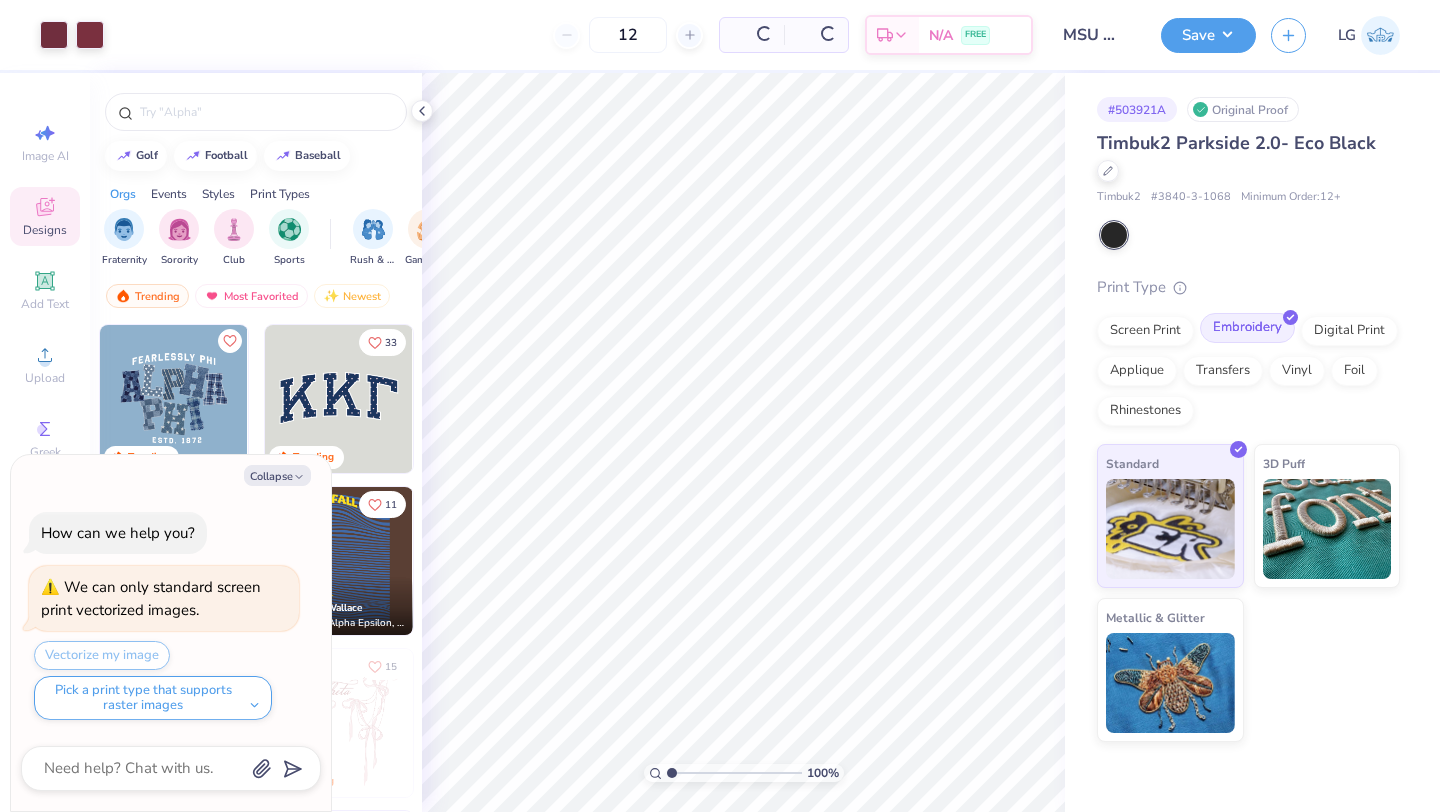 scroll, scrollTop: 0, scrollLeft: 0, axis: both 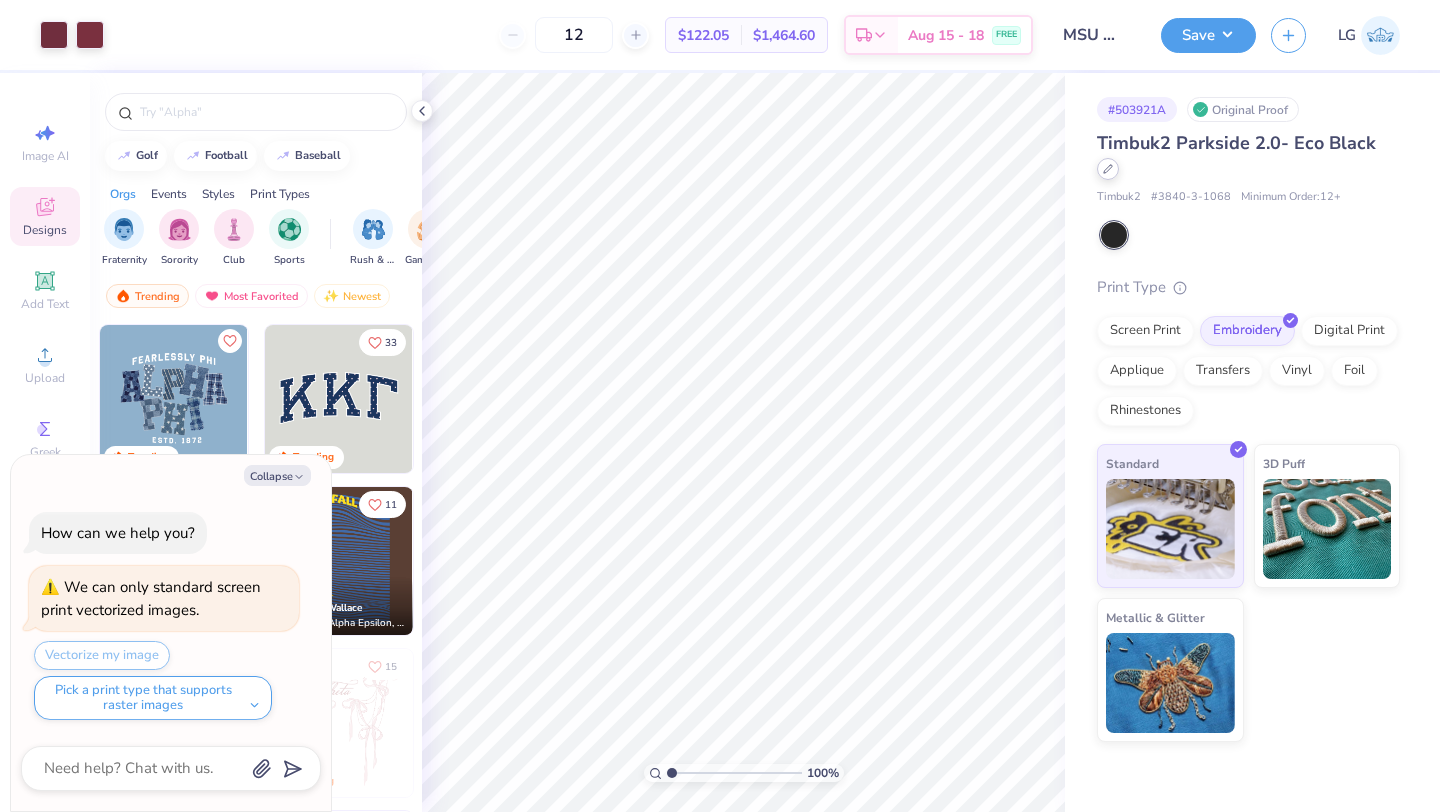 click 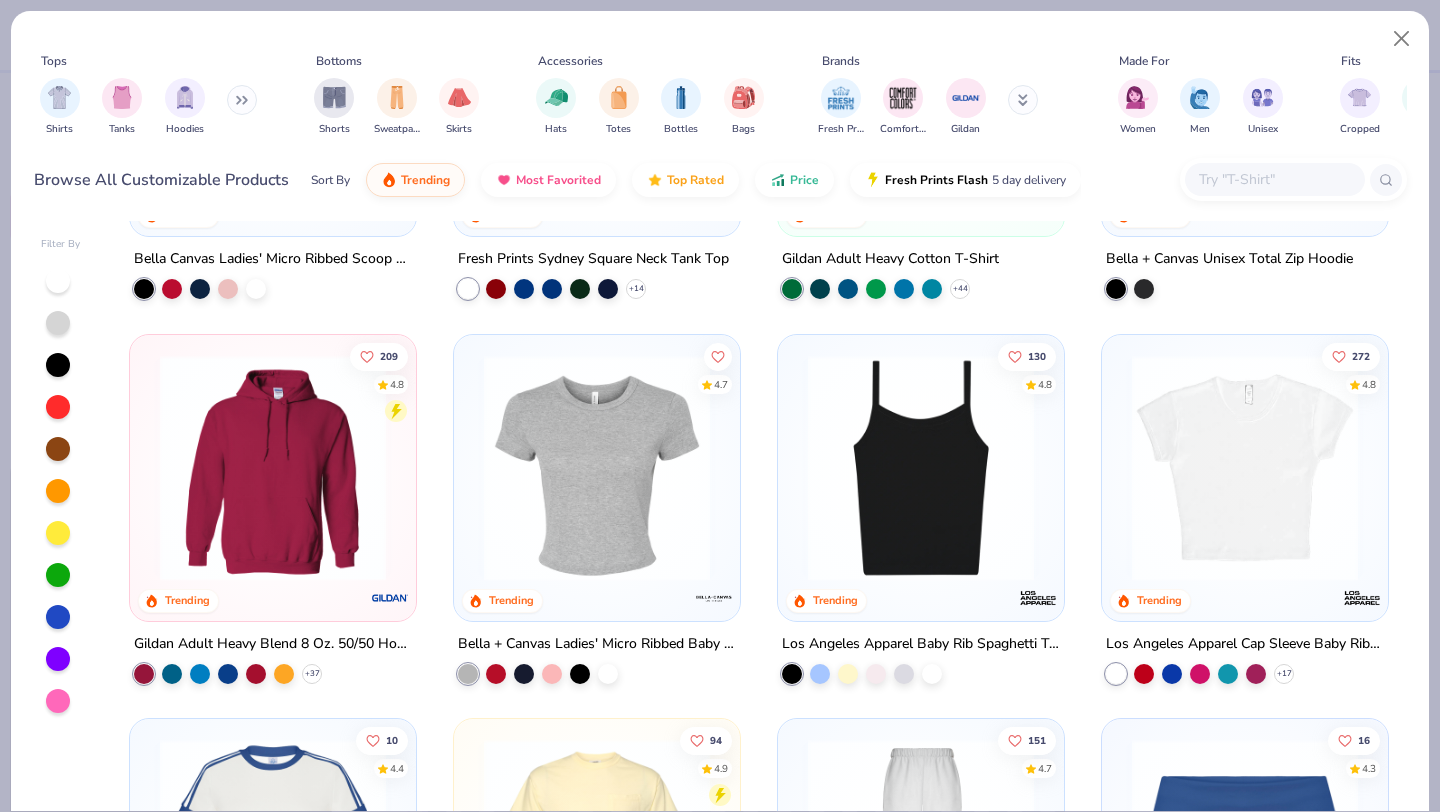 scroll, scrollTop: 624, scrollLeft: 0, axis: vertical 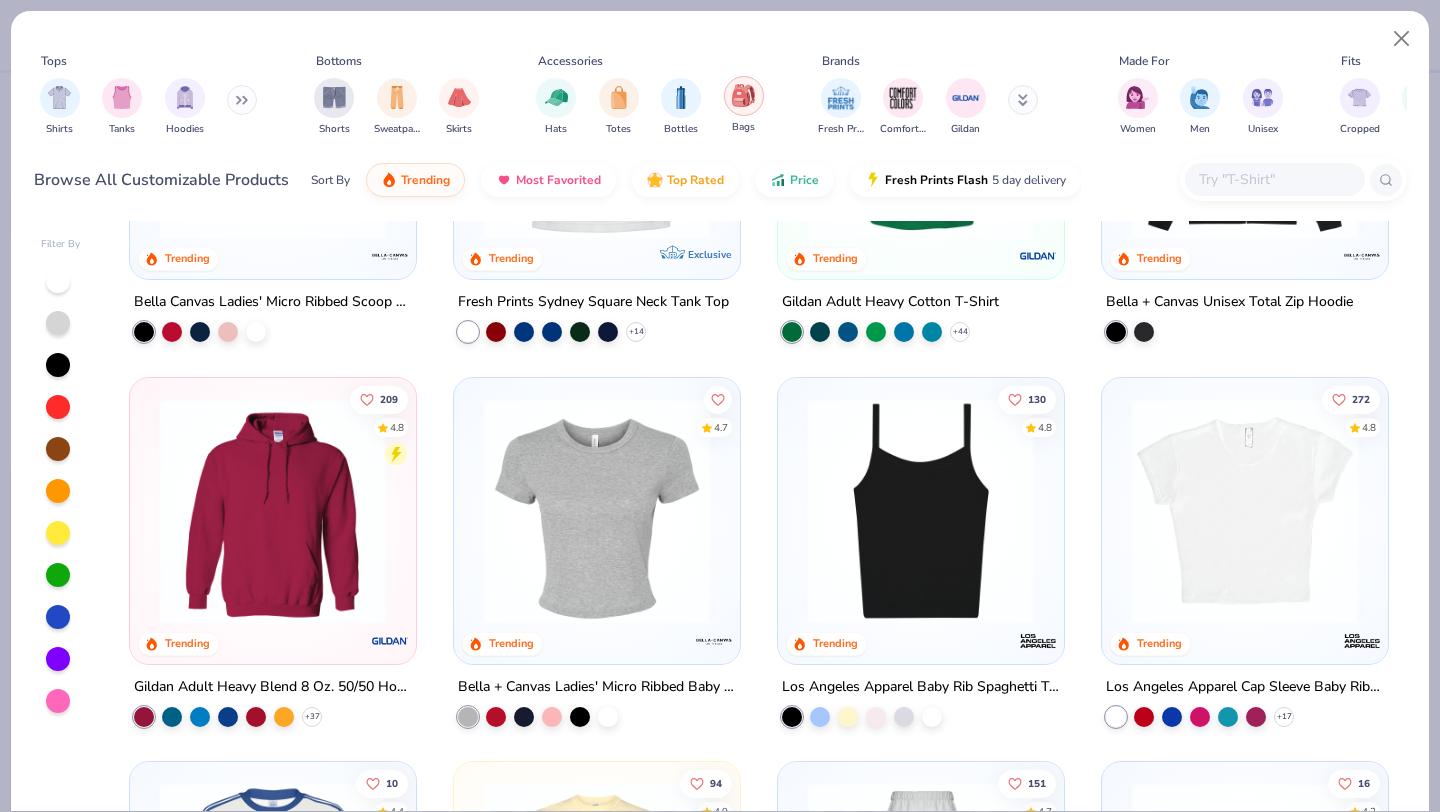 click at bounding box center [743, 95] 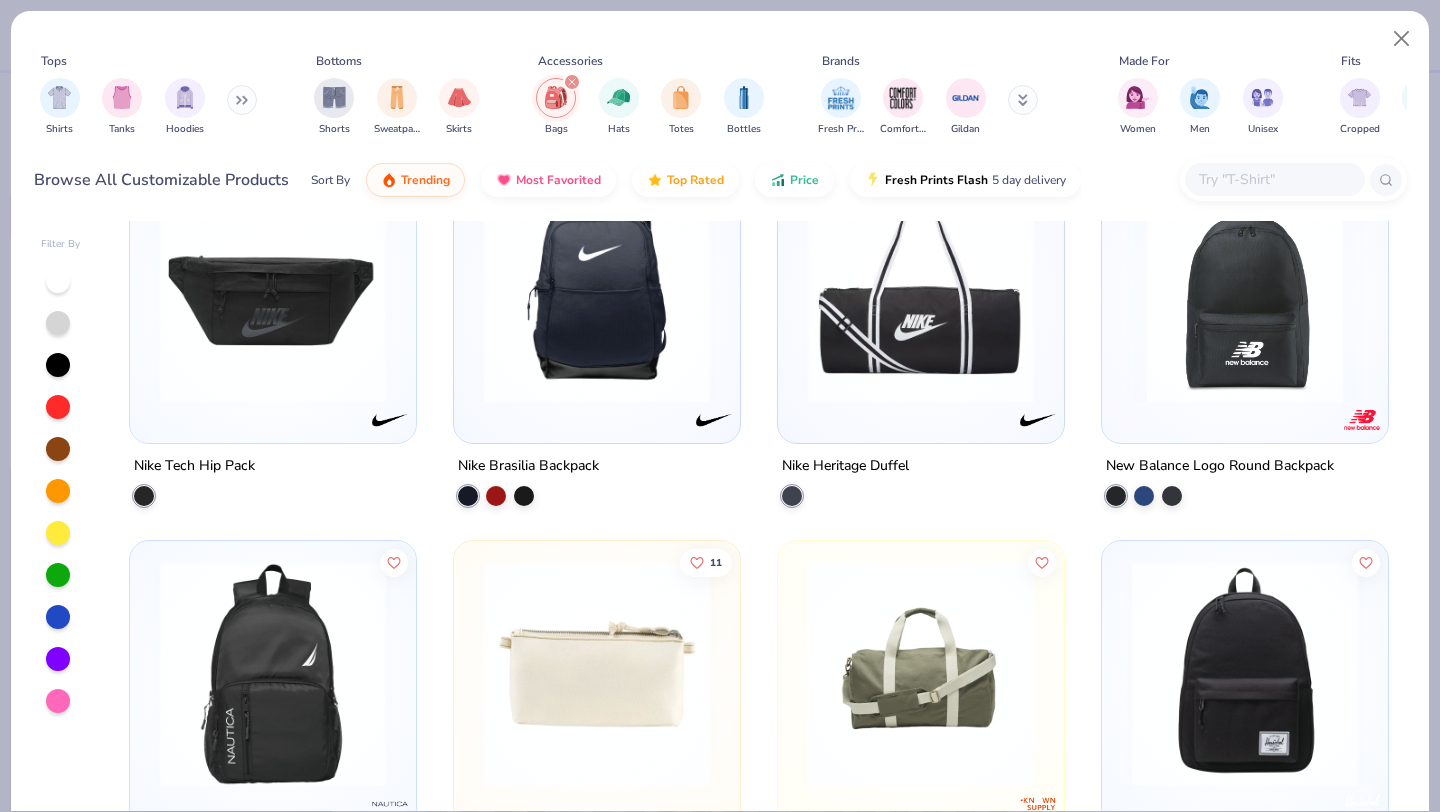 scroll, scrollTop: 3266, scrollLeft: 0, axis: vertical 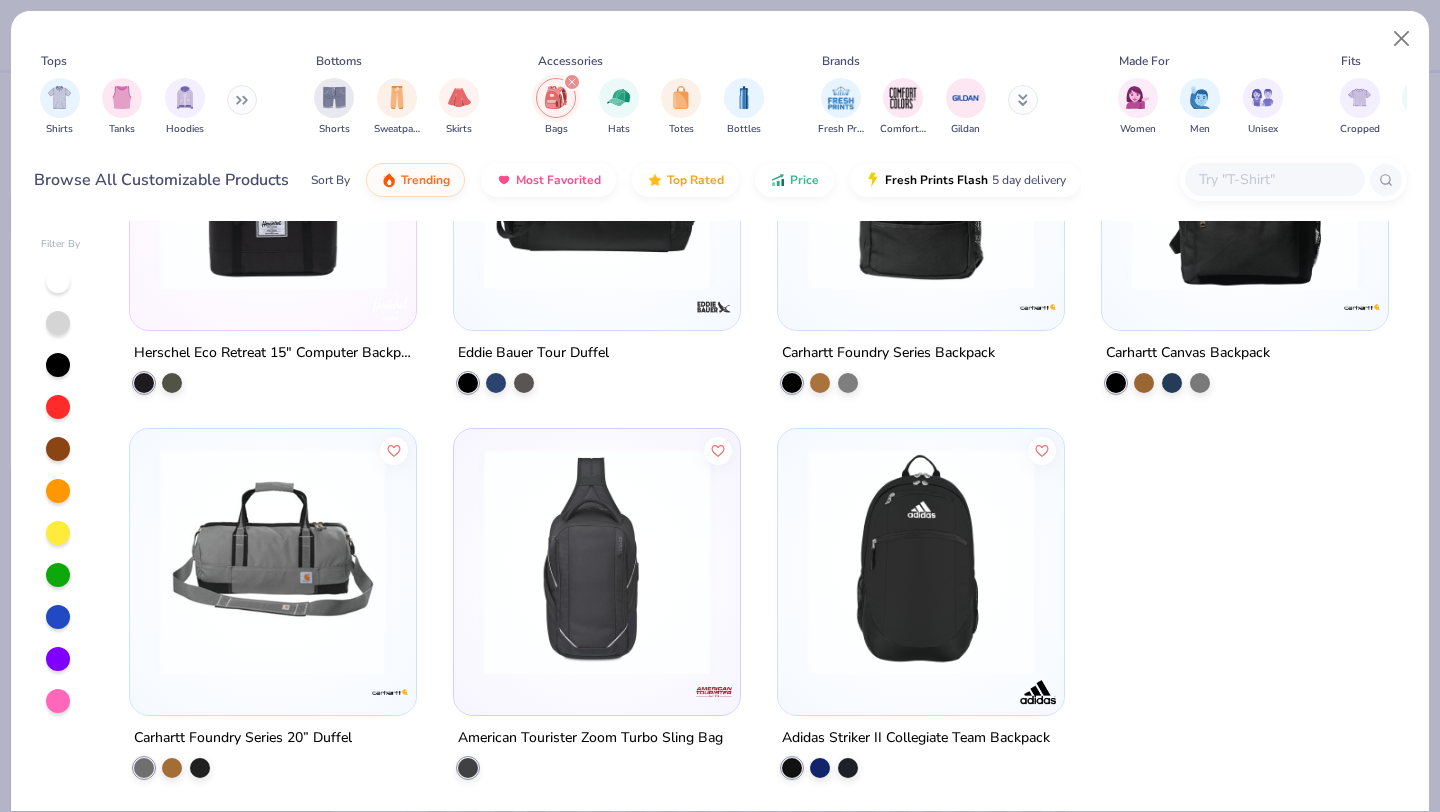 click at bounding box center (921, 562) 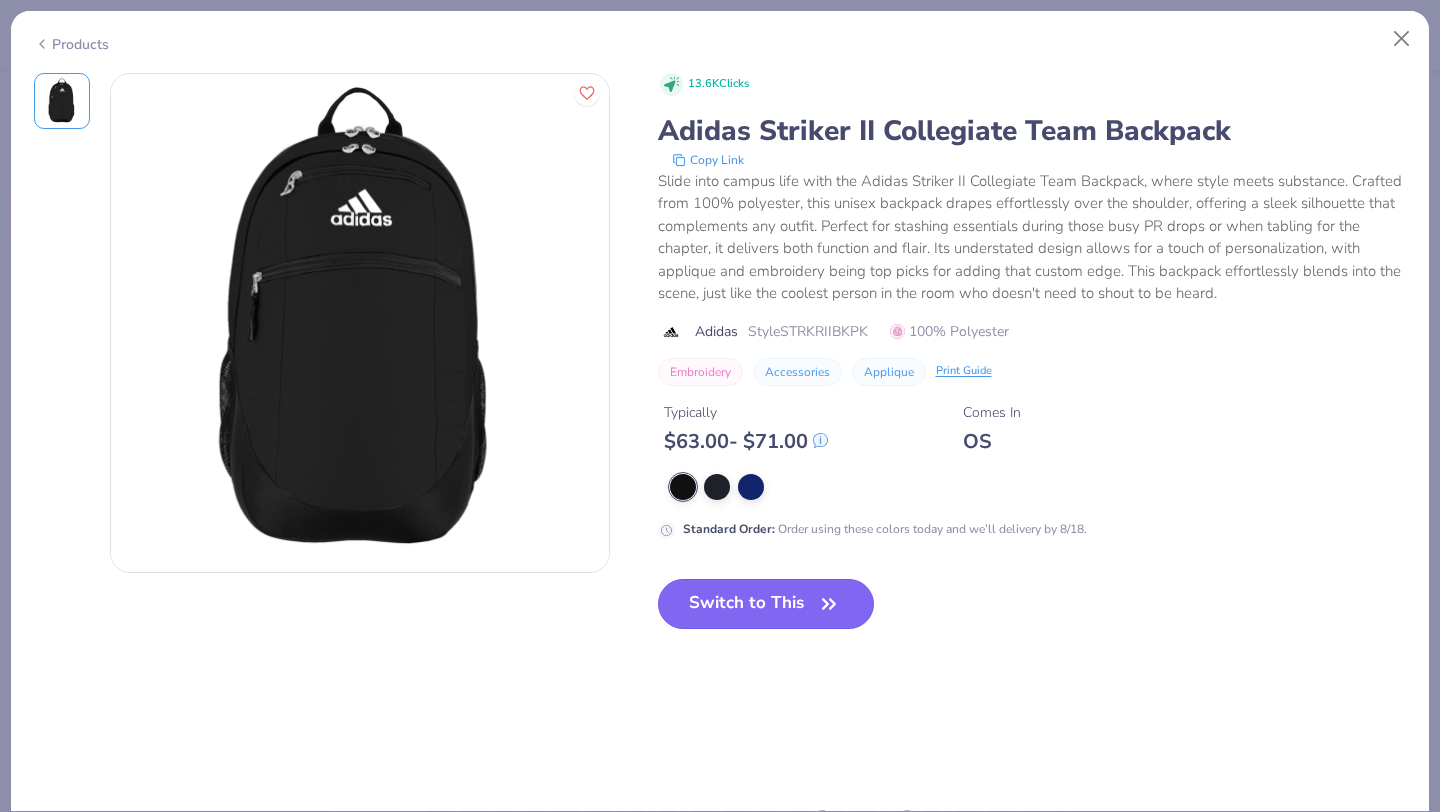 click on "Switch to This" at bounding box center [766, 604] 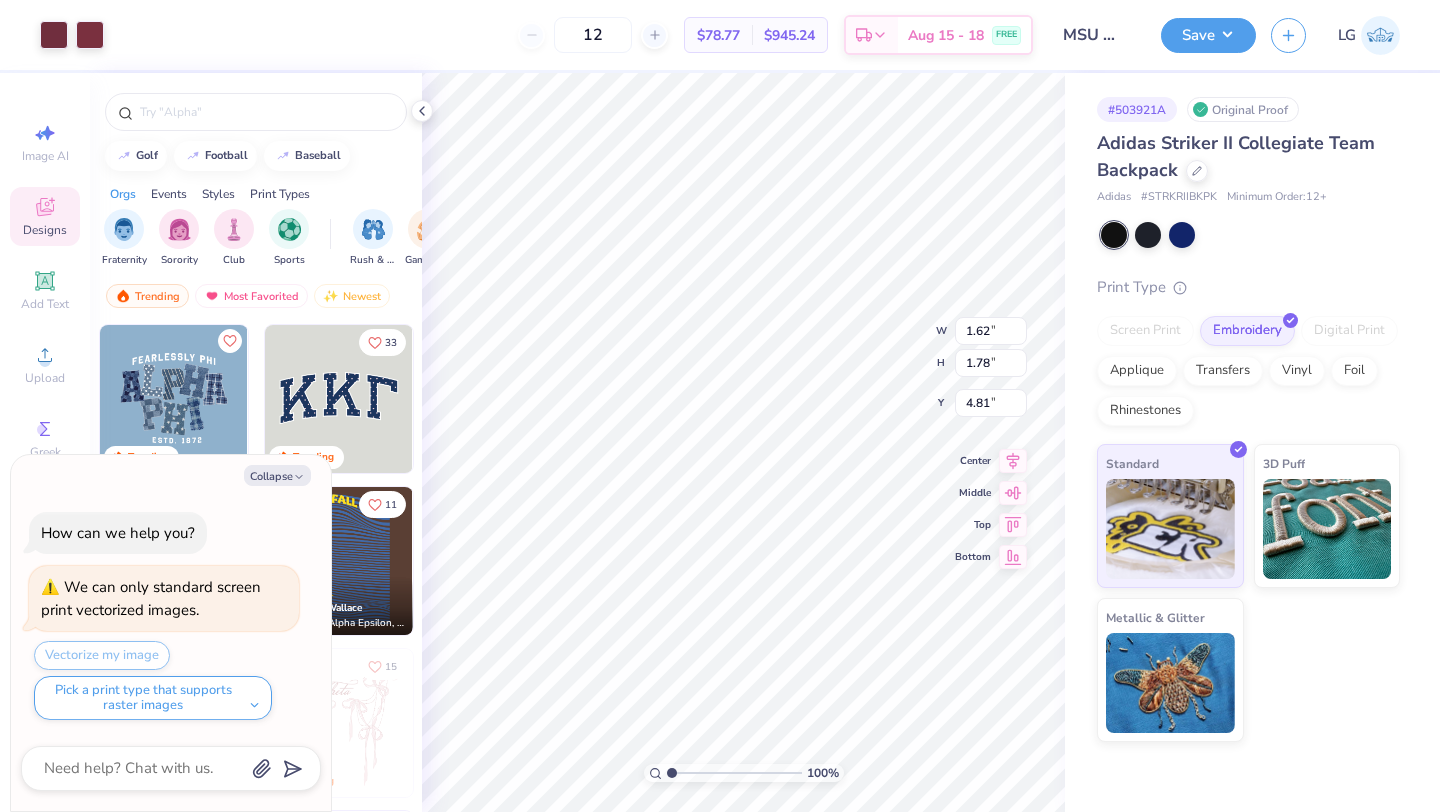type on "x" 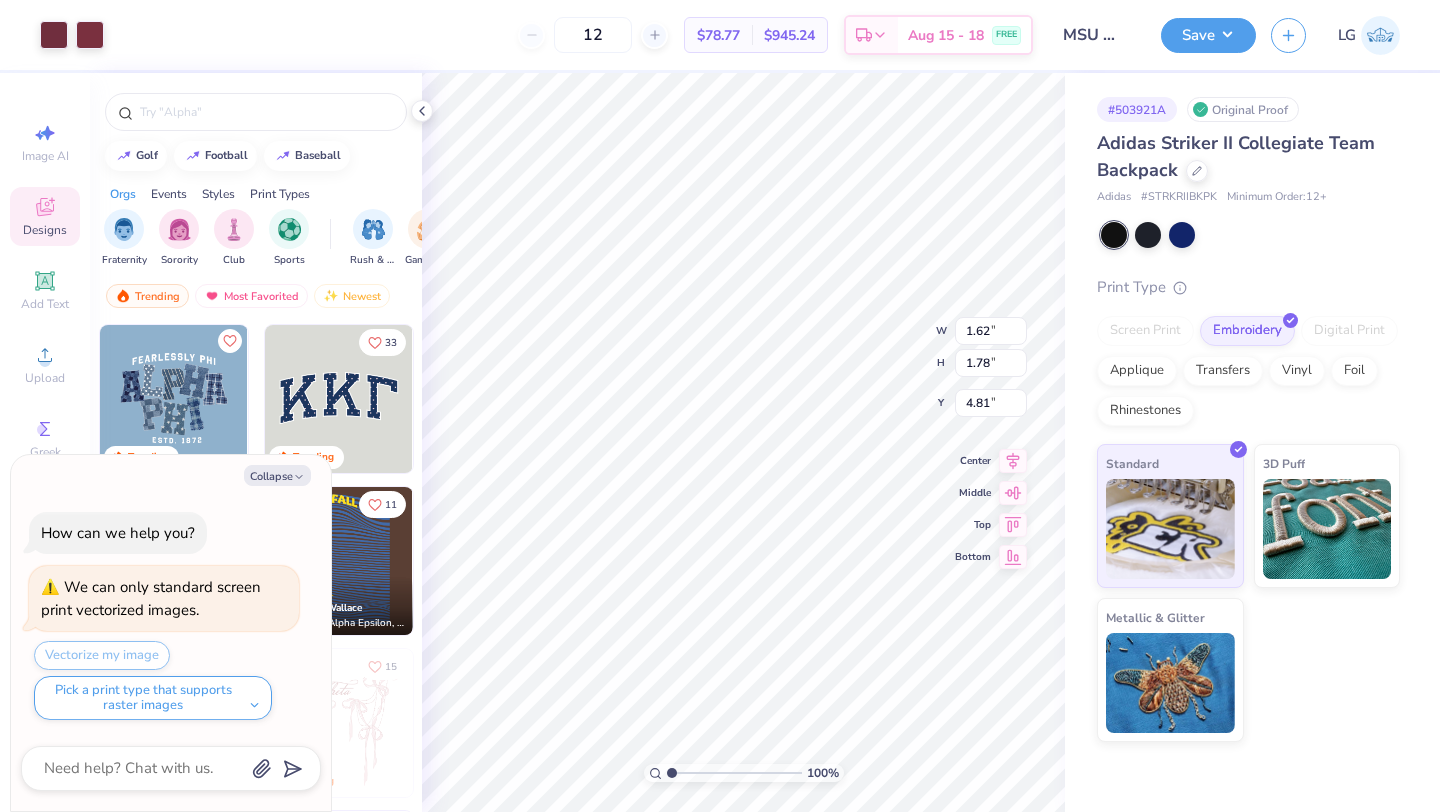 type on "1.39" 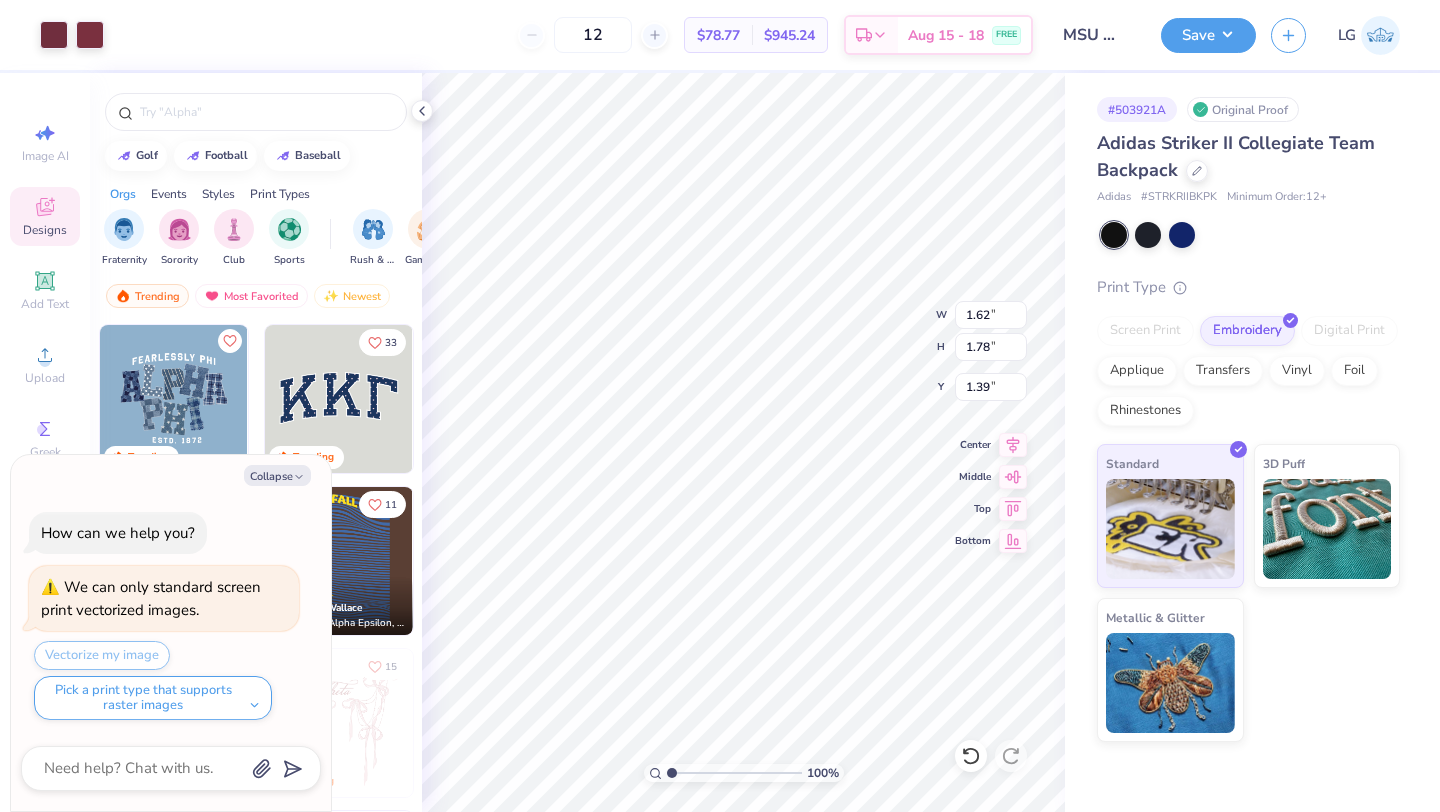 type on "x" 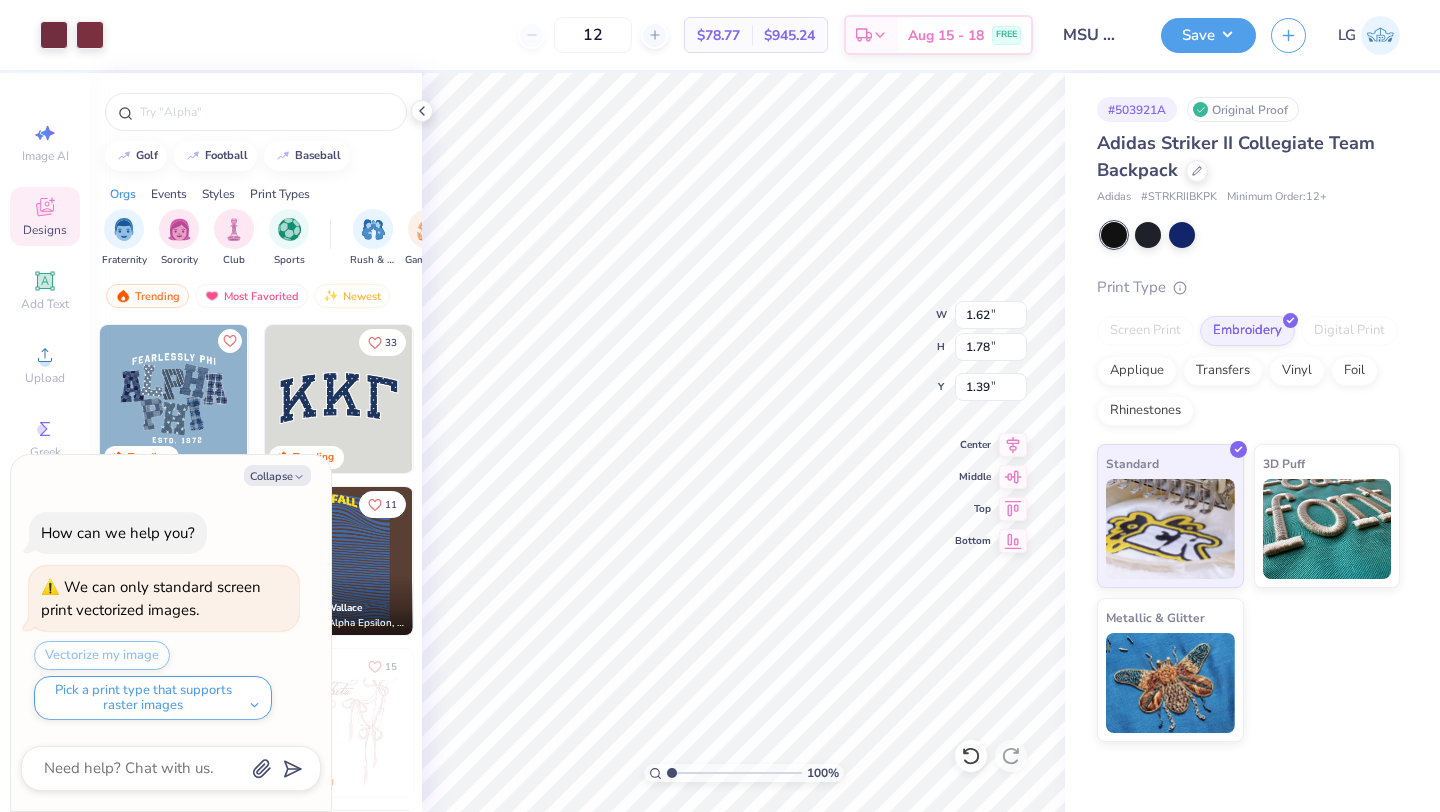 type on "4.25" 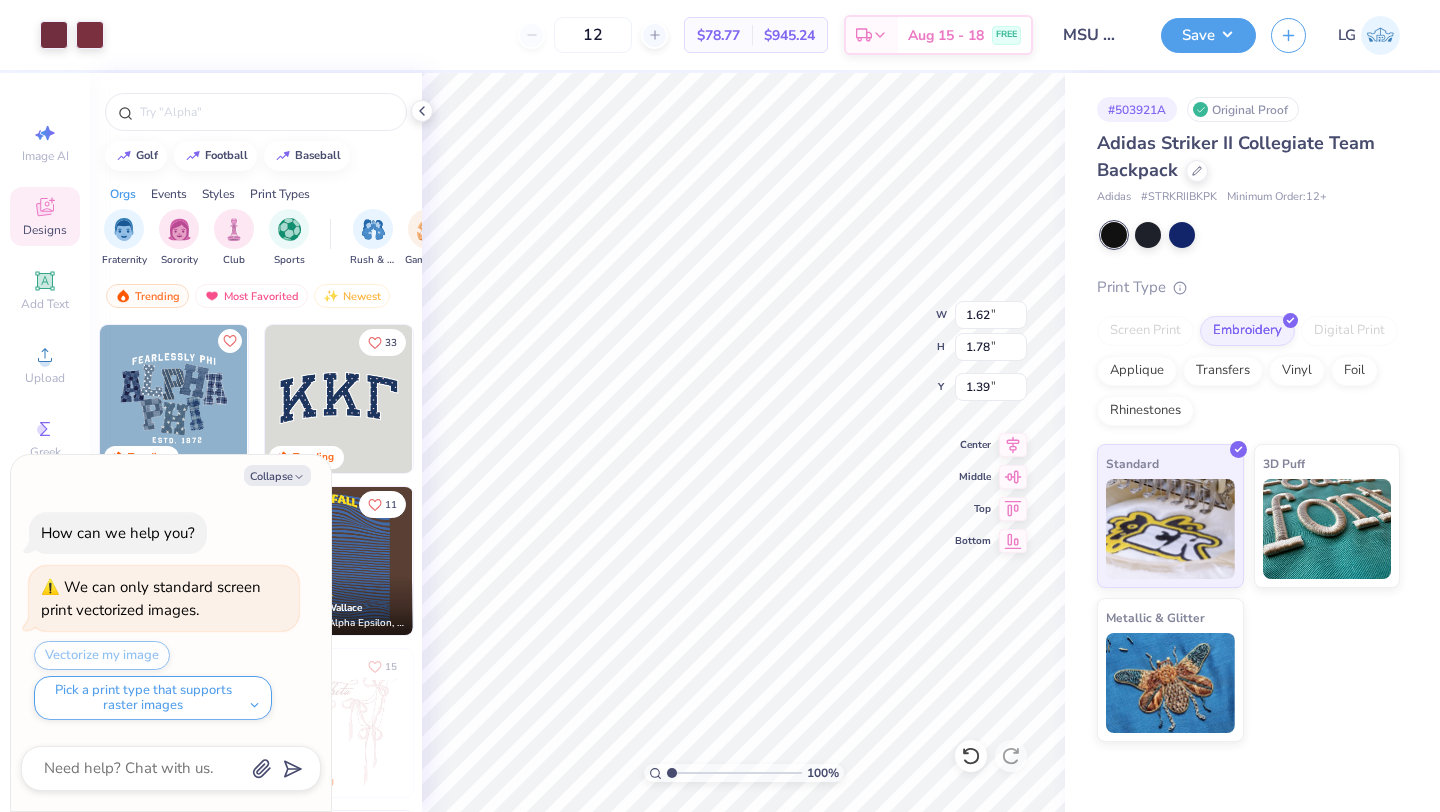 type on "4.66" 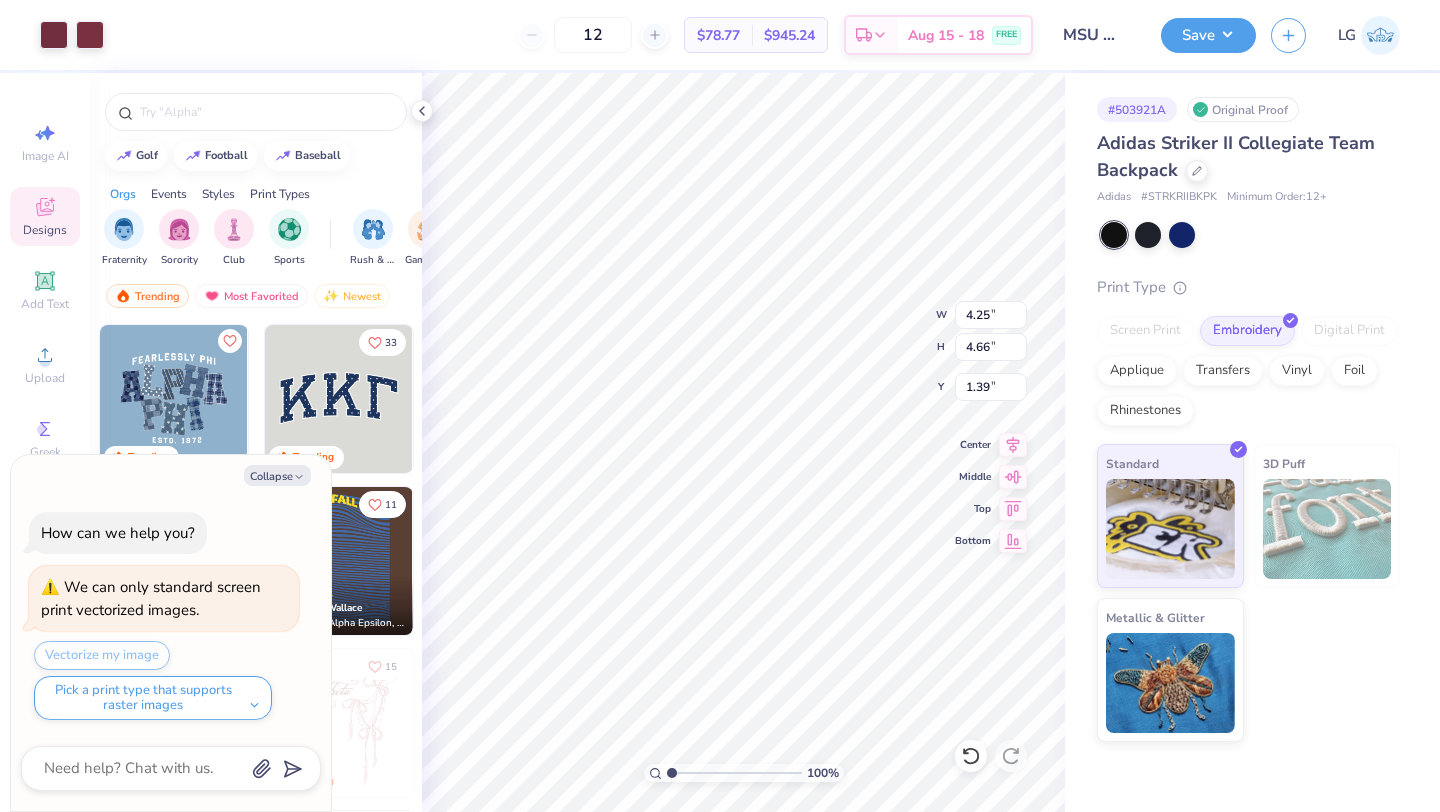 type on "x" 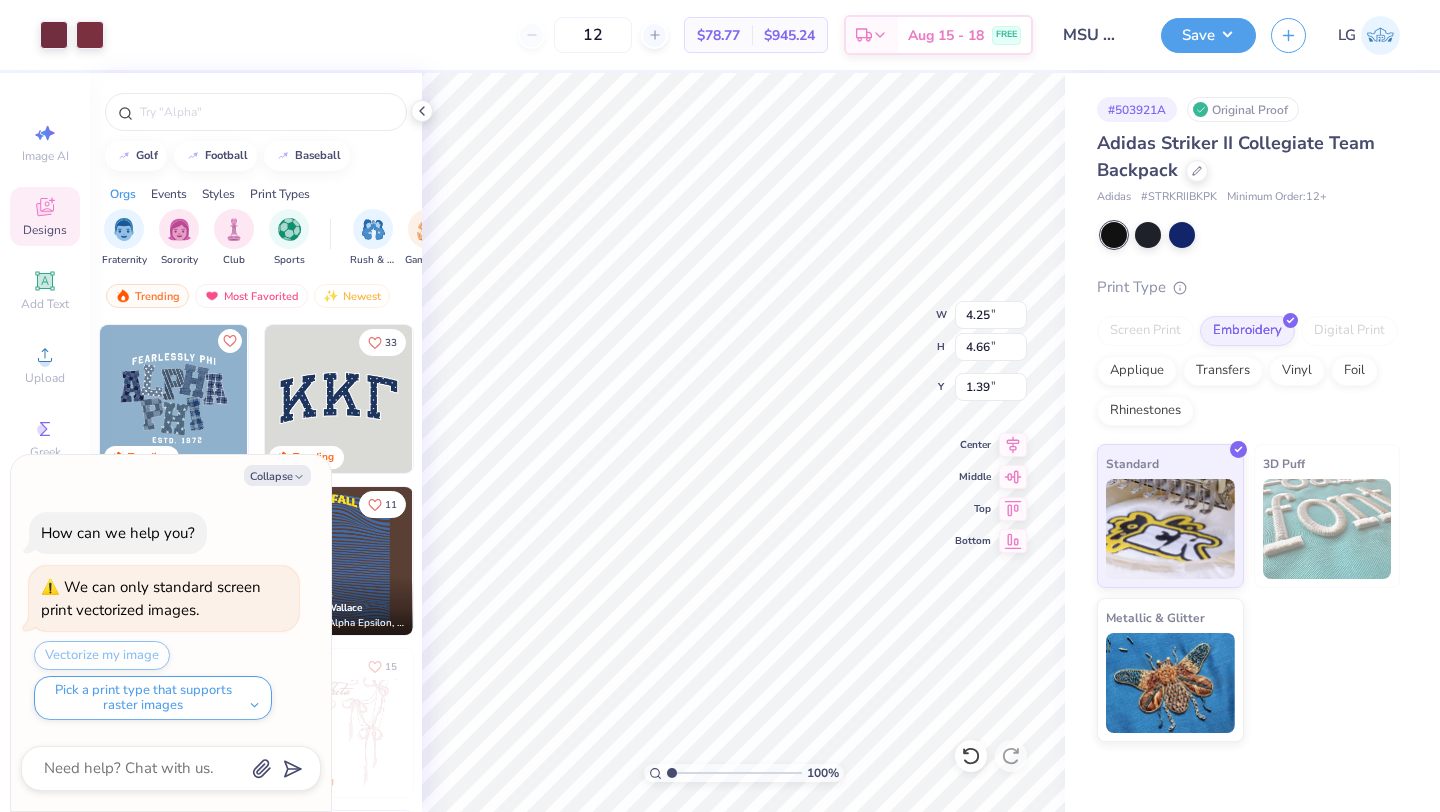 type on "2.17" 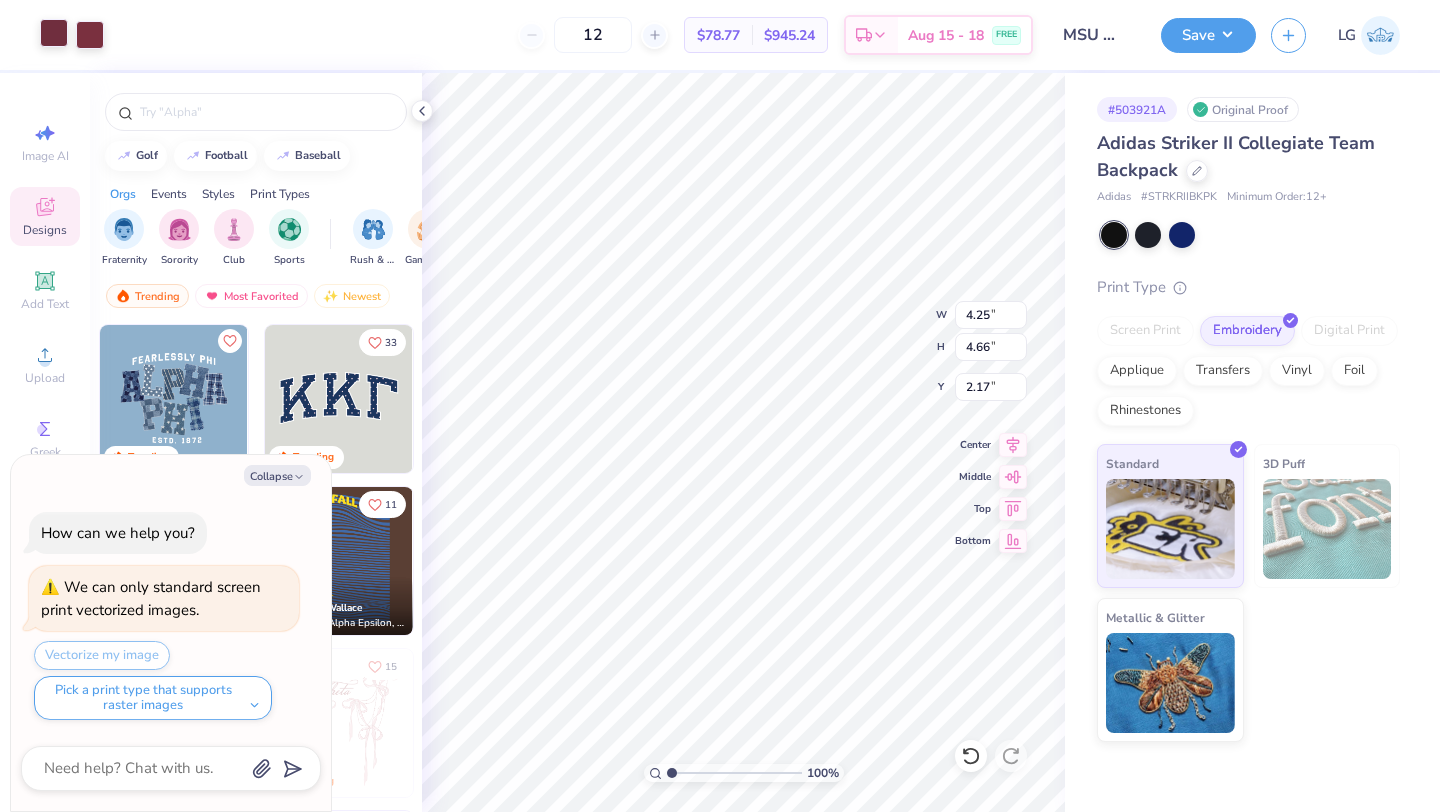 click at bounding box center [54, 33] 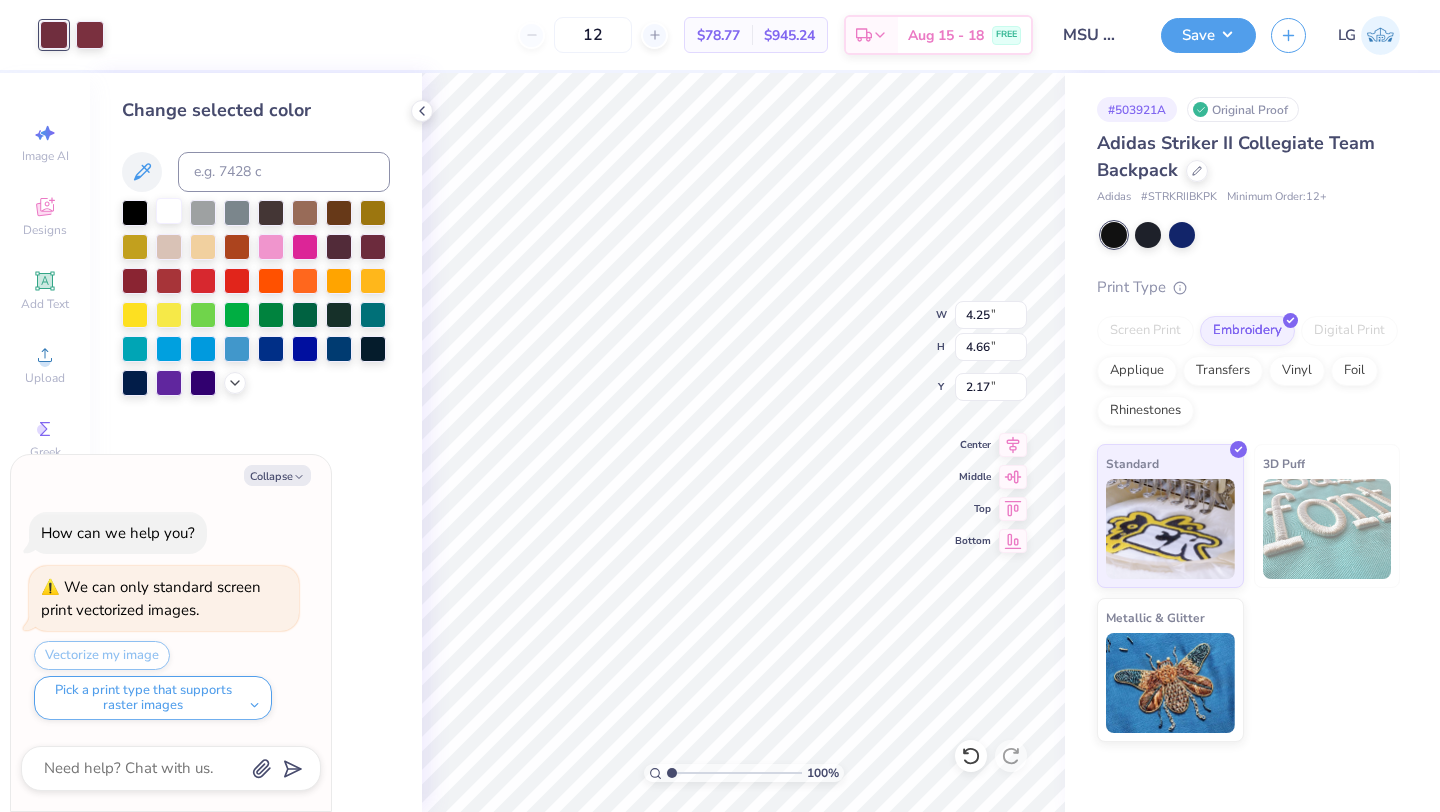 click at bounding box center [169, 211] 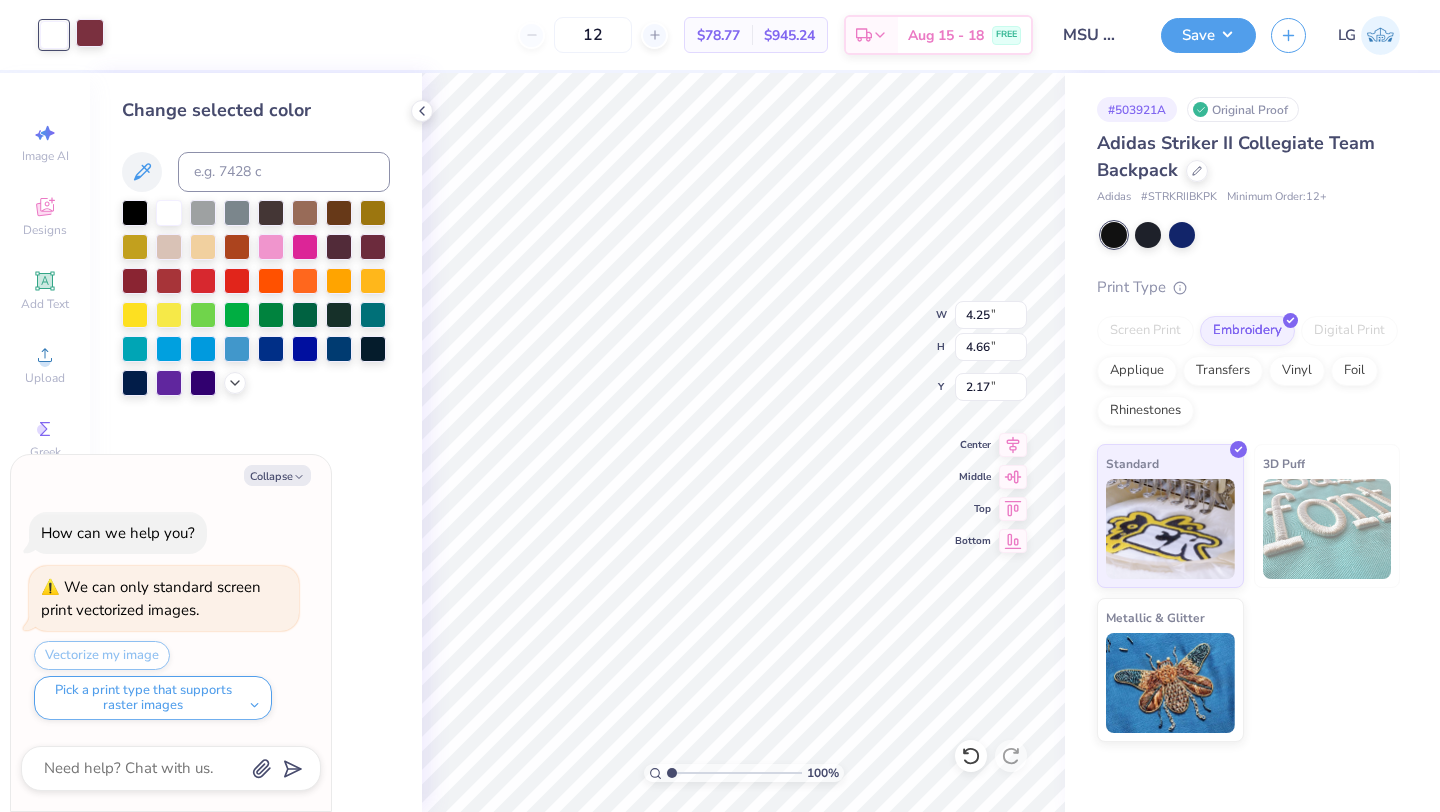 click at bounding box center (90, 33) 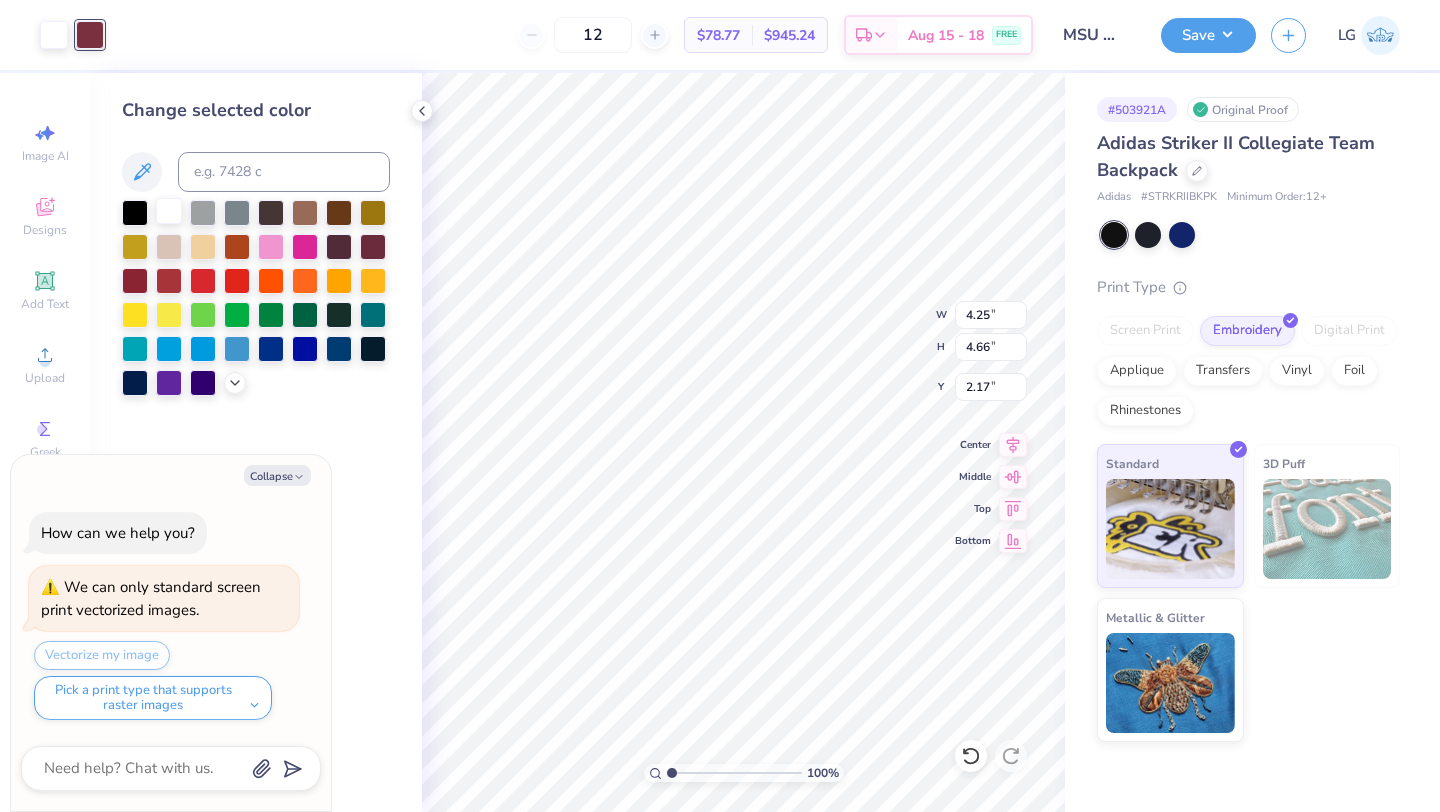 click at bounding box center (169, 211) 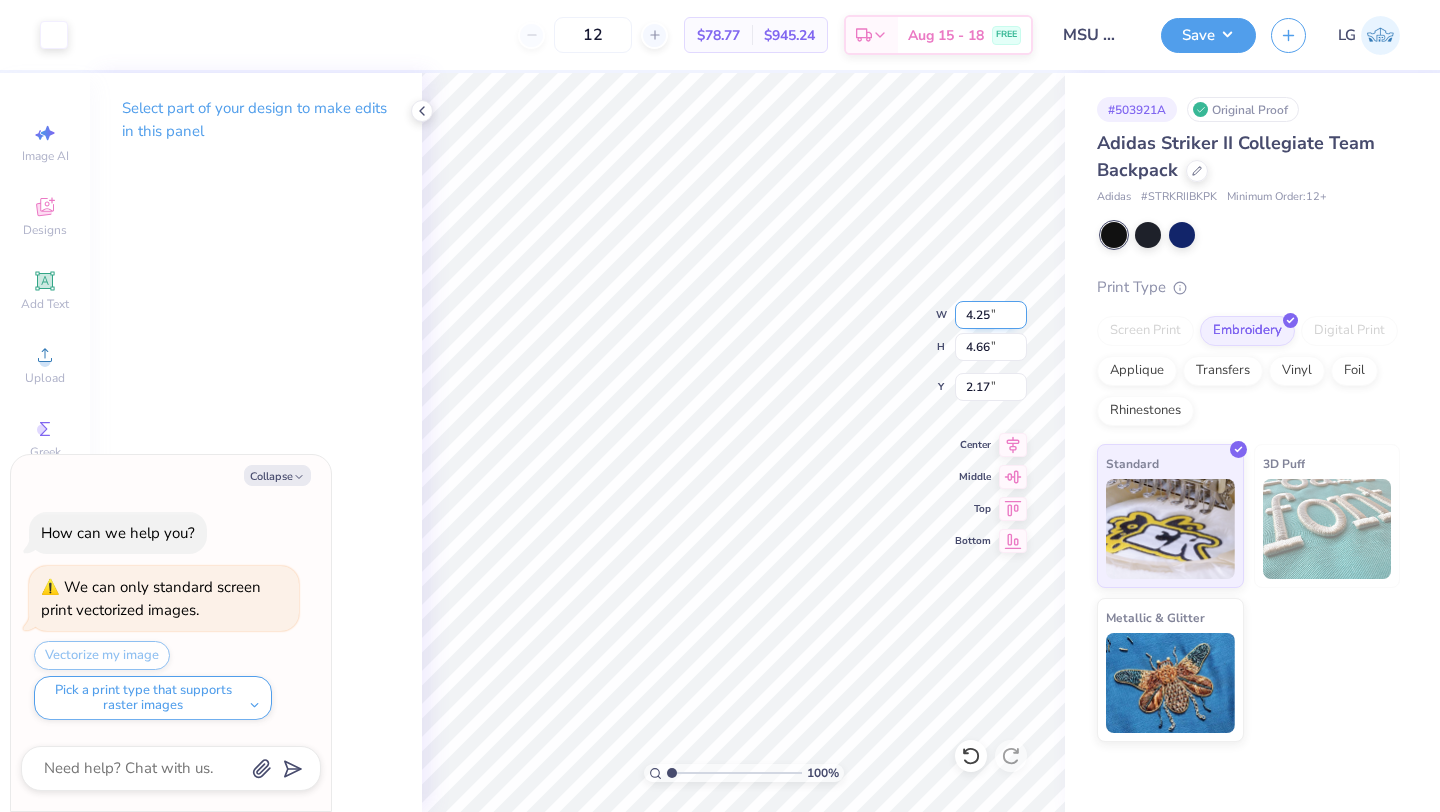 click on "100  % W 4.25 4.25 " H 4.66 4.66 " Y 2.17 2.17 " Center Middle Top Bottom" at bounding box center (743, 442) 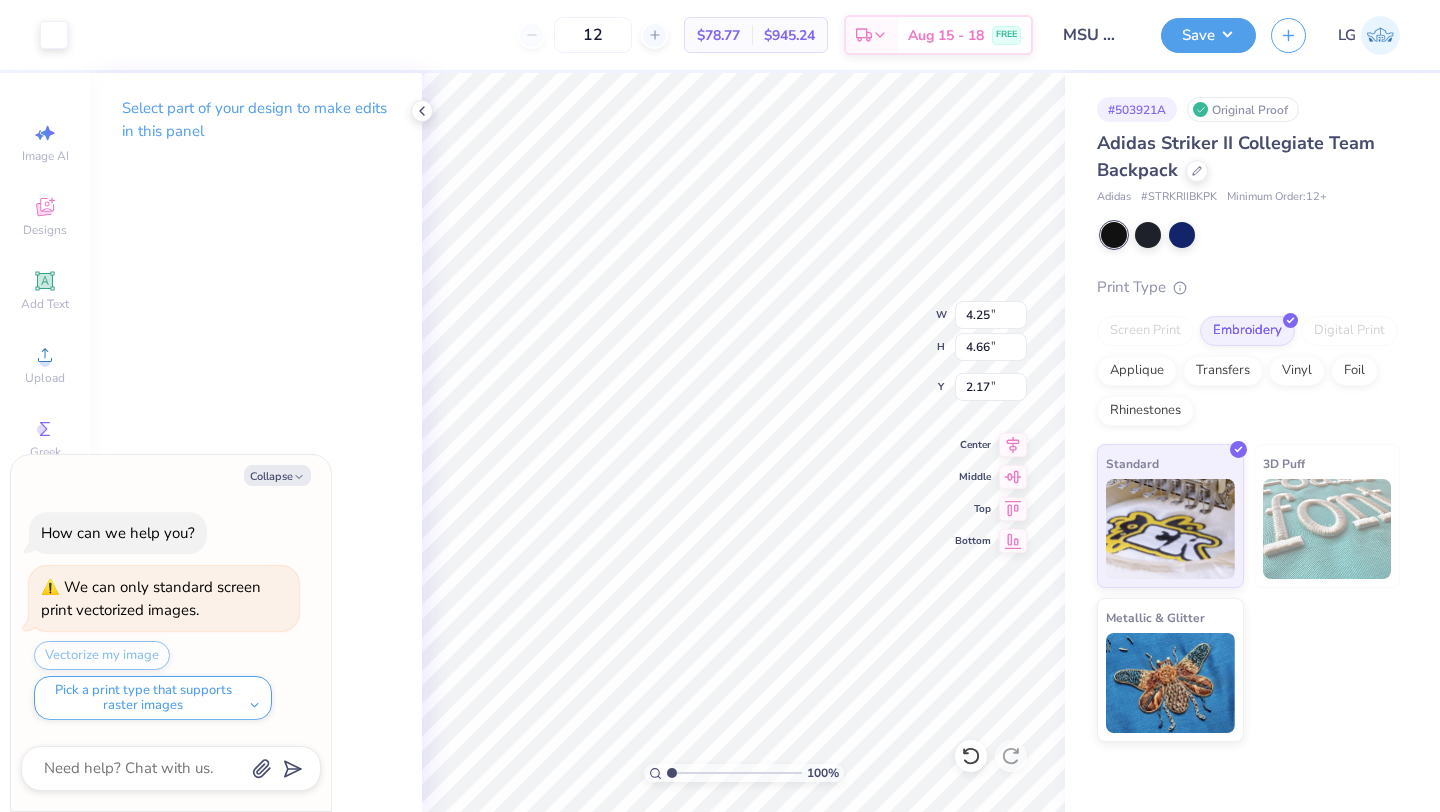type on "x" 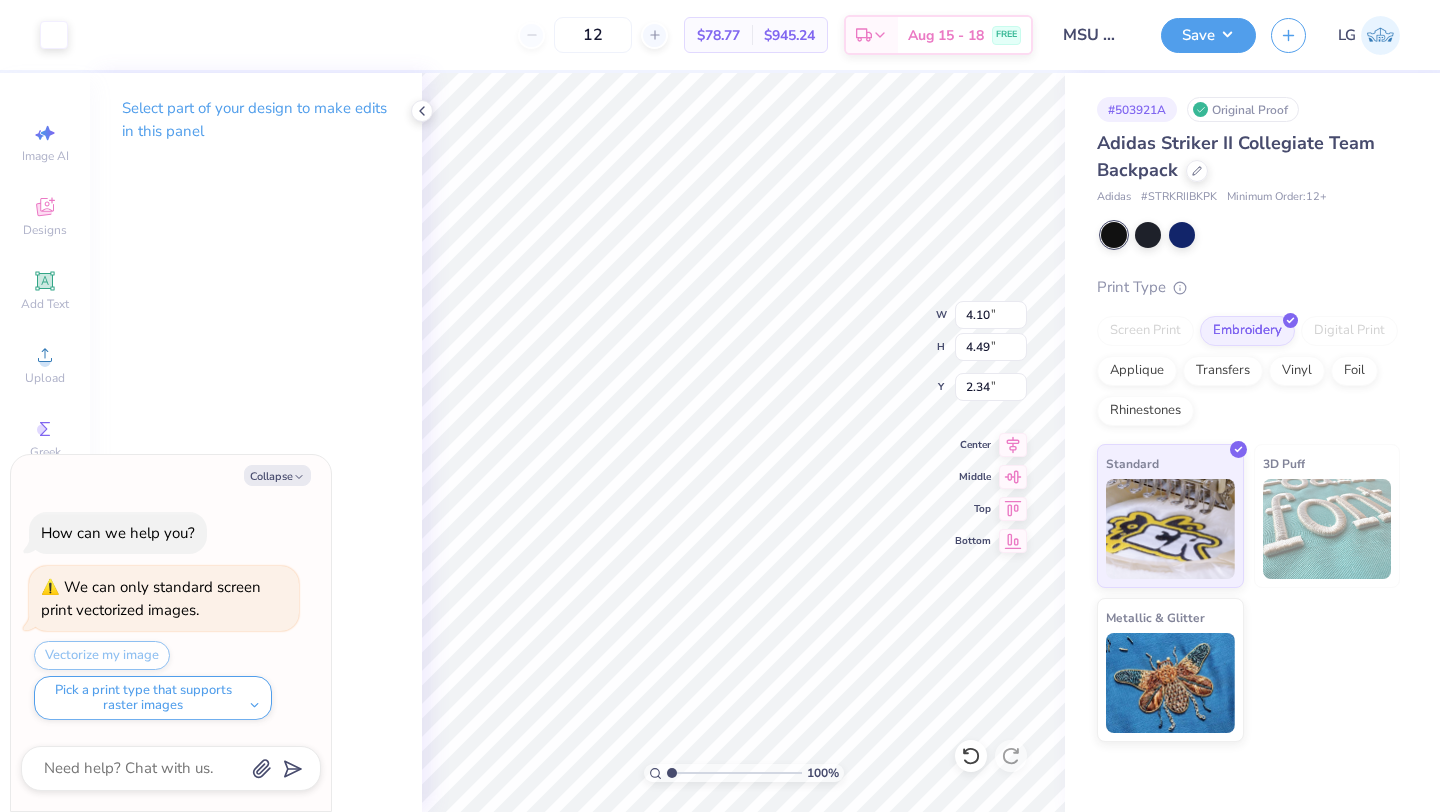 type on "x" 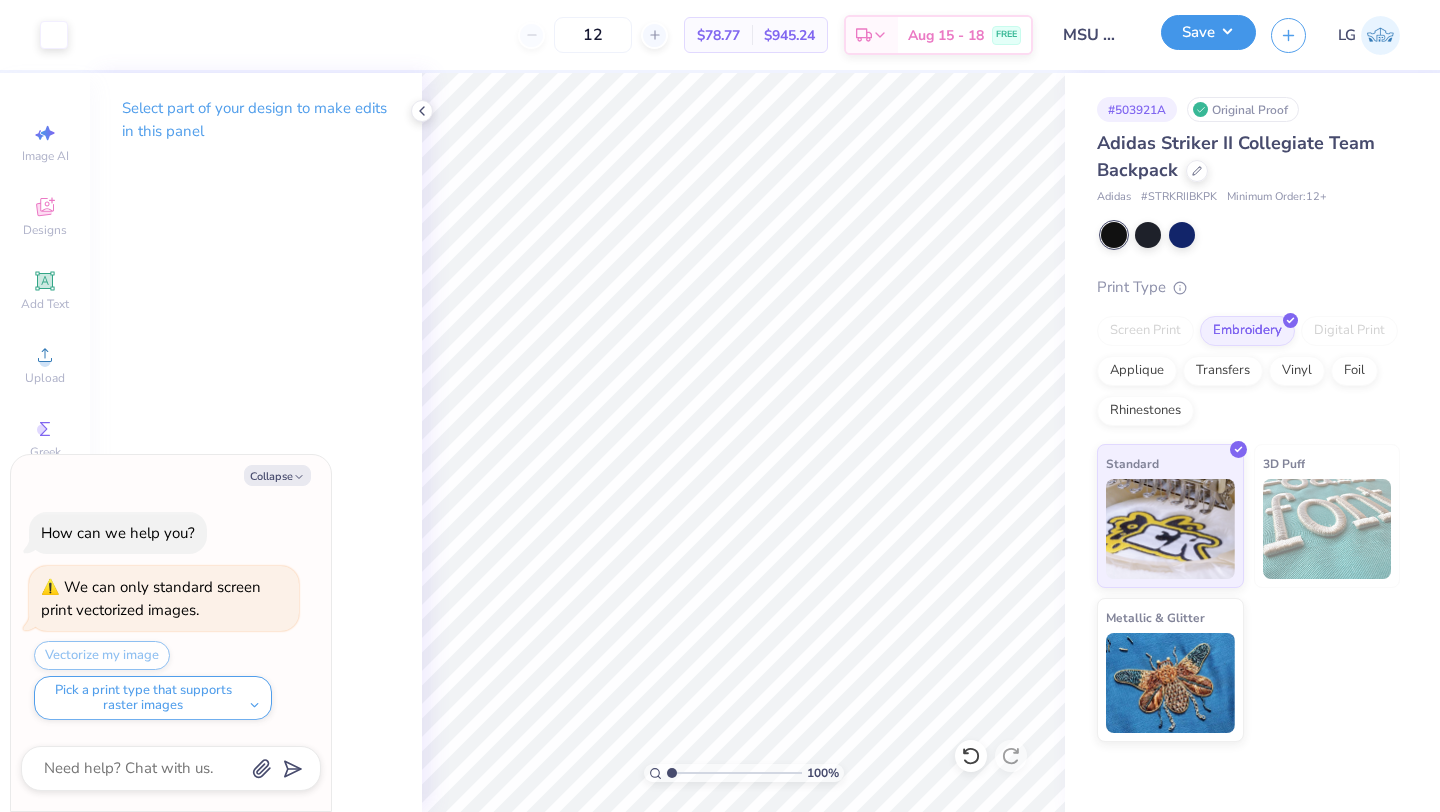 click on "Save" at bounding box center (1208, 32) 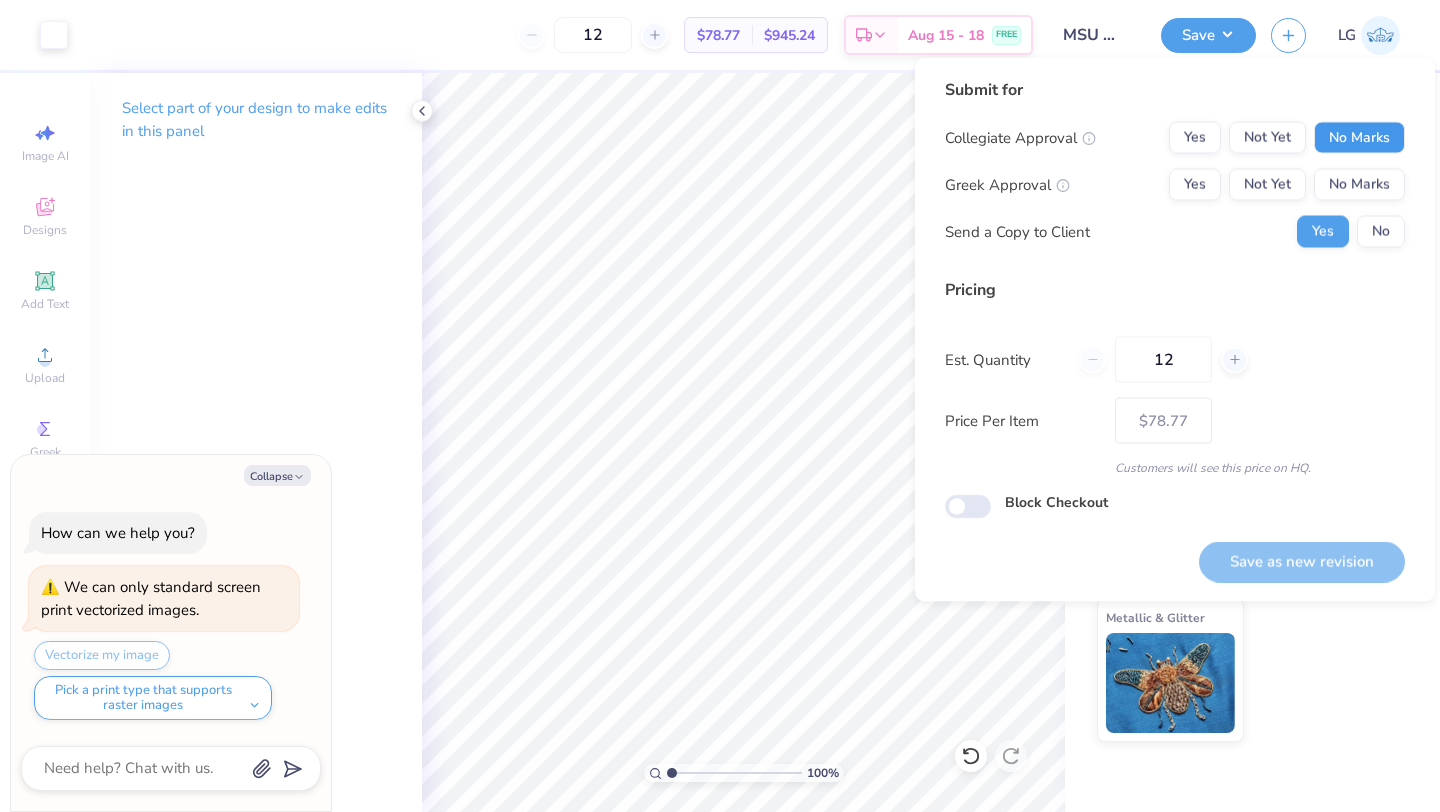 click on "No Marks" at bounding box center [1359, 138] 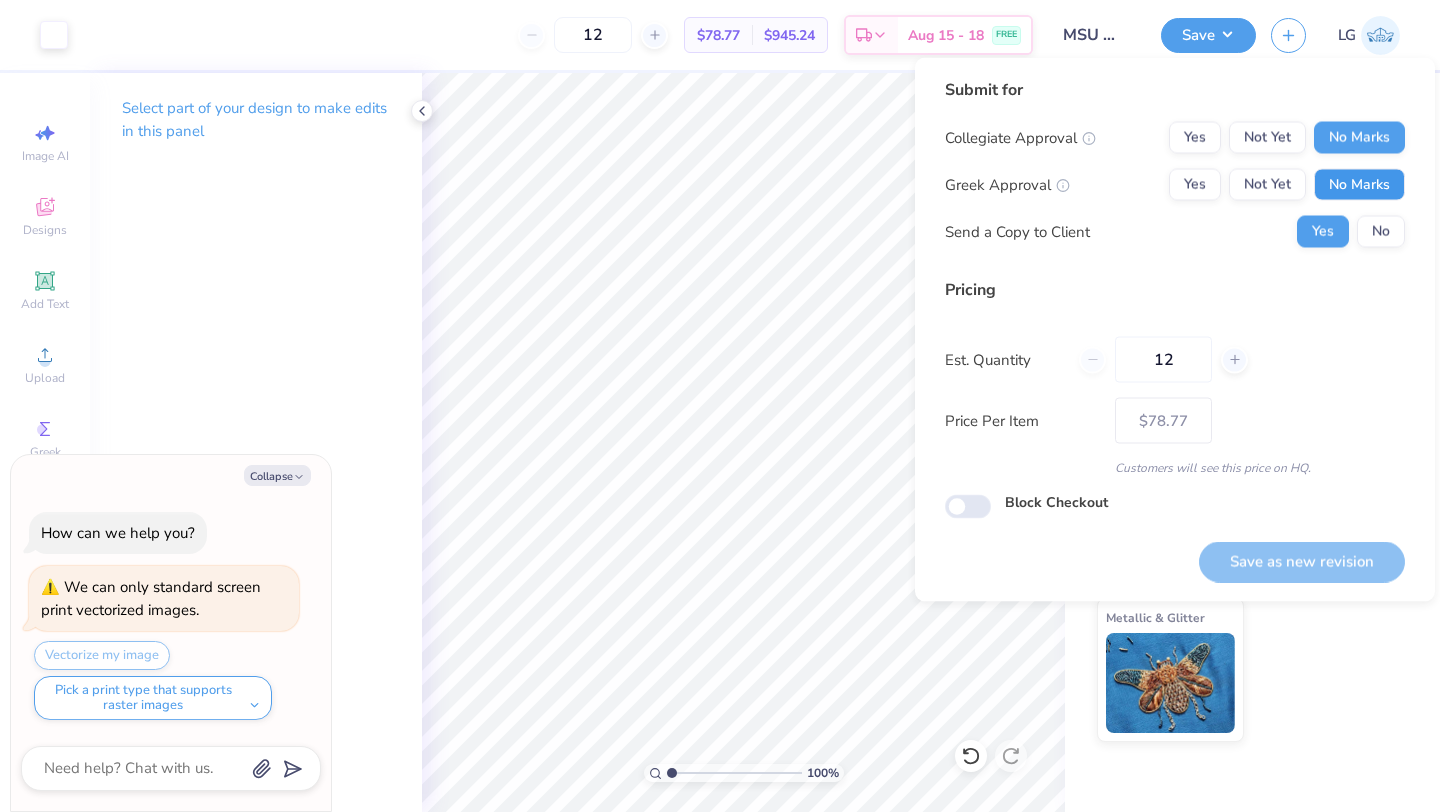 click on "No Marks" at bounding box center [1359, 185] 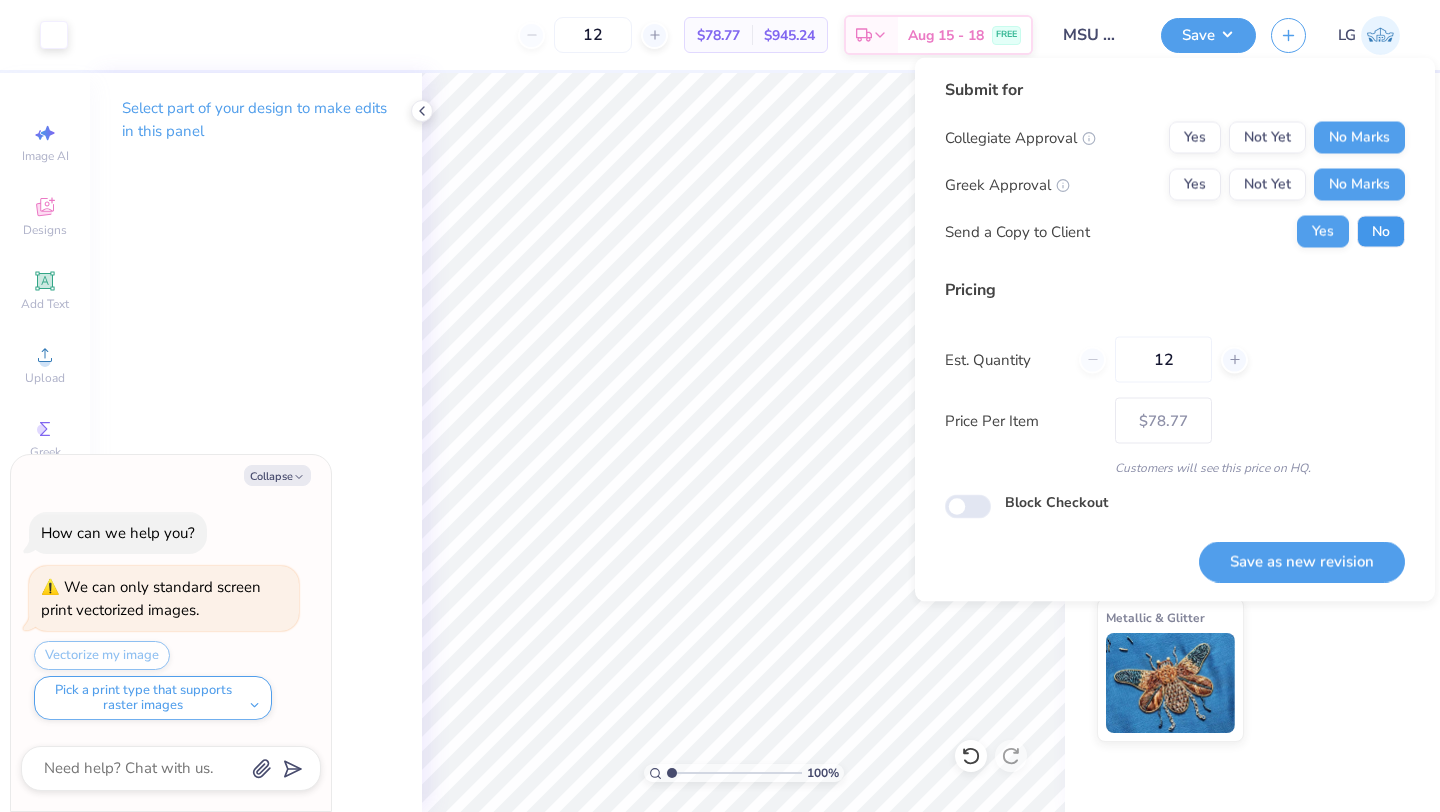 click on "No" at bounding box center [1381, 232] 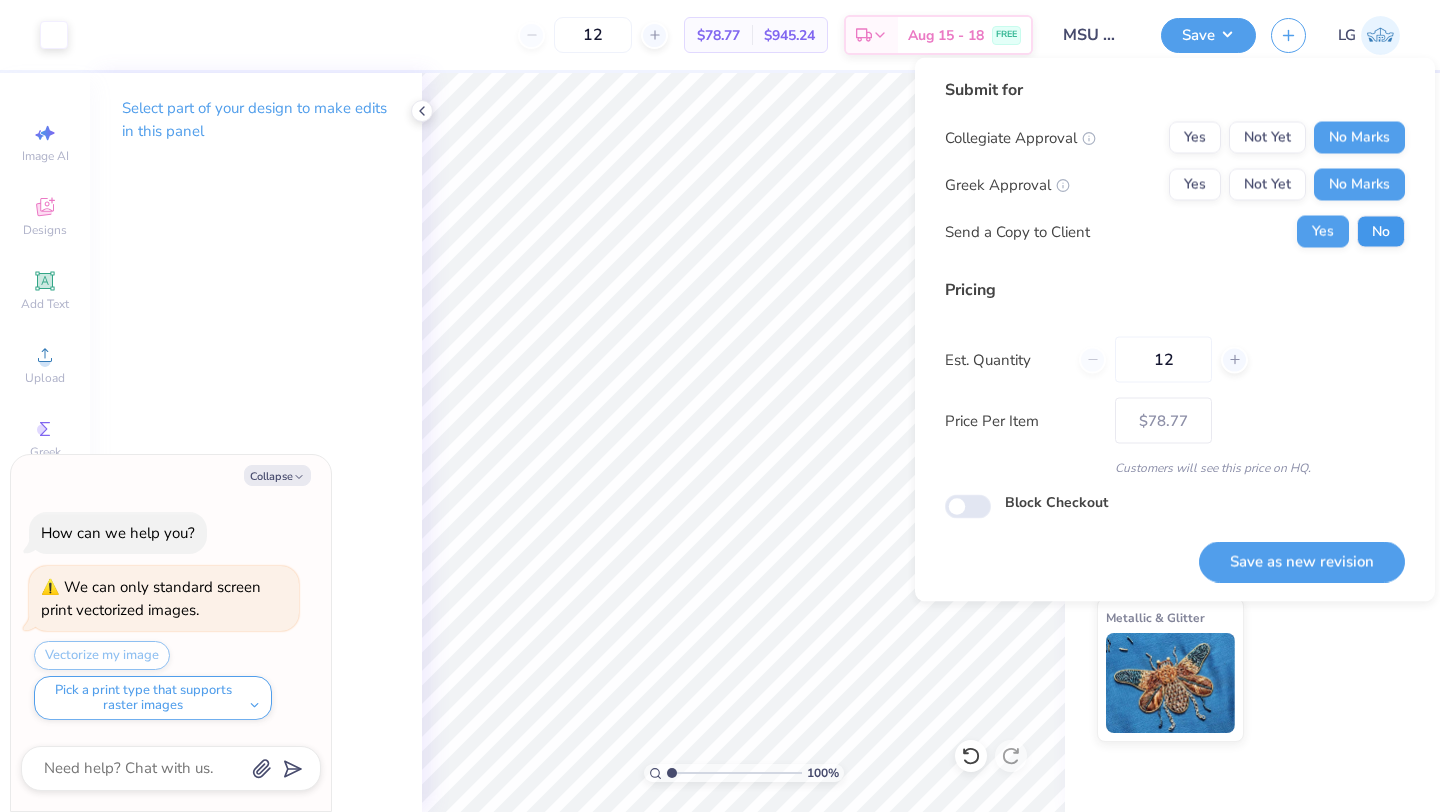 type on "x" 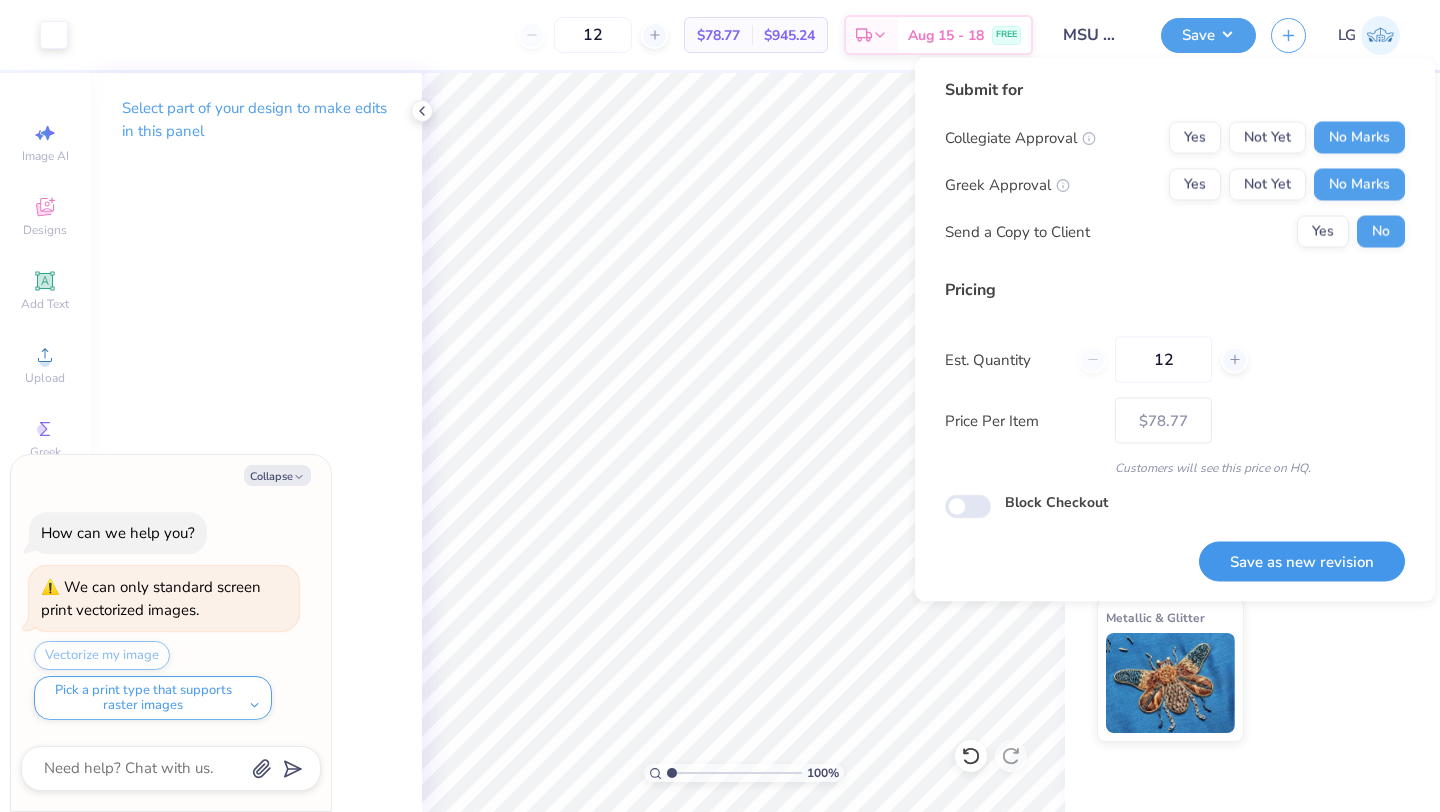 click on "Save as new revision" at bounding box center (1302, 561) 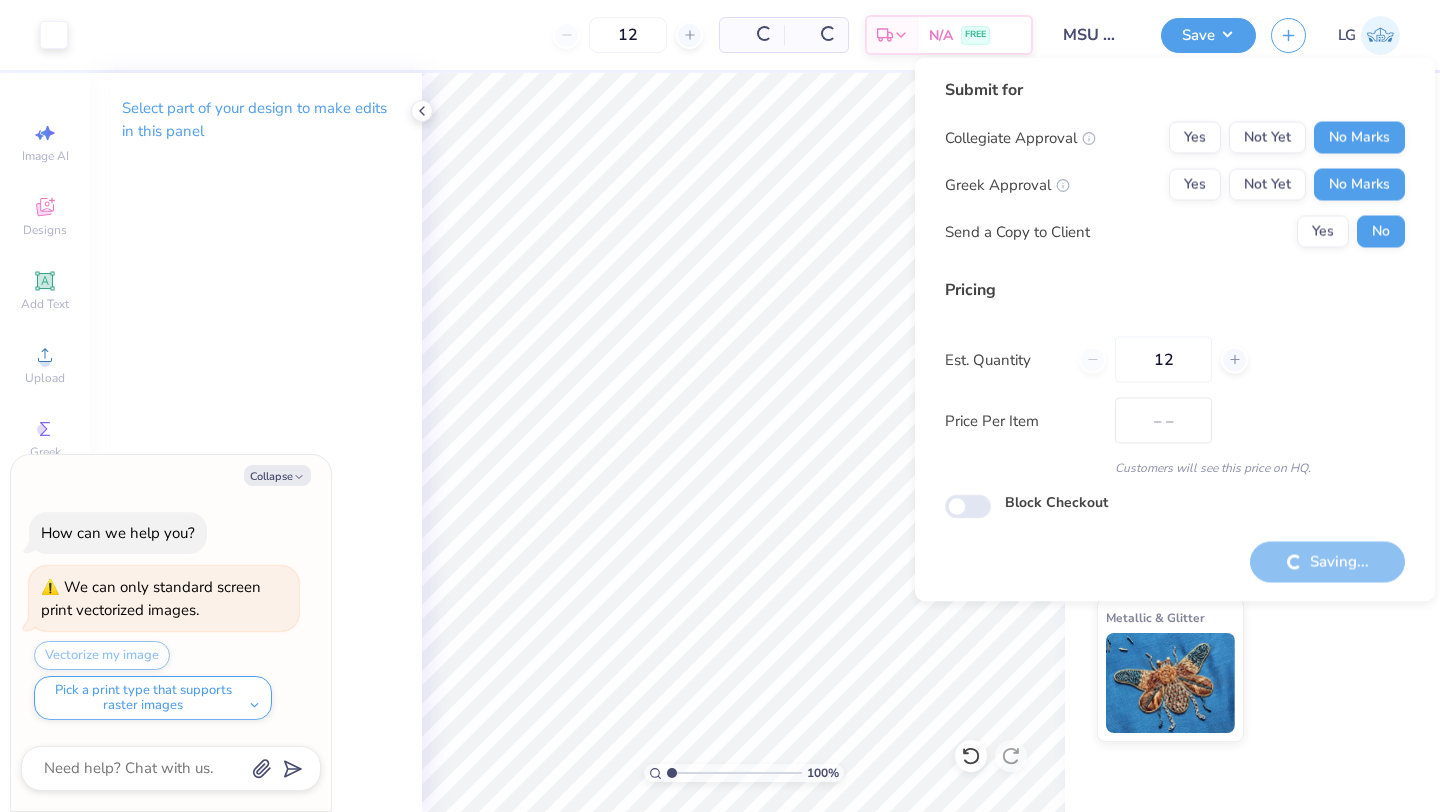 type on "$78.77" 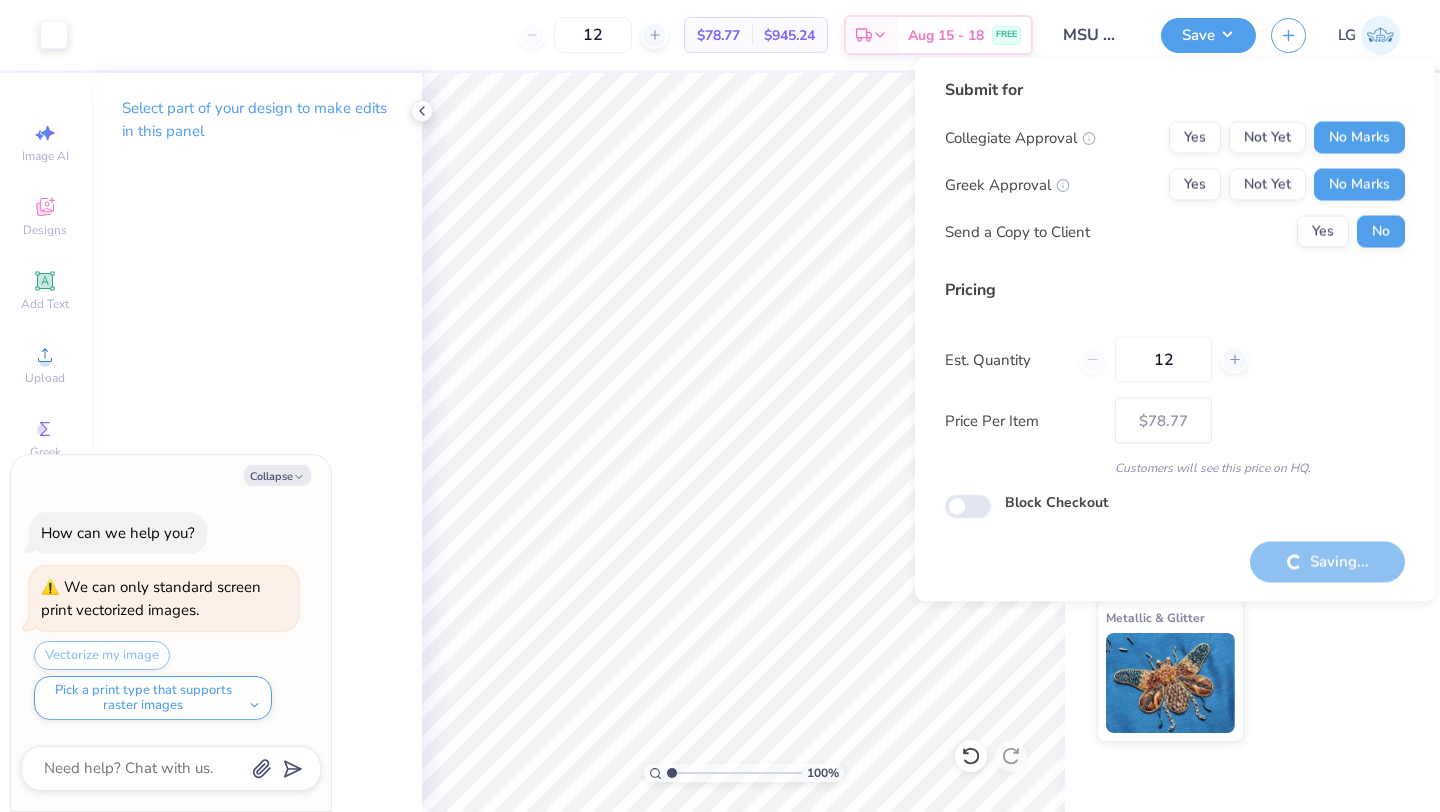 type on "x" 